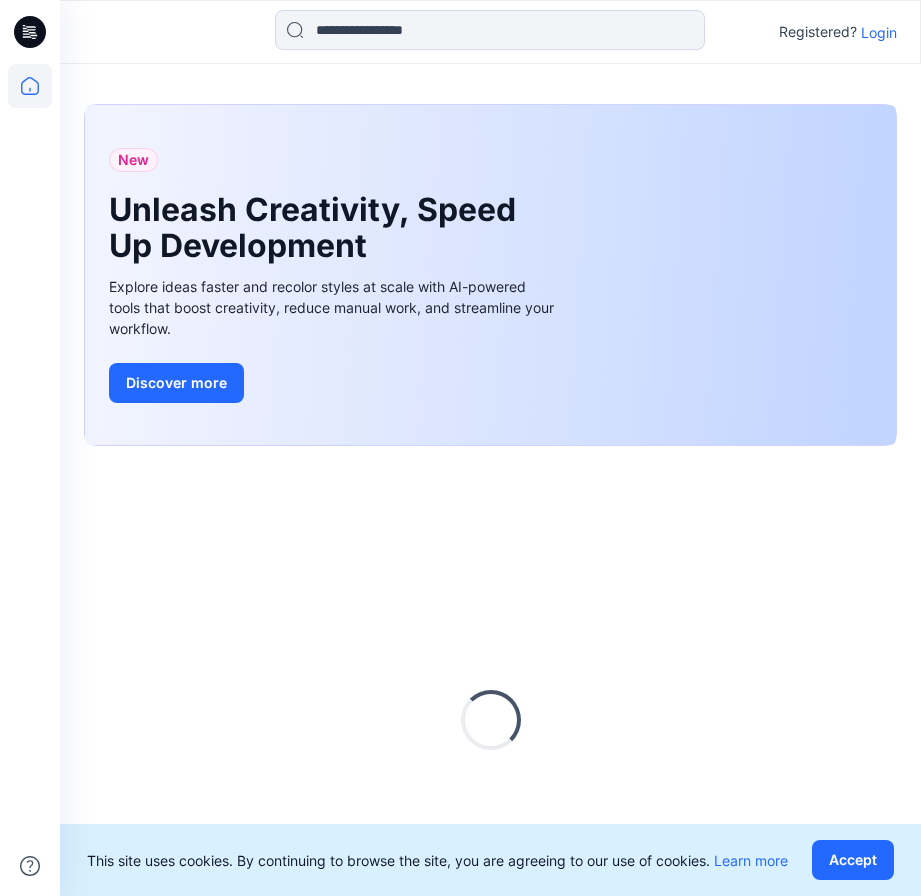 scroll, scrollTop: 0, scrollLeft: 0, axis: both 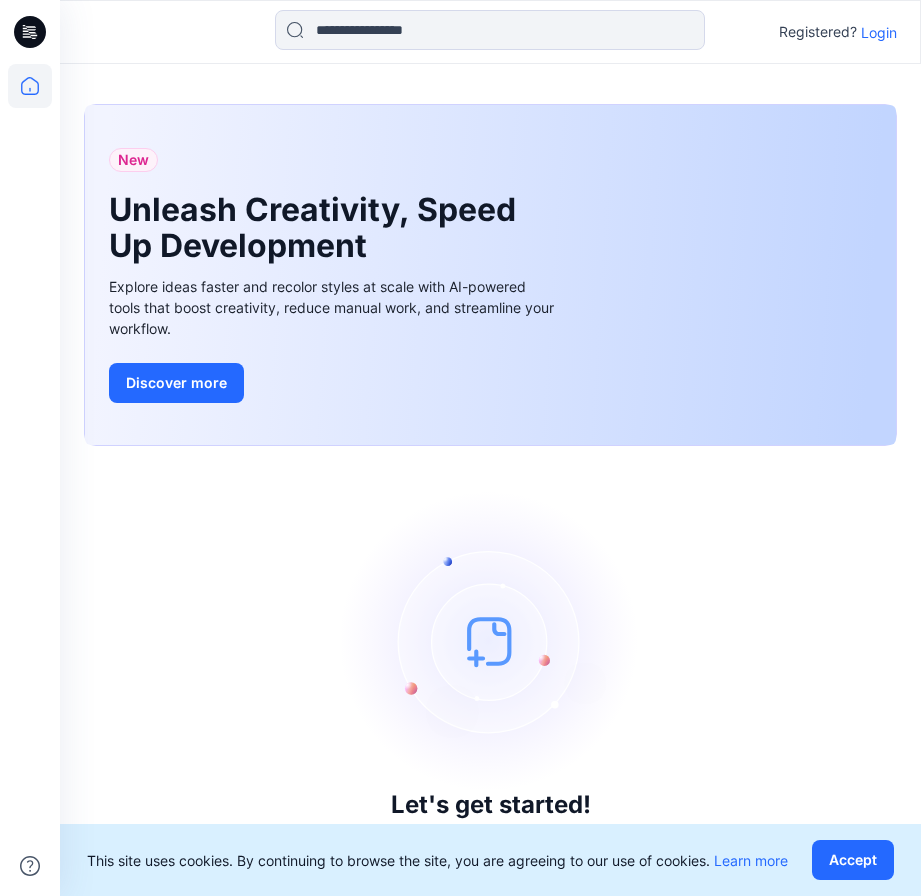 click on "Login" at bounding box center [879, 32] 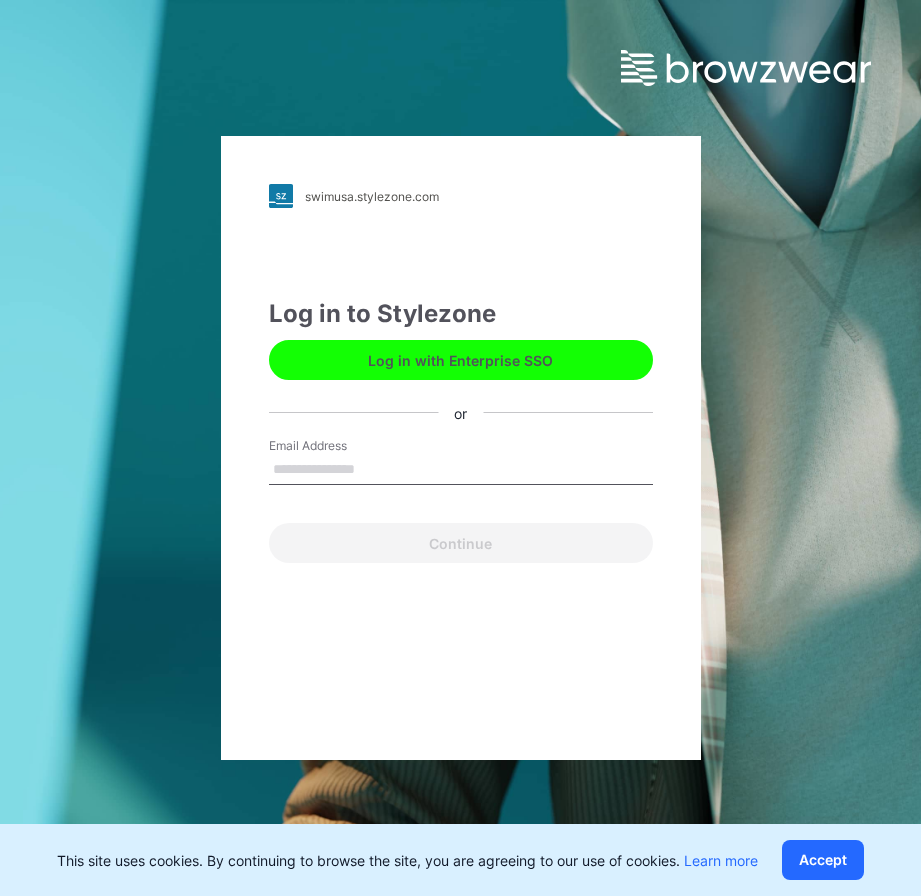 click on "Email Address" at bounding box center (461, 470) 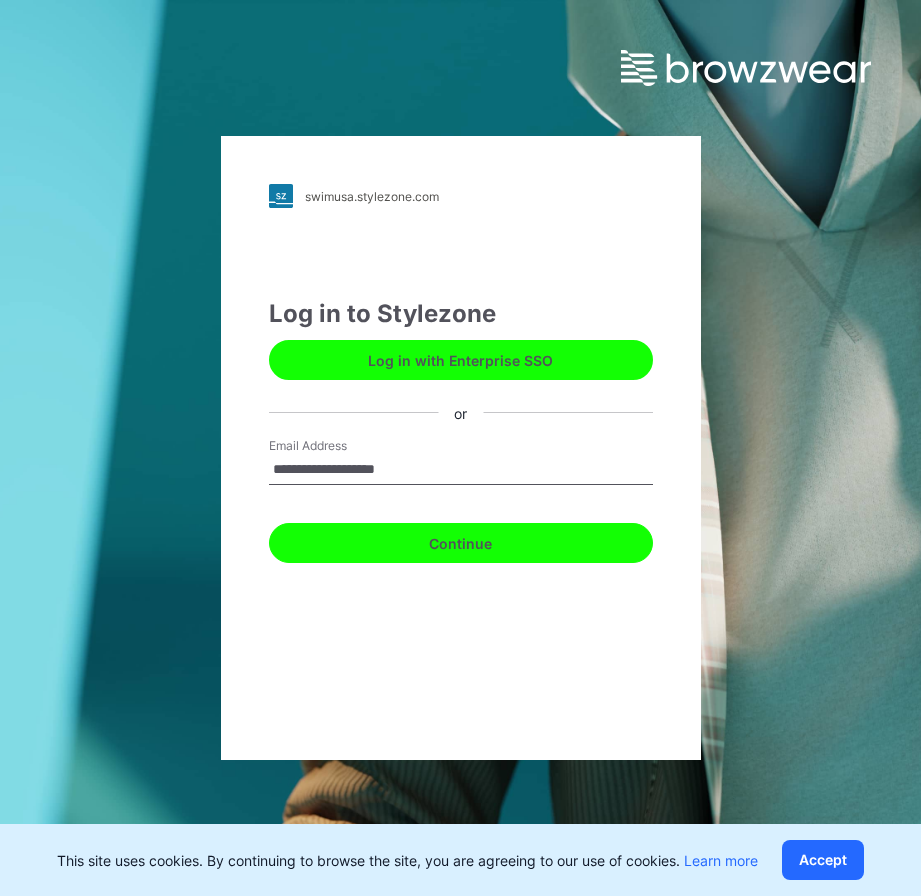 click on "Continue" at bounding box center [461, 543] 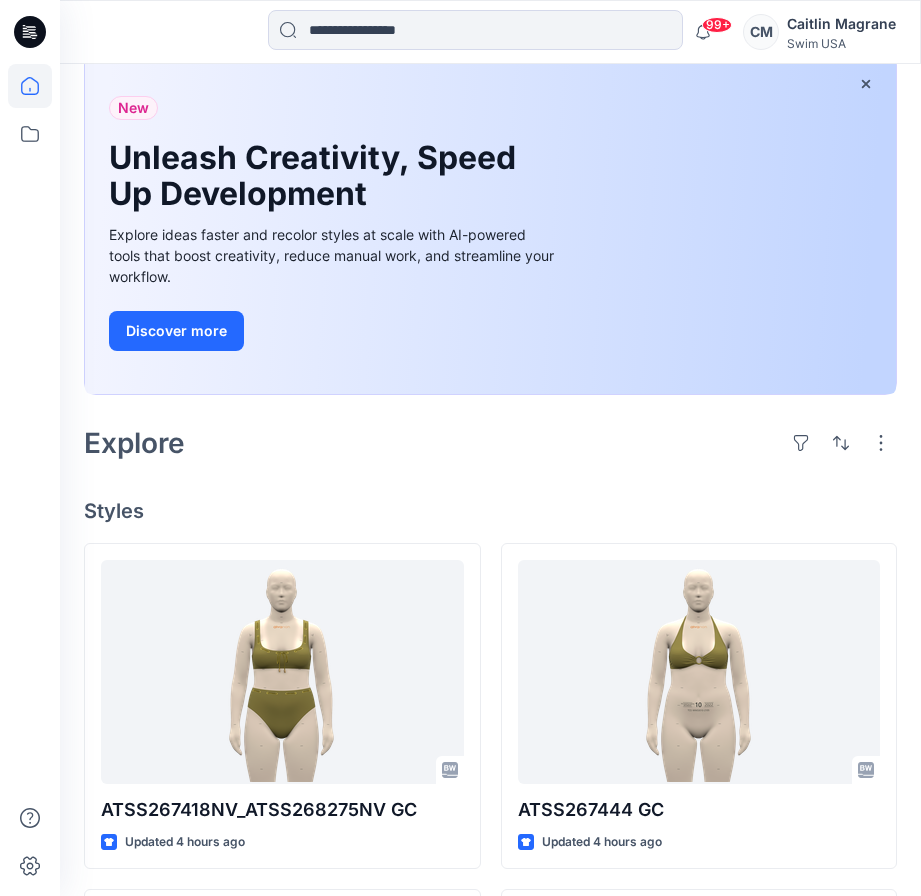 scroll, scrollTop: 115, scrollLeft: 0, axis: vertical 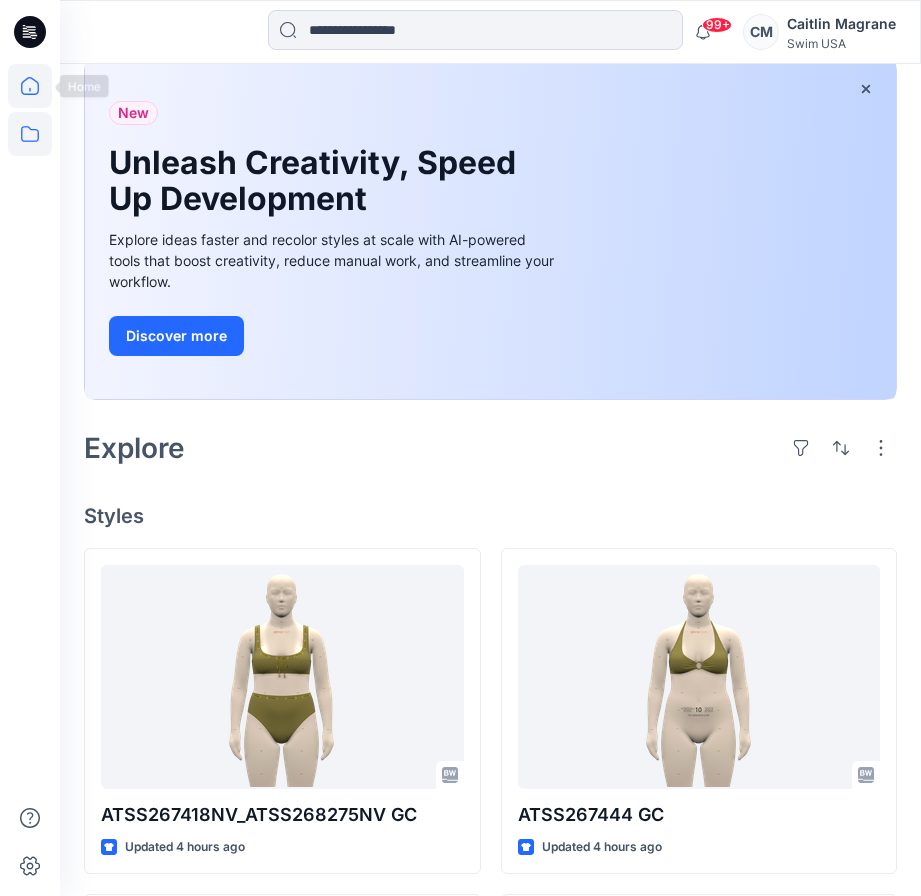 click 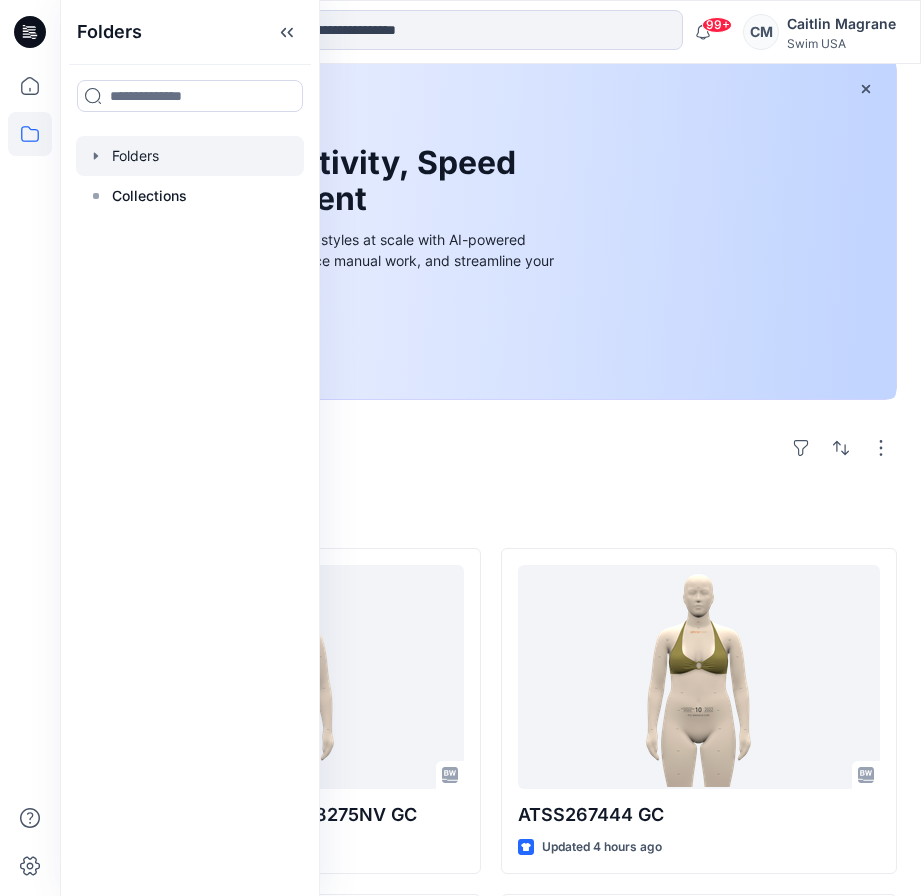 click at bounding box center (190, 156) 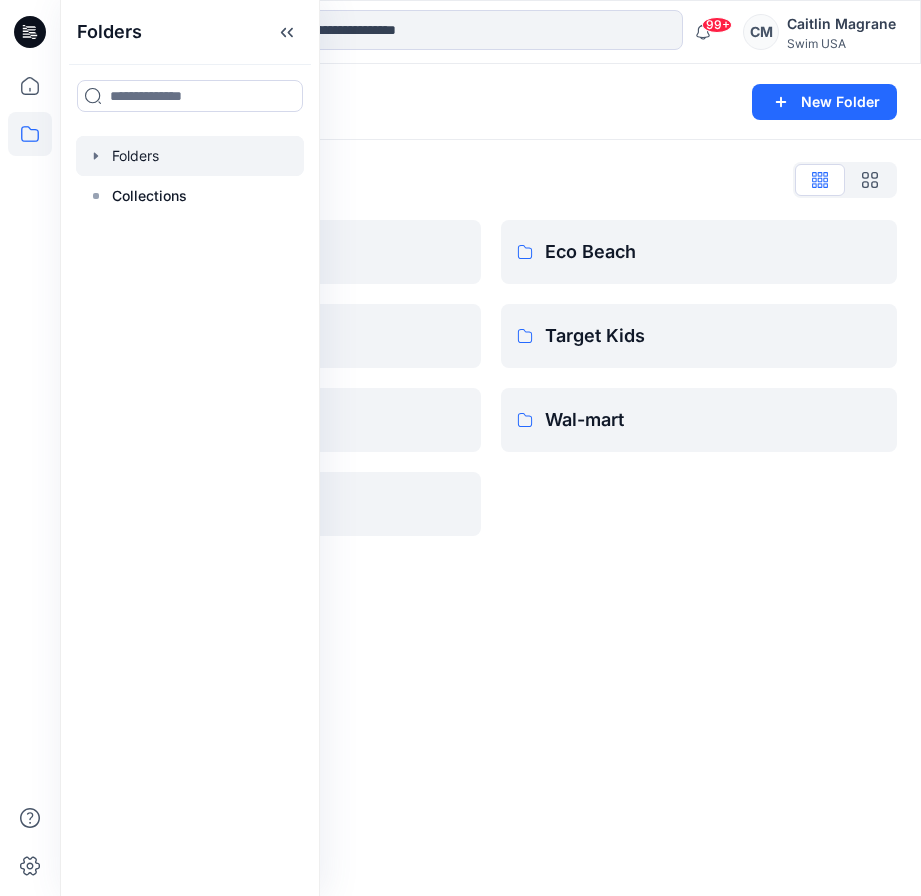 click on "Folders" at bounding box center (412, 102) 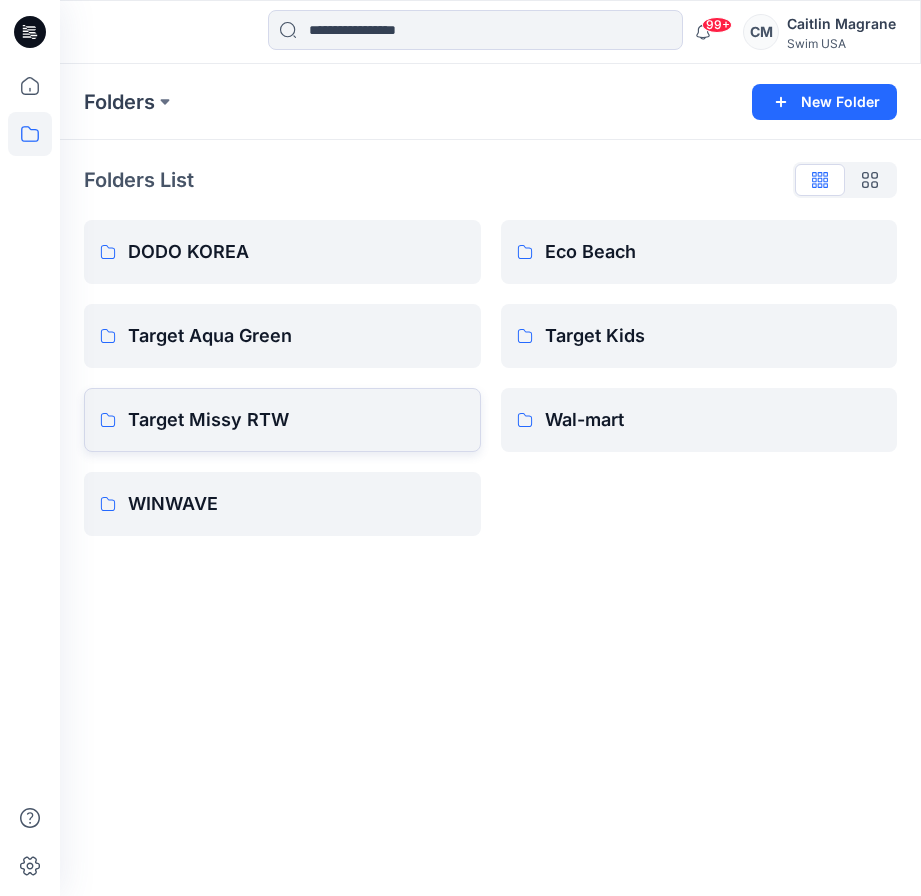 click on "Target Missy RTW" at bounding box center (296, 420) 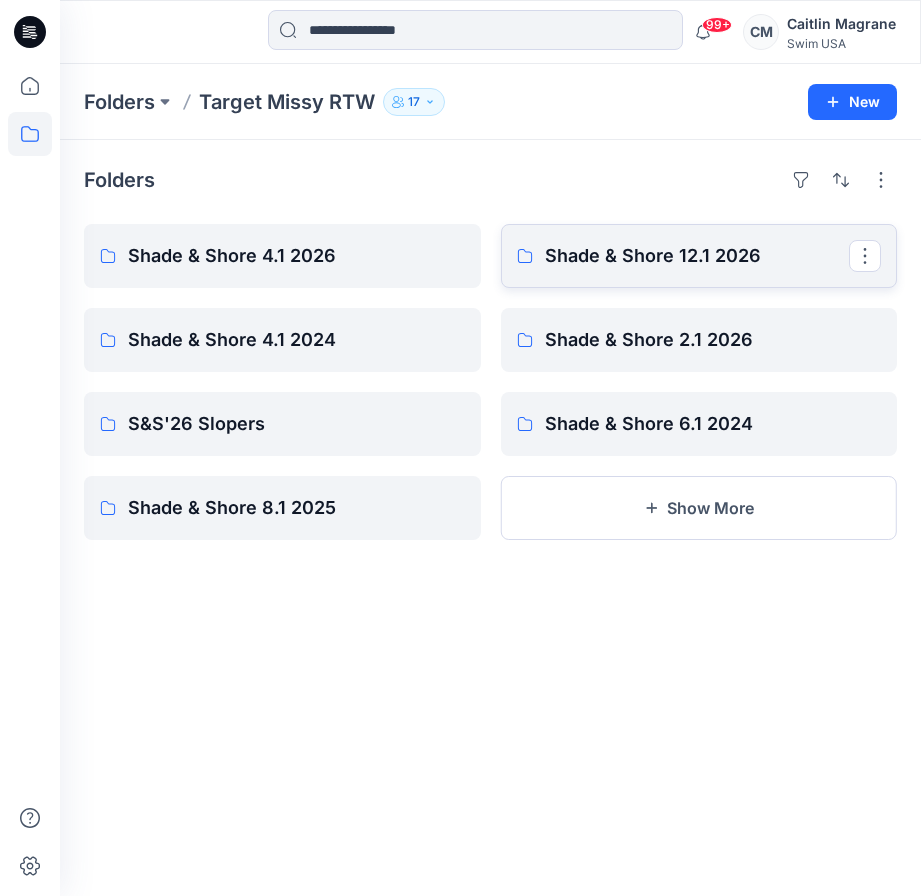 click on "Shade & Shore 12.1 2026" at bounding box center (697, 256) 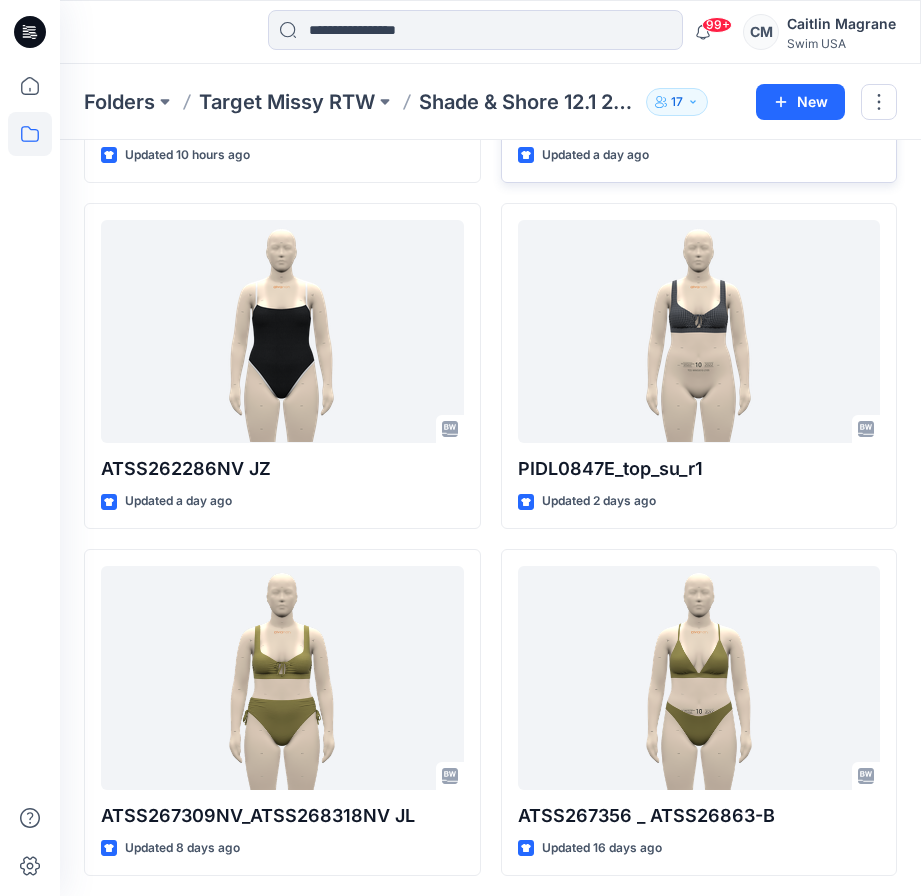 scroll, scrollTop: 379, scrollLeft: 0, axis: vertical 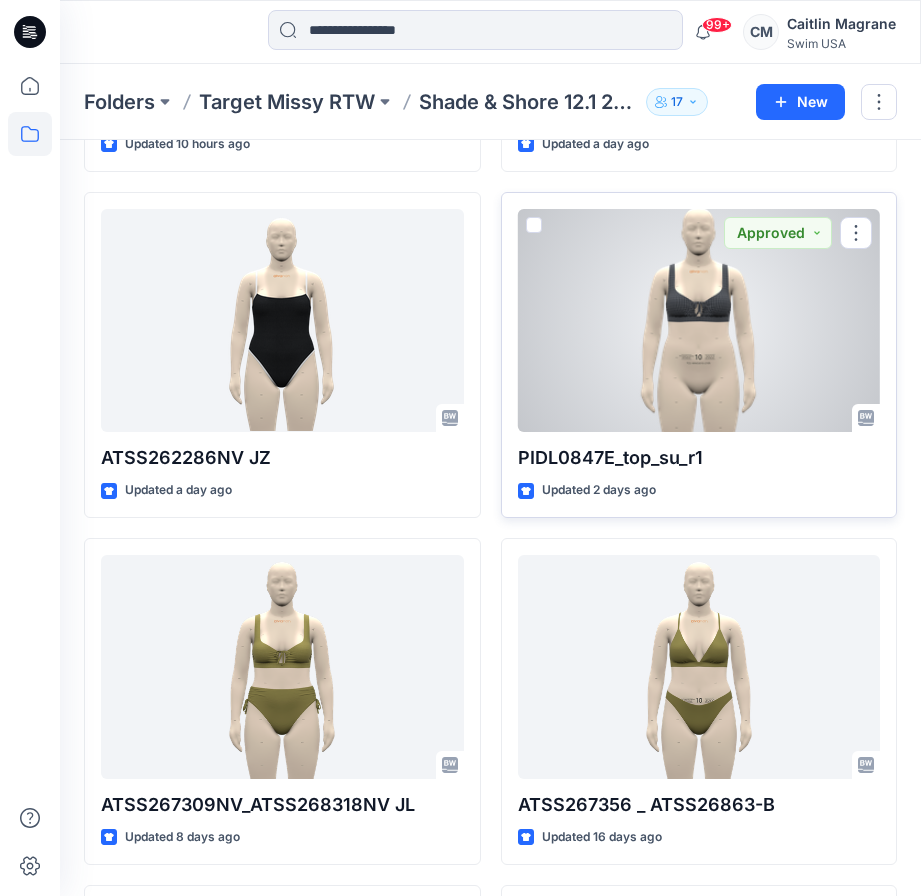 click at bounding box center [699, 321] 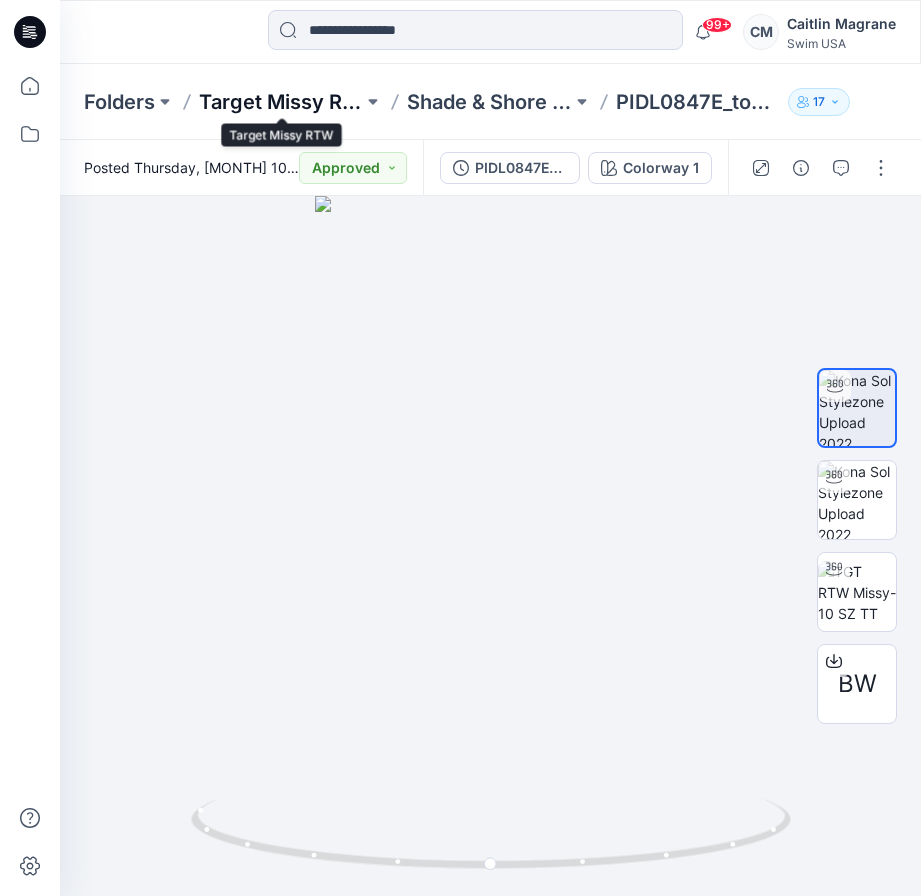 click on "Target Missy RTW" at bounding box center (281, 102) 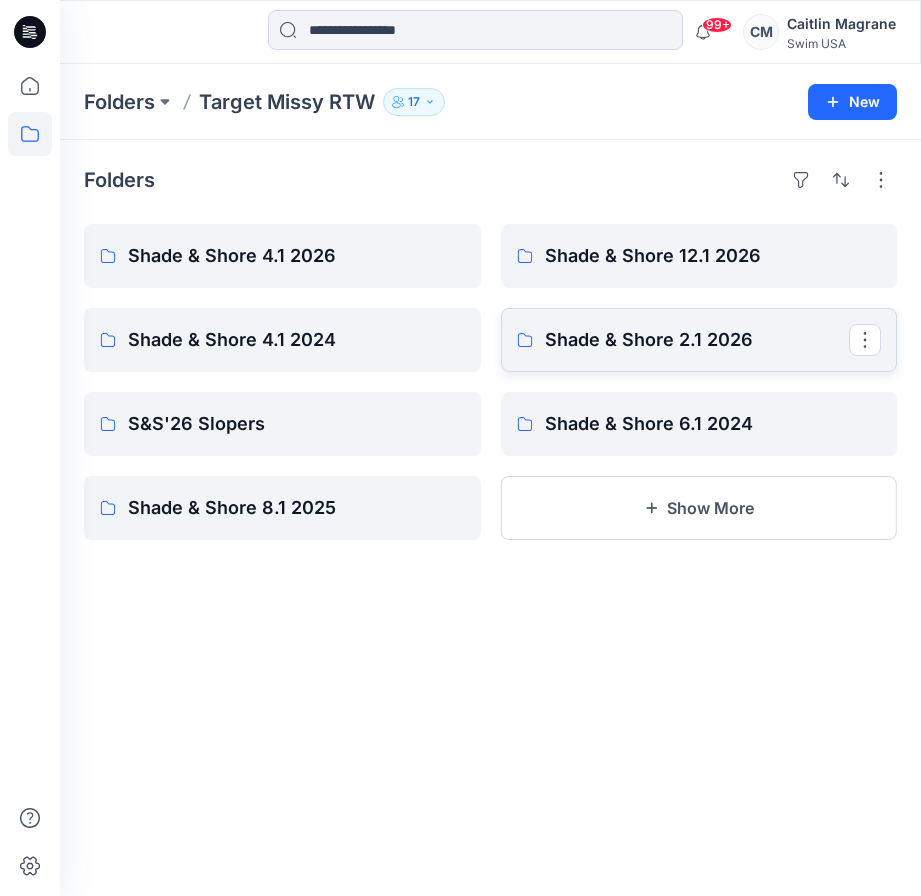 click on "Shade & Shore 2.1 2026" at bounding box center [699, 340] 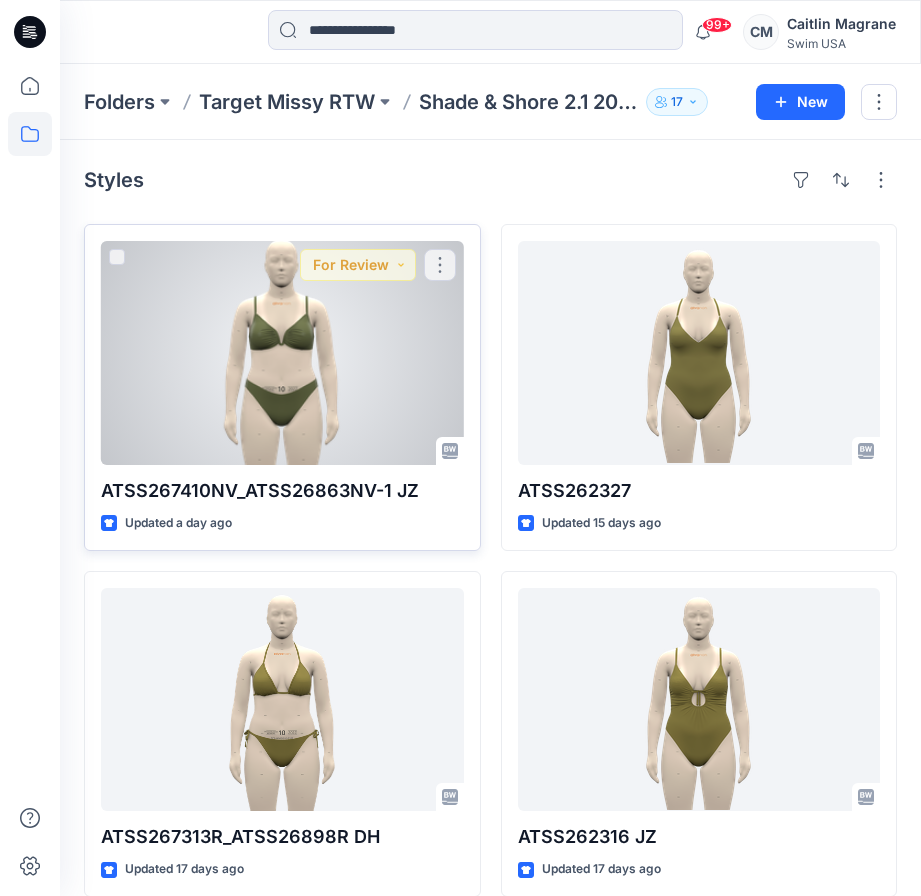 click at bounding box center [282, 353] 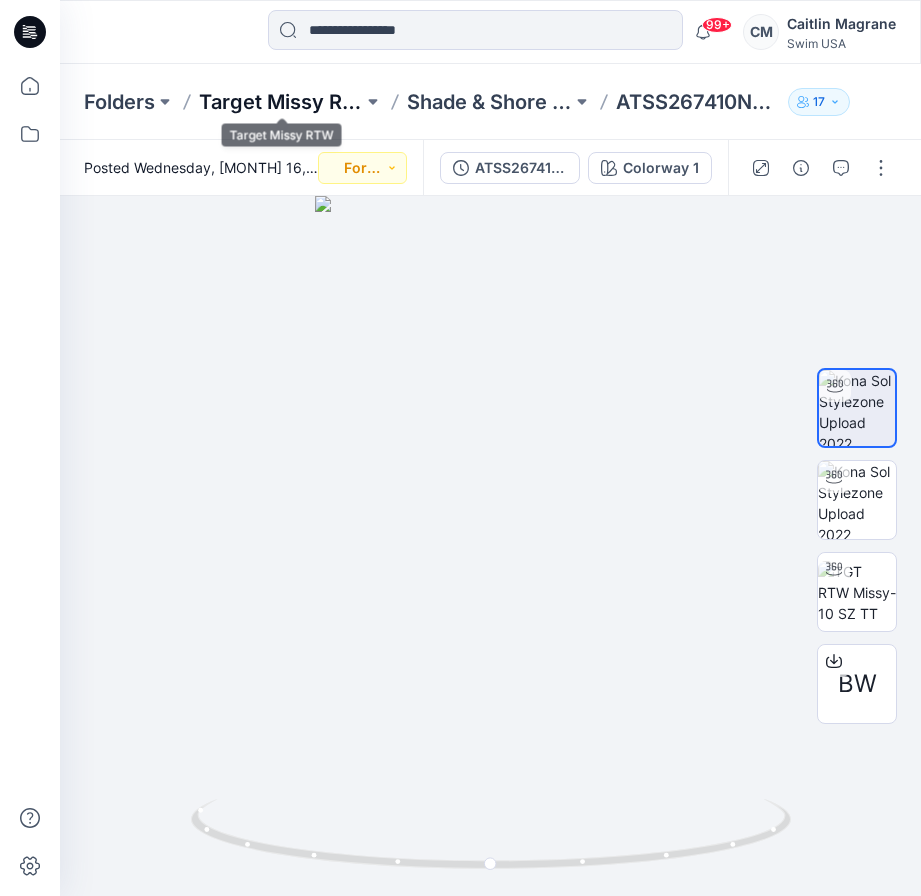click on "Target Missy RTW" at bounding box center (281, 102) 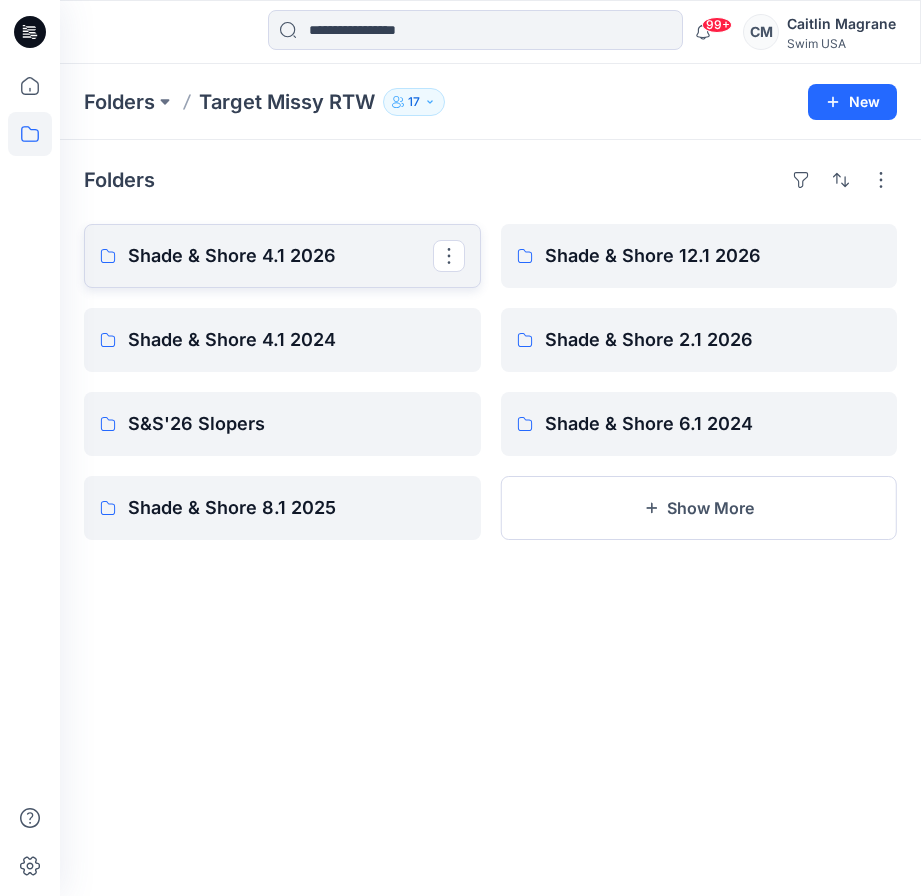 click on "Shade & Shore 4.1 2026" at bounding box center [282, 256] 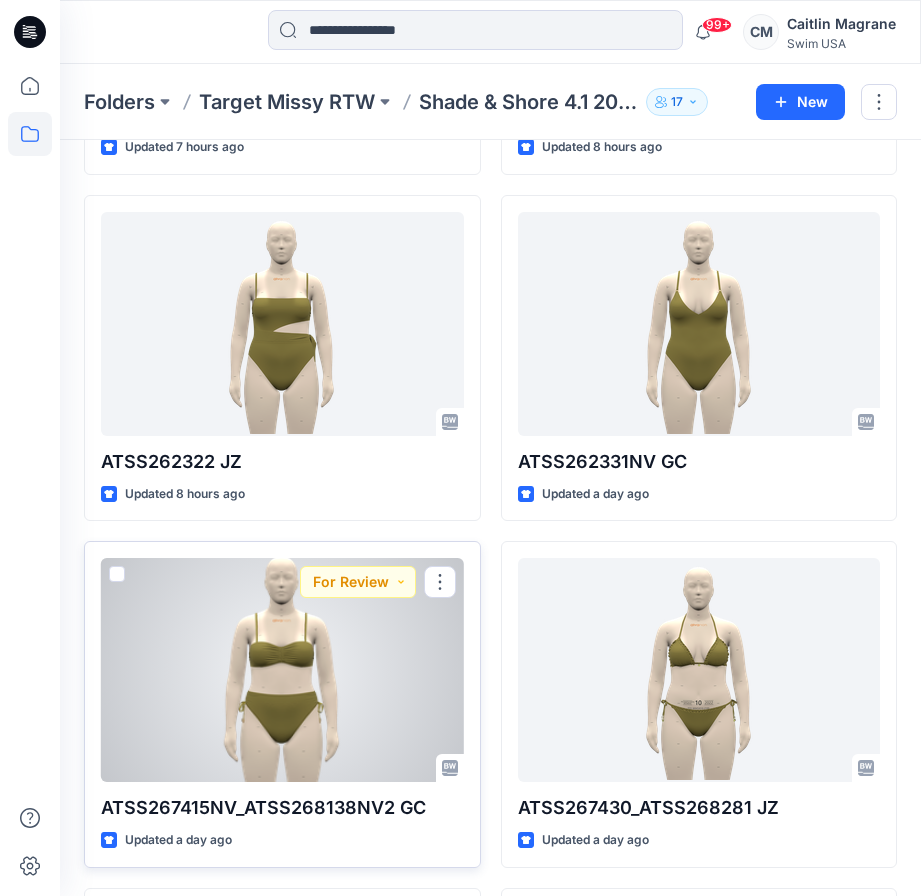 scroll, scrollTop: 1056, scrollLeft: 0, axis: vertical 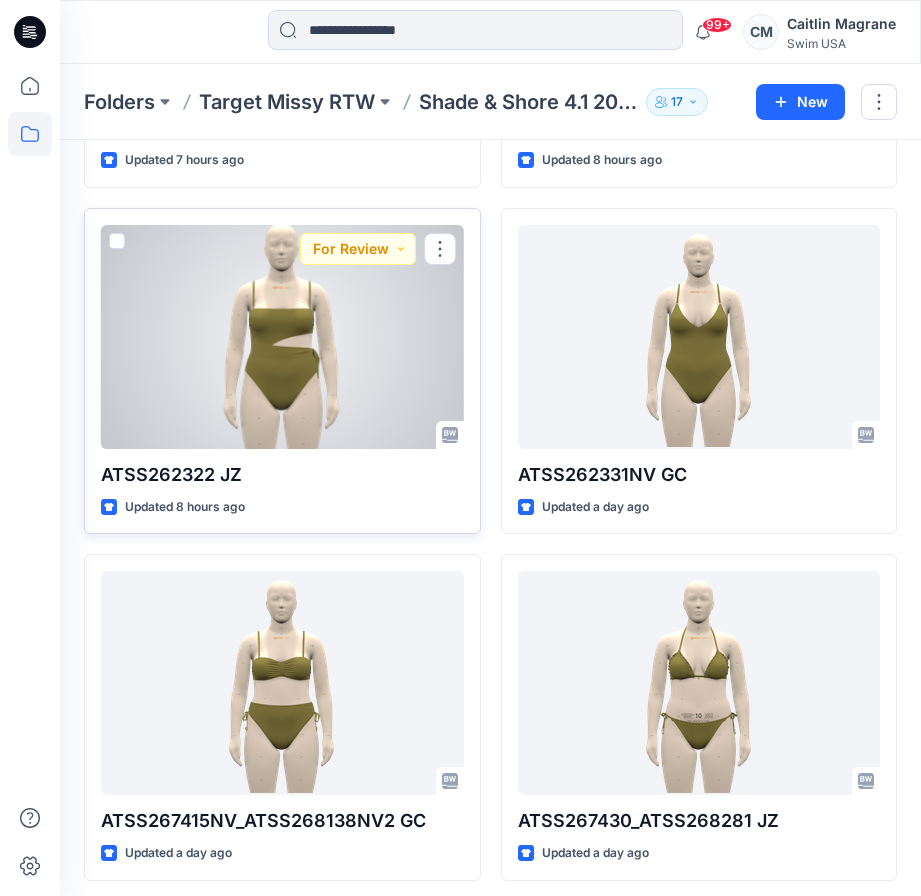 click at bounding box center (282, 337) 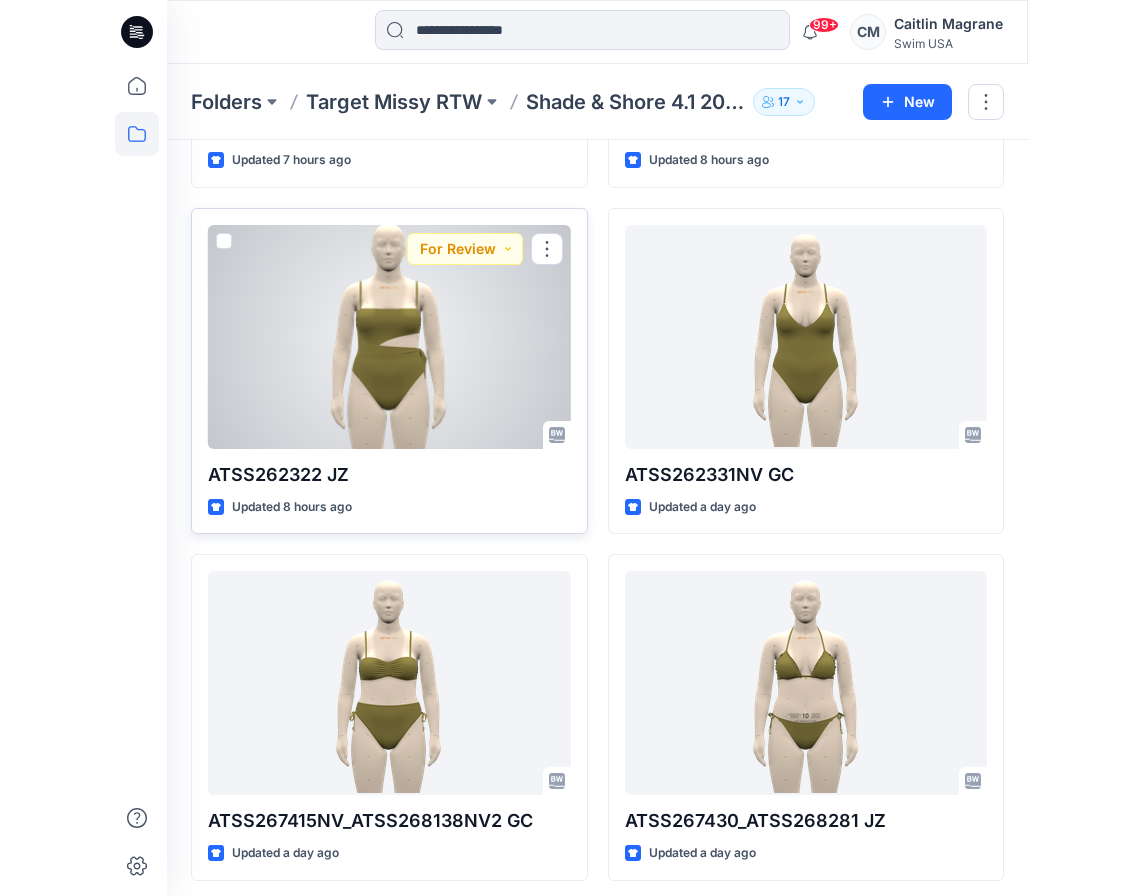 scroll, scrollTop: 0, scrollLeft: 0, axis: both 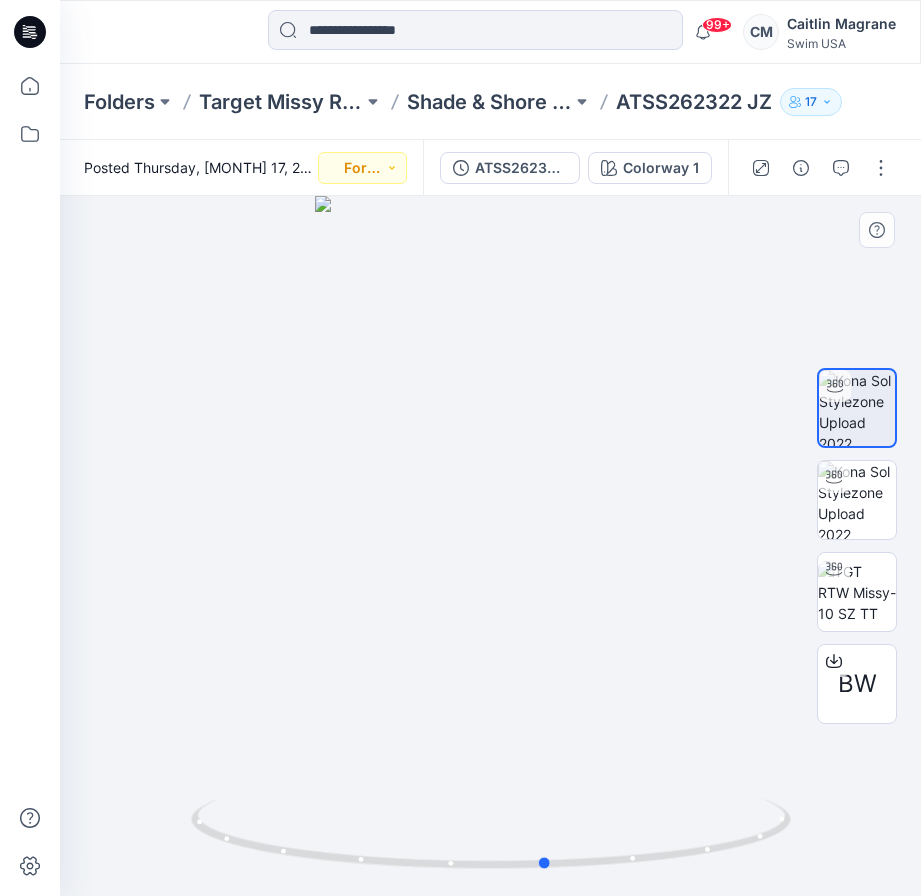 drag, startPoint x: 625, startPoint y: 568, endPoint x: 678, endPoint y: 550, distance: 55.97321 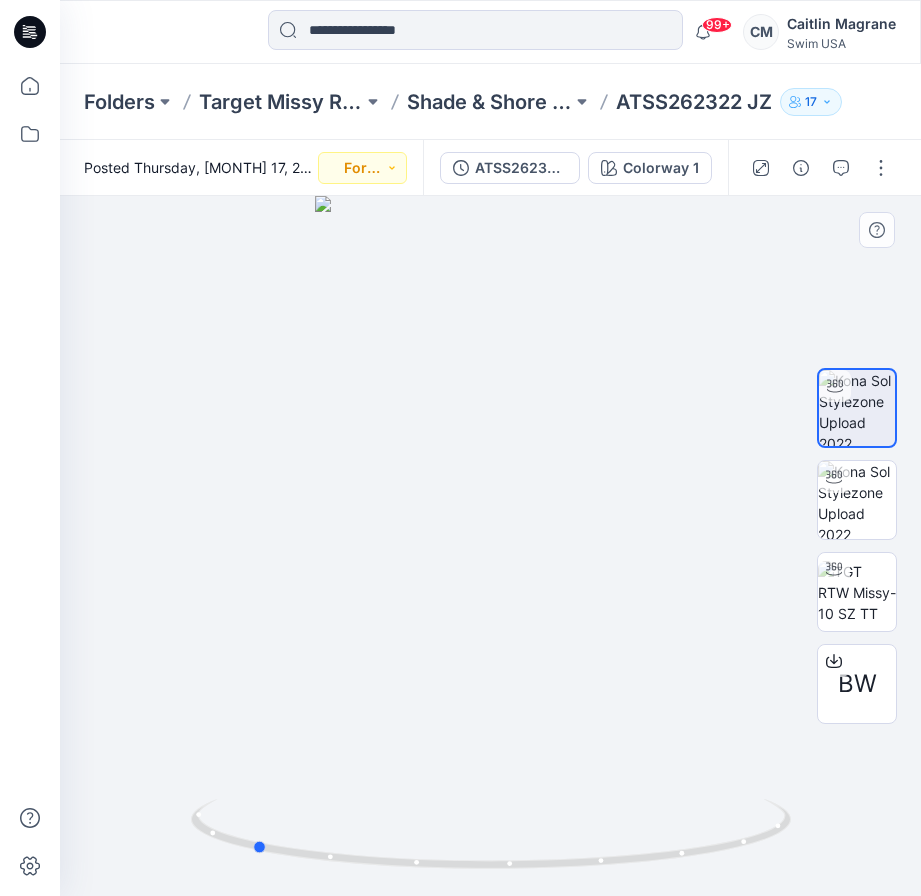 drag, startPoint x: 612, startPoint y: 706, endPoint x: 320, endPoint y: 657, distance: 296.08276 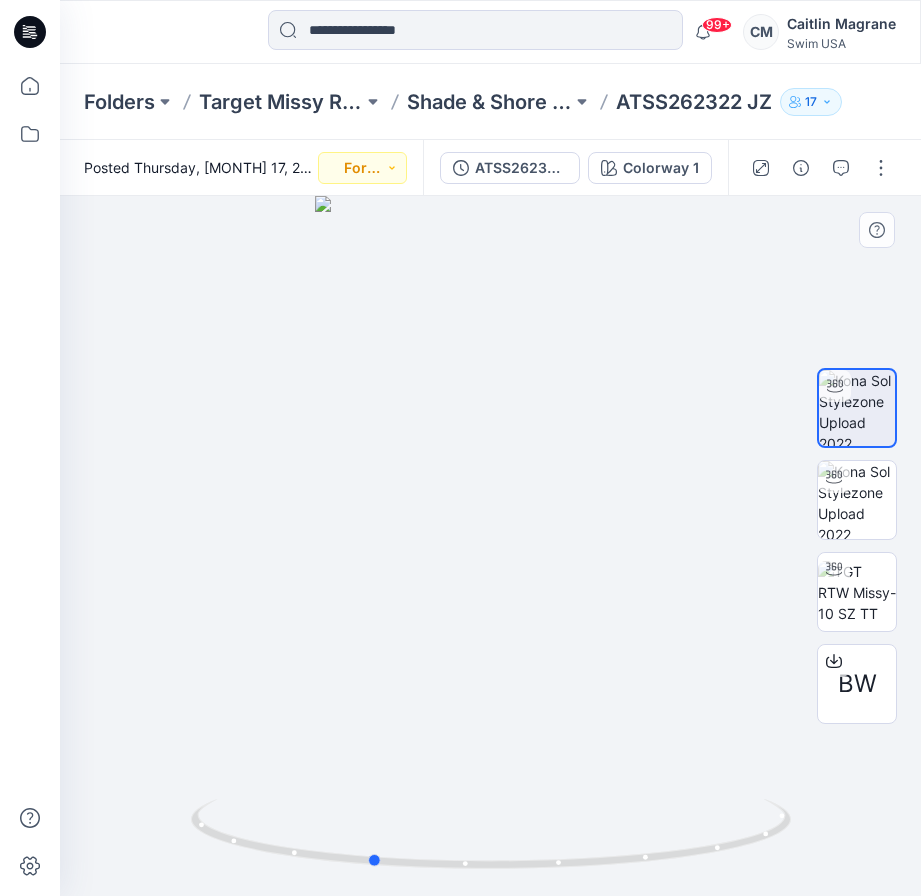 drag, startPoint x: 477, startPoint y: 619, endPoint x: 595, endPoint y: 612, distance: 118.20744 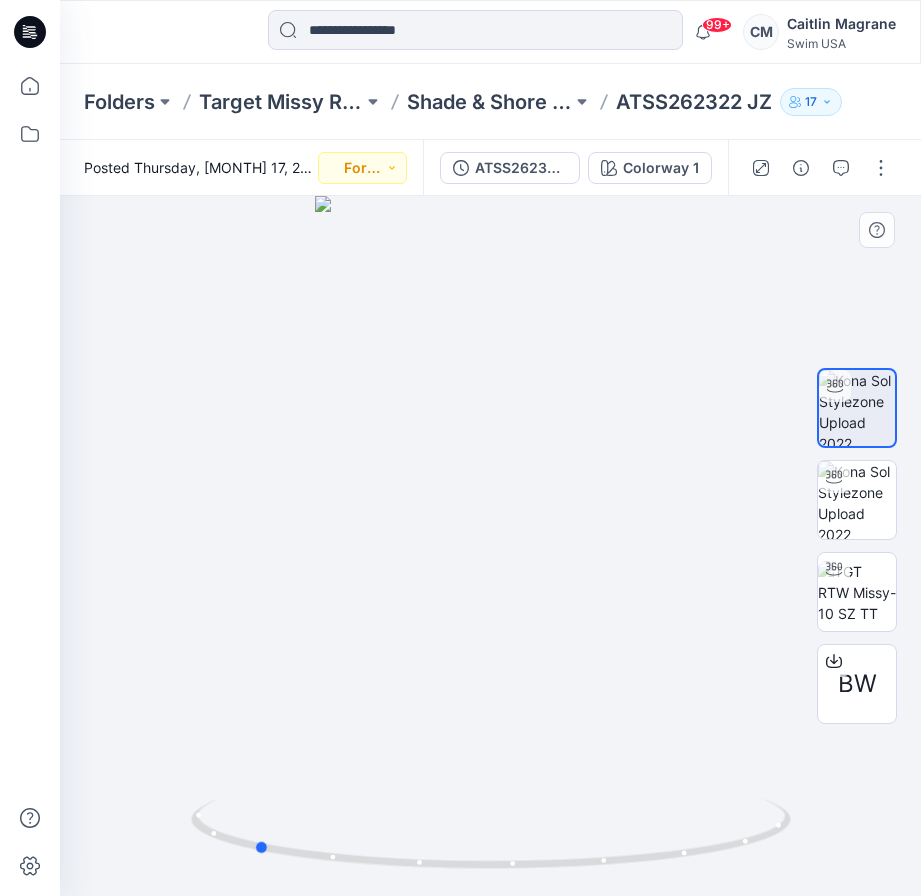 drag, startPoint x: 595, startPoint y: 613, endPoint x: 479, endPoint y: 610, distance: 116.03879 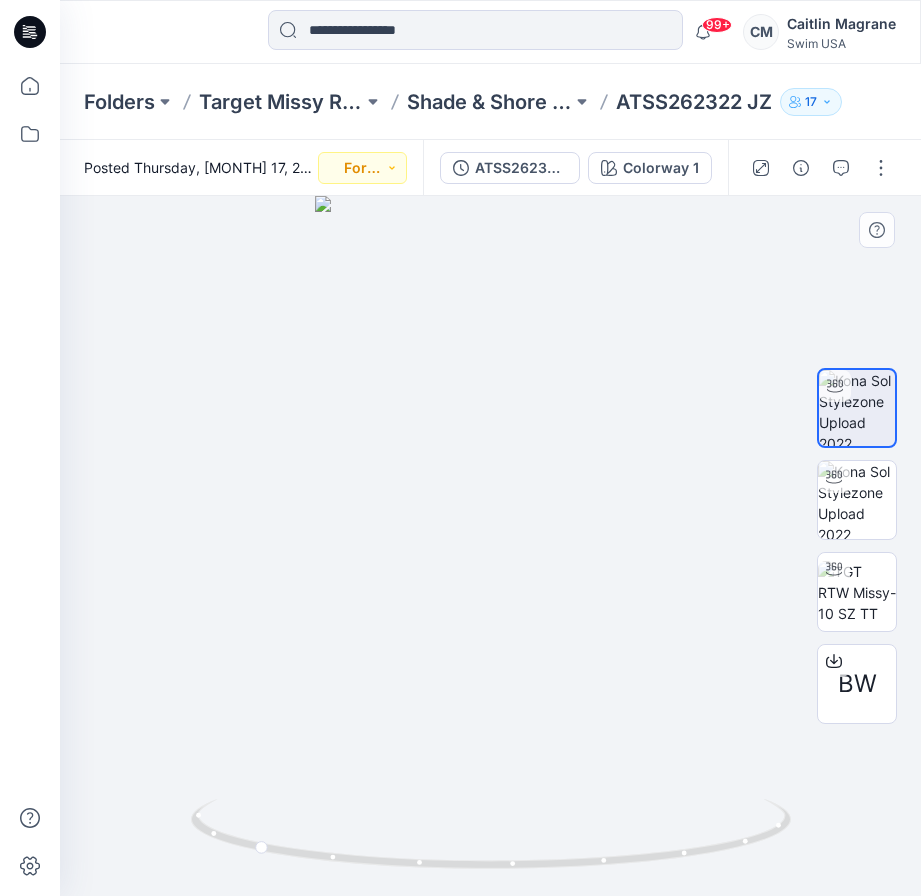 click on "BW" at bounding box center (857, 546) 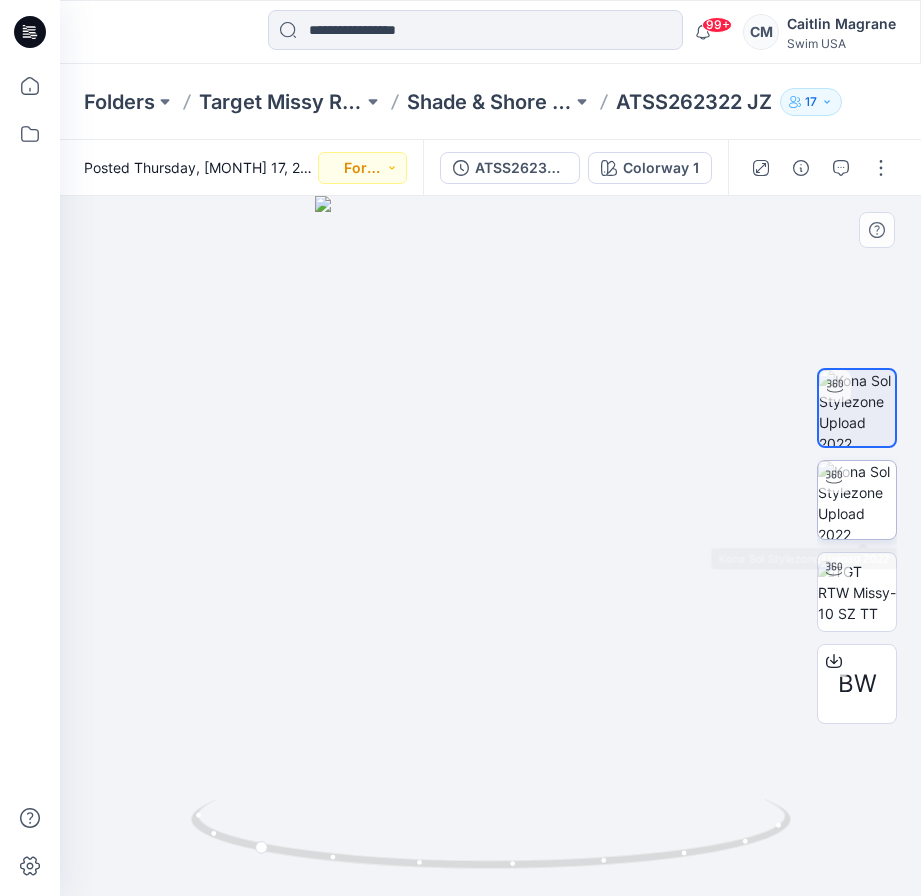 click at bounding box center [857, 500] 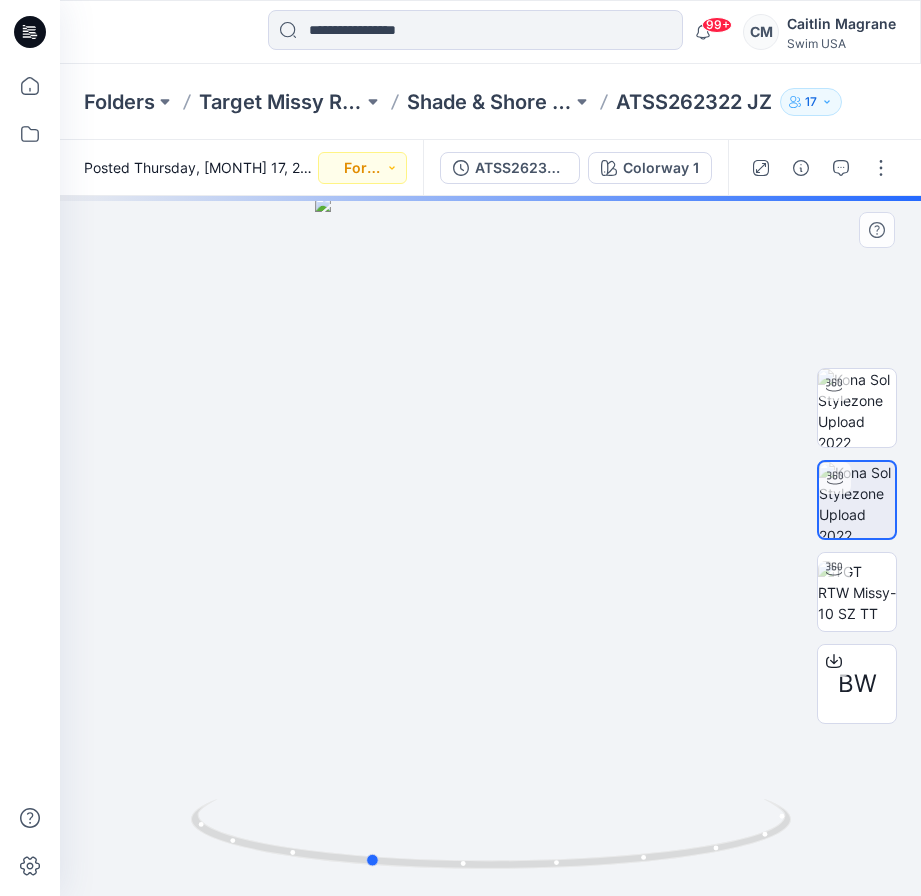 drag, startPoint x: 678, startPoint y: 664, endPoint x: 555, endPoint y: 665, distance: 123.00407 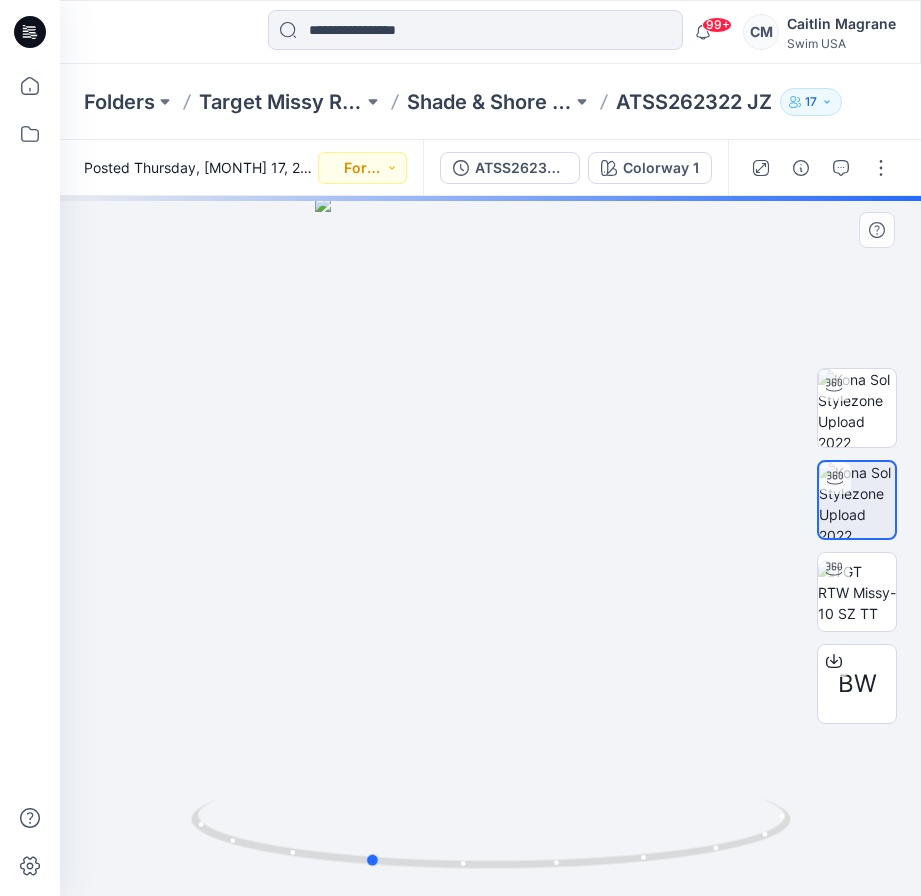 click at bounding box center [490, 546] 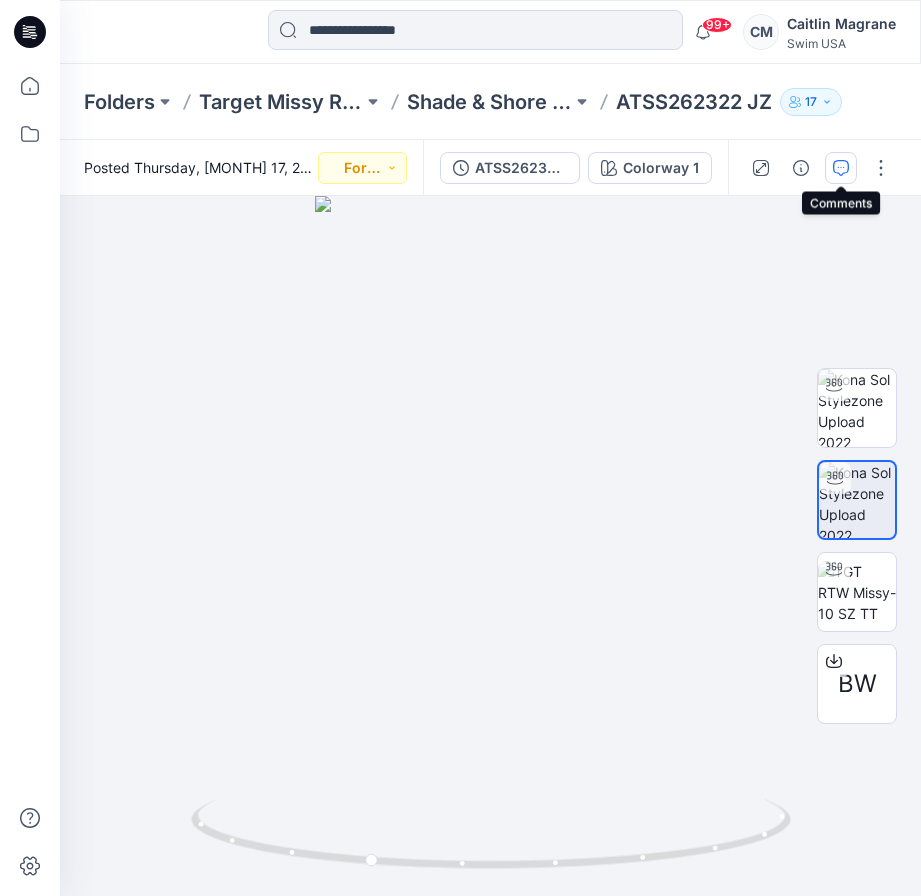 click at bounding box center (841, 168) 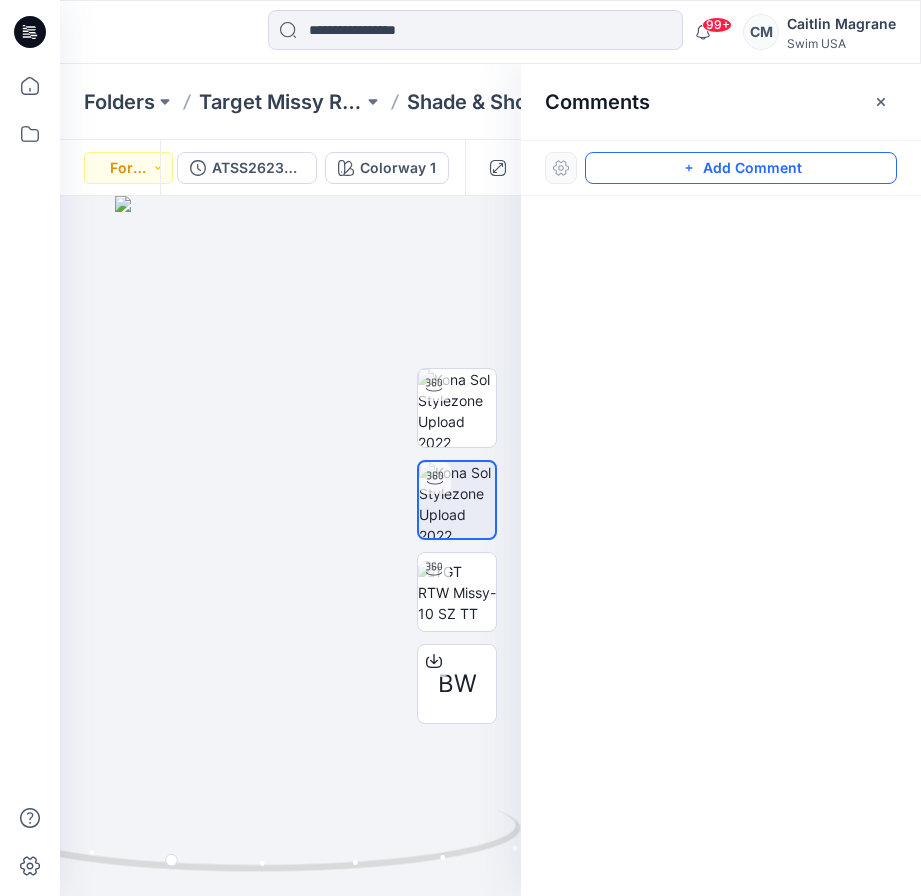 click on "Add Comment" at bounding box center (741, 168) 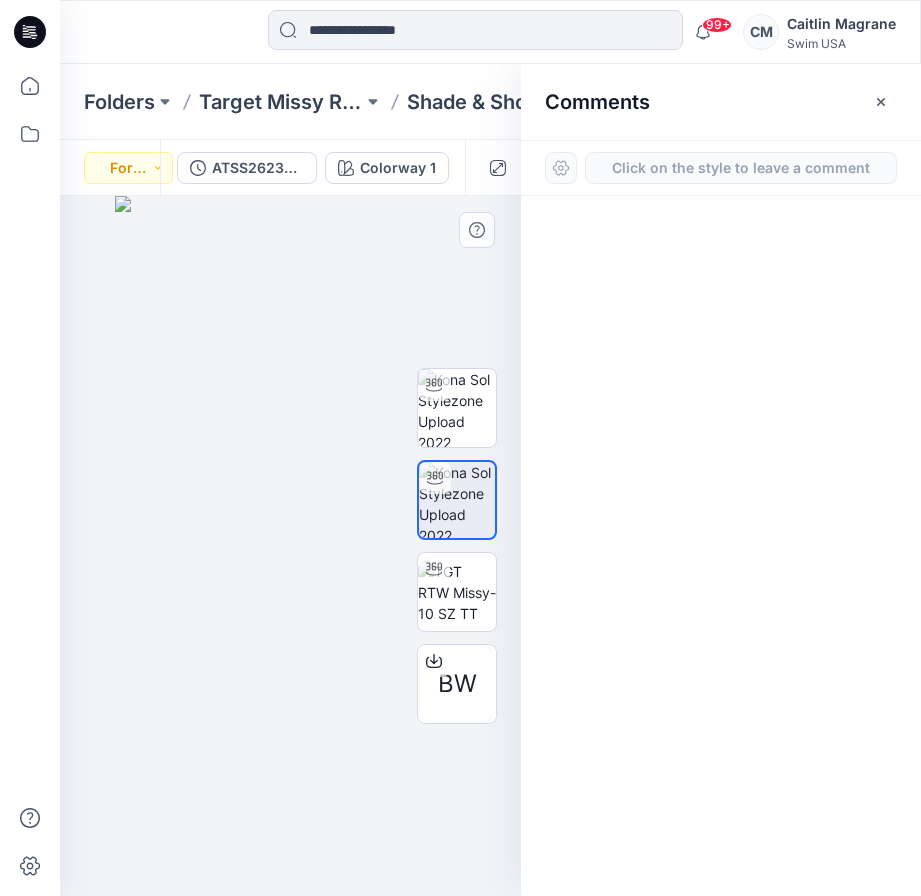 click on "1" at bounding box center (290, 546) 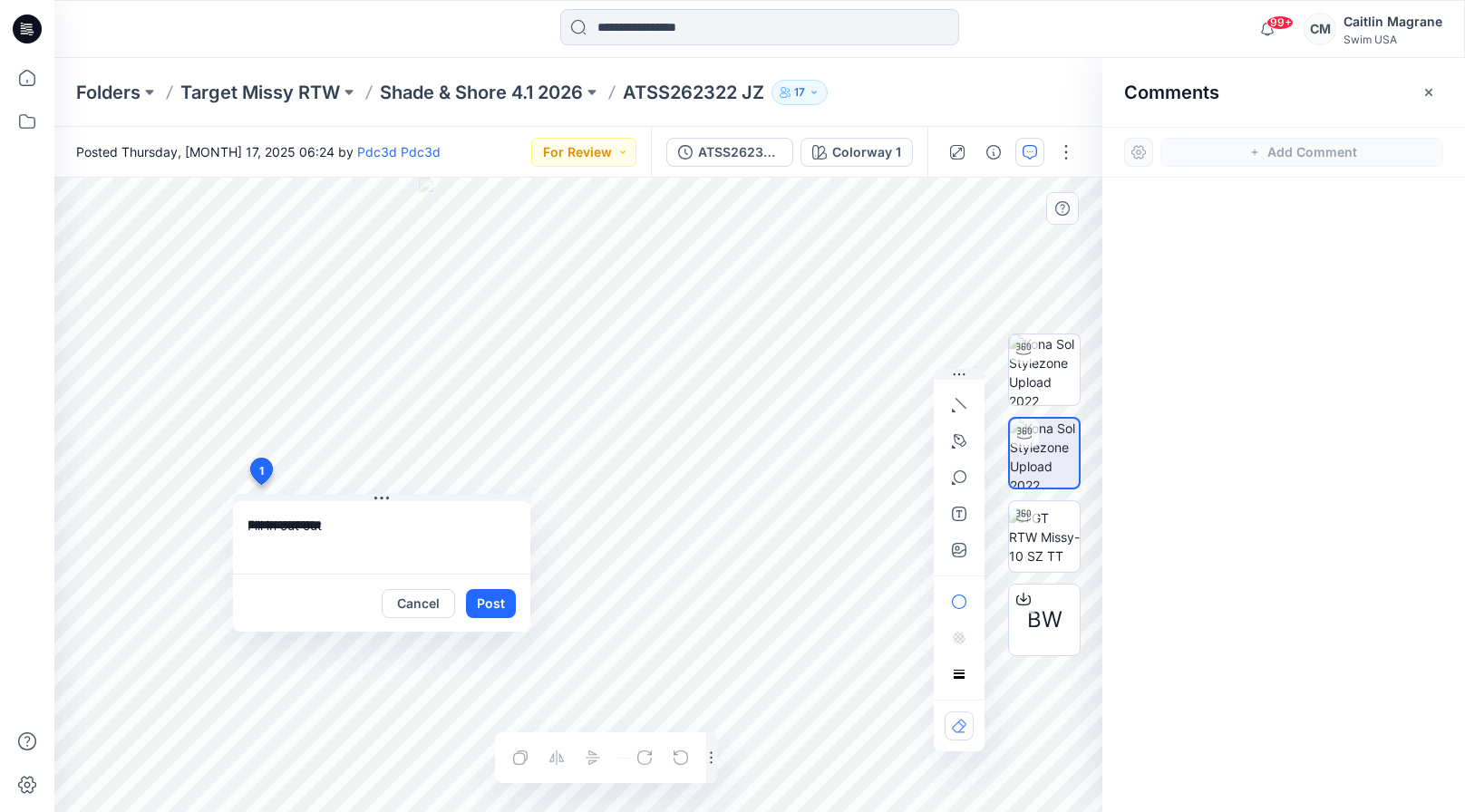 click on "**********" at bounding box center (578, 495) 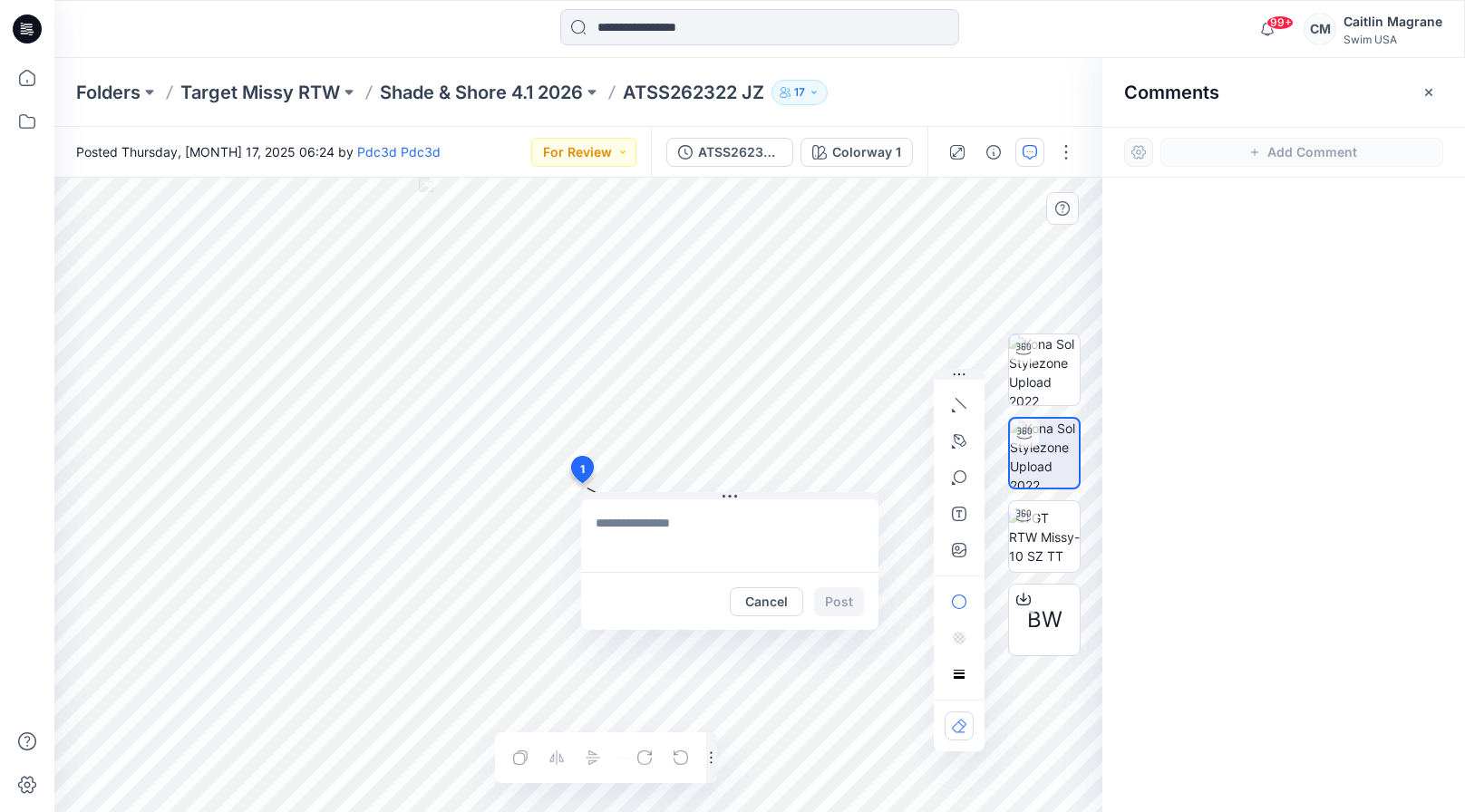 drag, startPoint x: 265, startPoint y: 472, endPoint x: 584, endPoint y: 466, distance: 319.0564 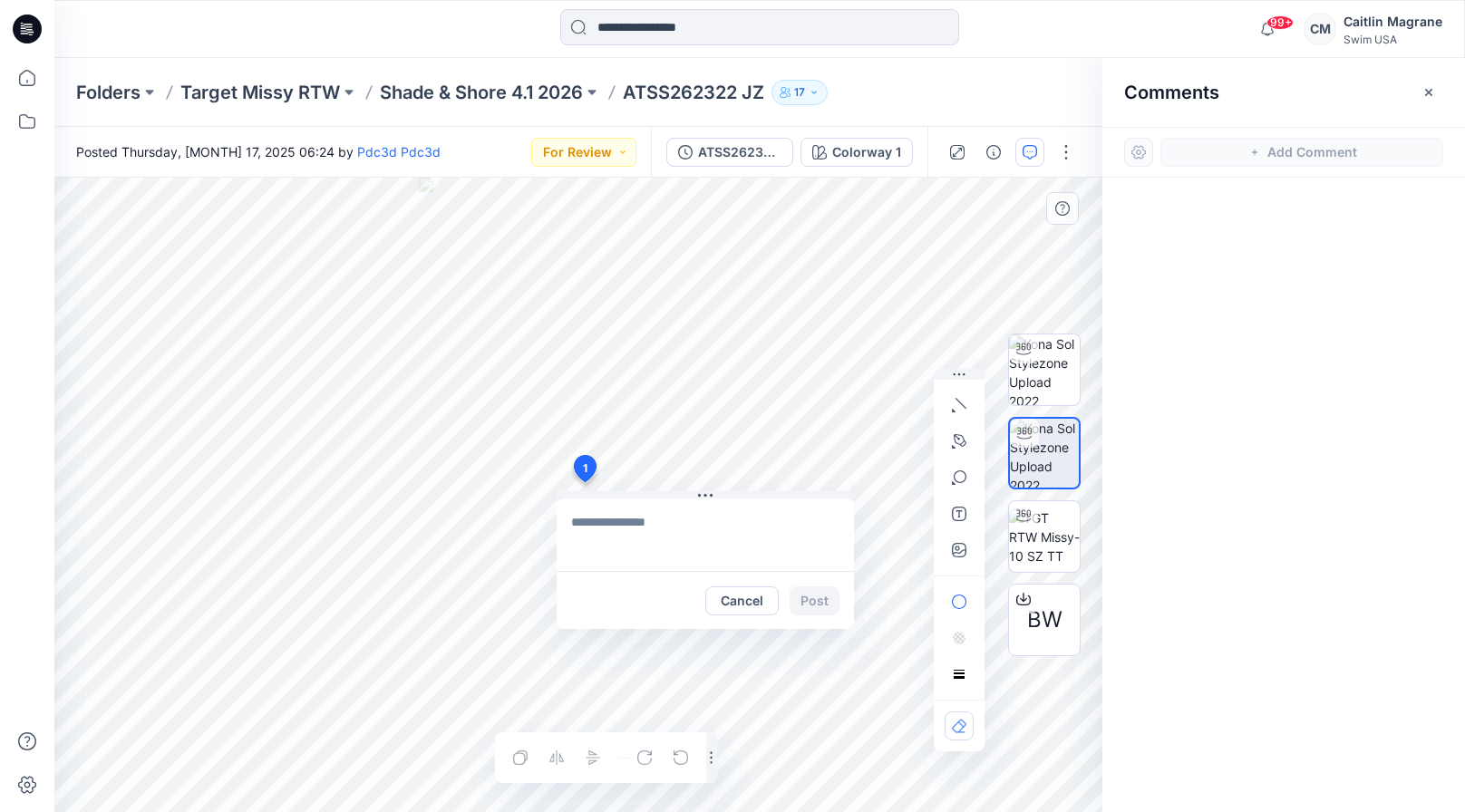 click at bounding box center (705, 535) 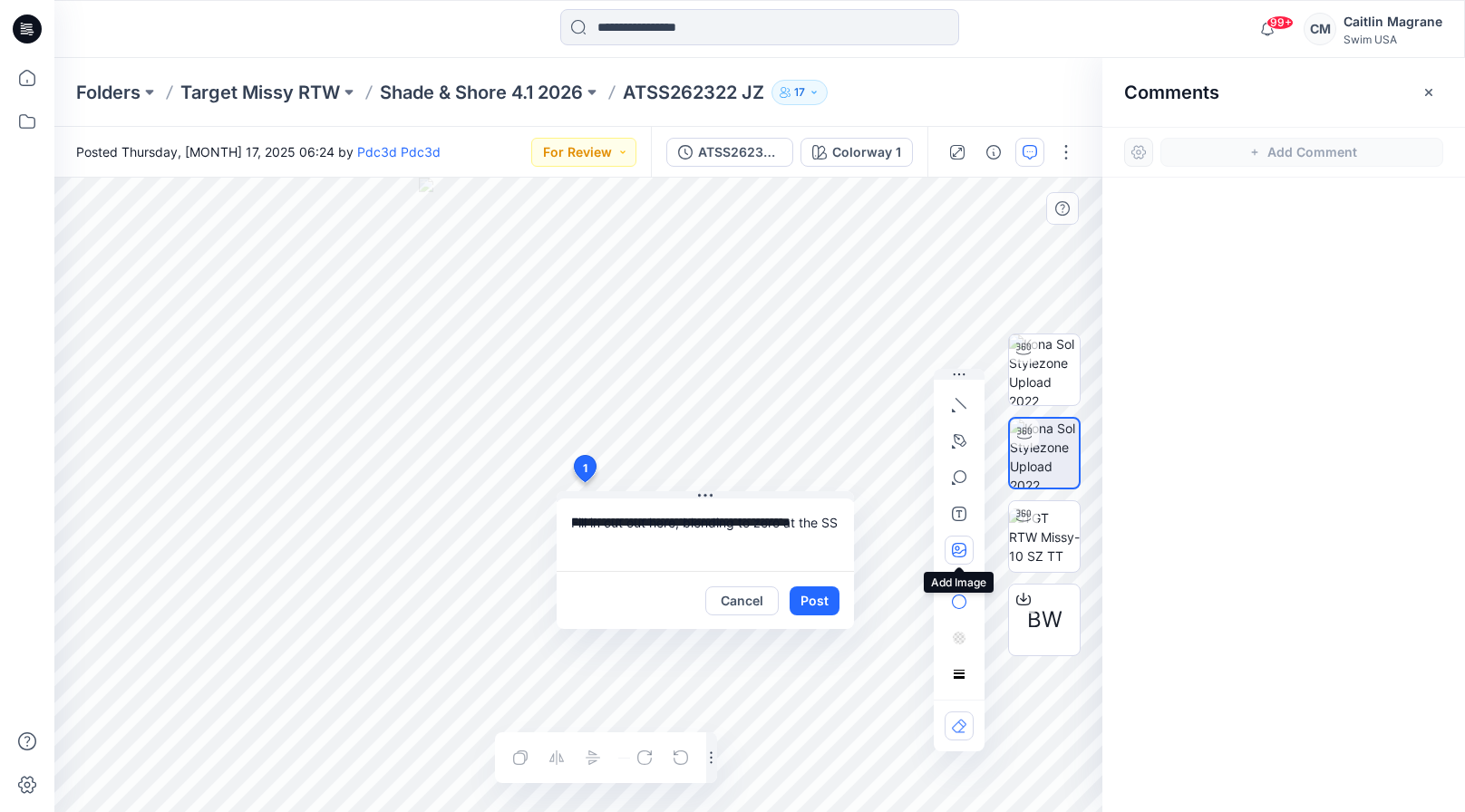 type on "**********" 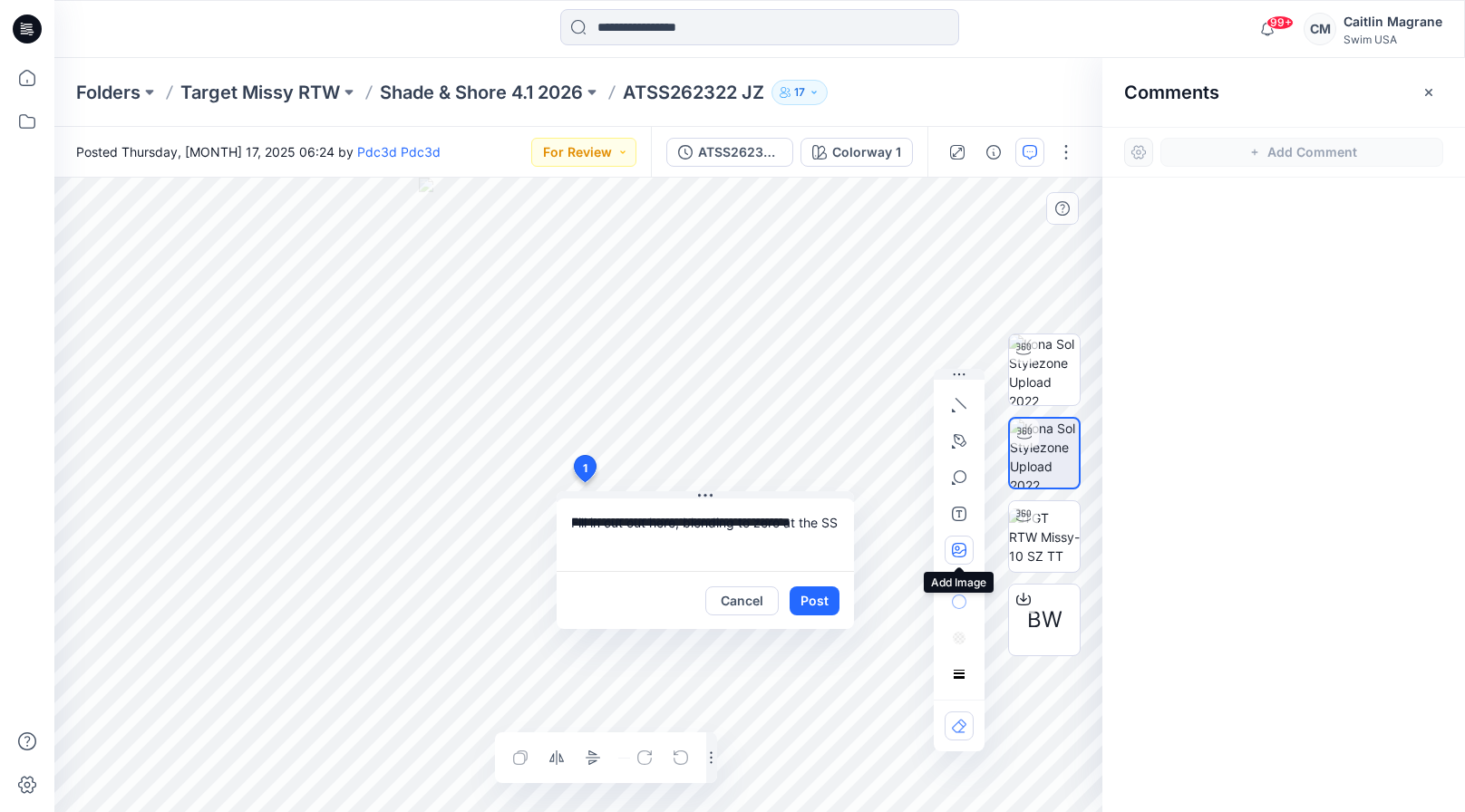 type on "**********" 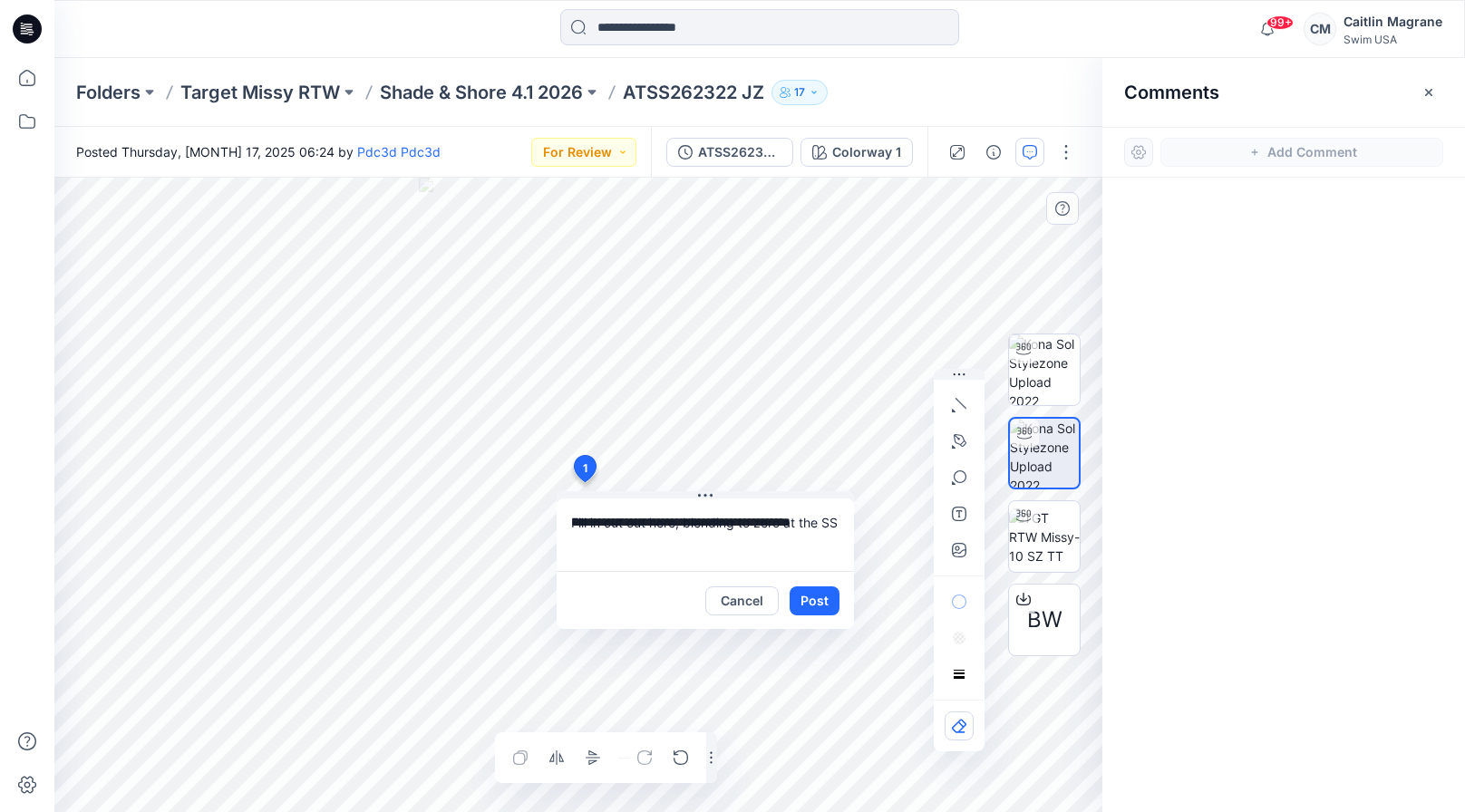 click on "Cancel Post" at bounding box center (705, 600) 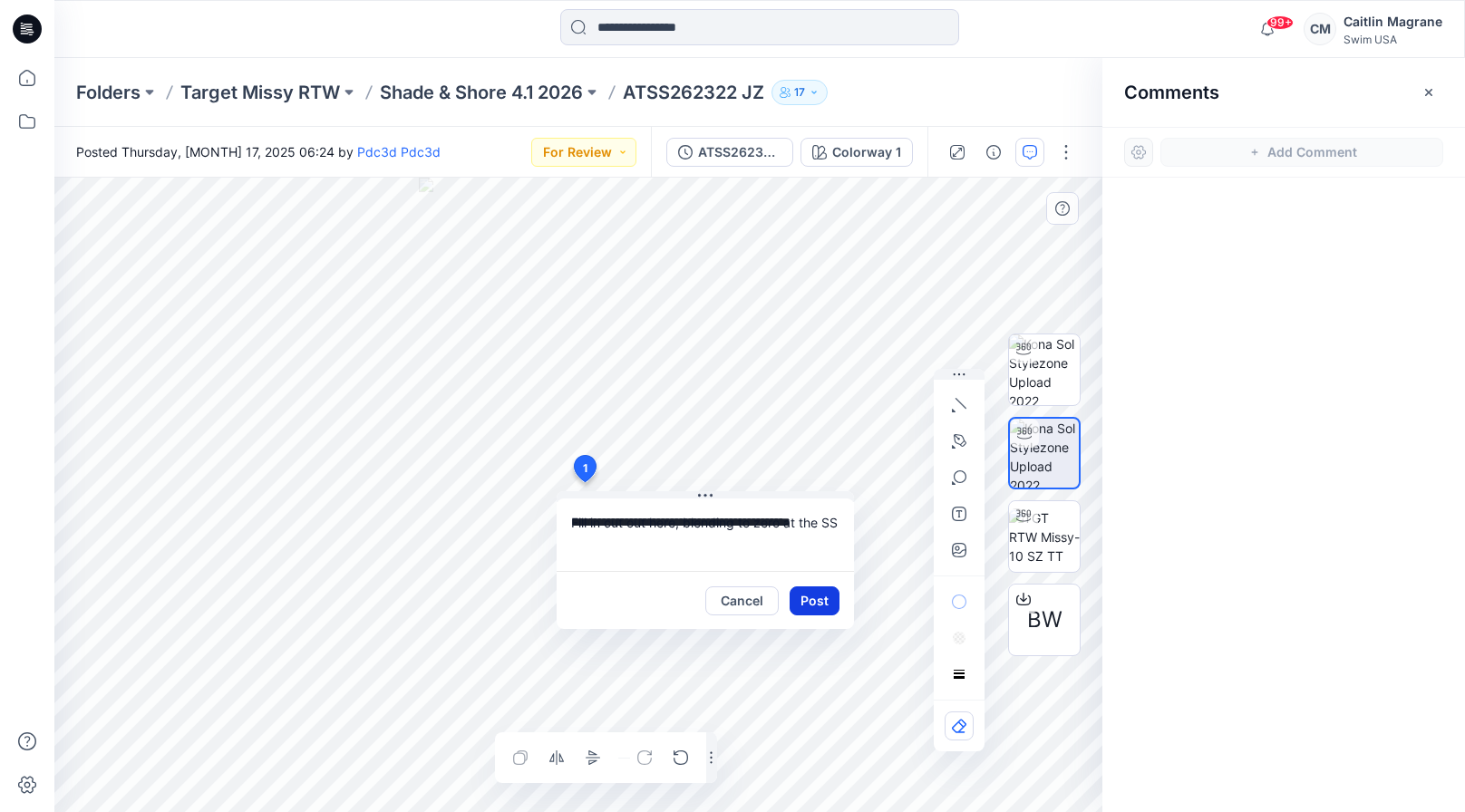 click on "Post" at bounding box center (814, 601) 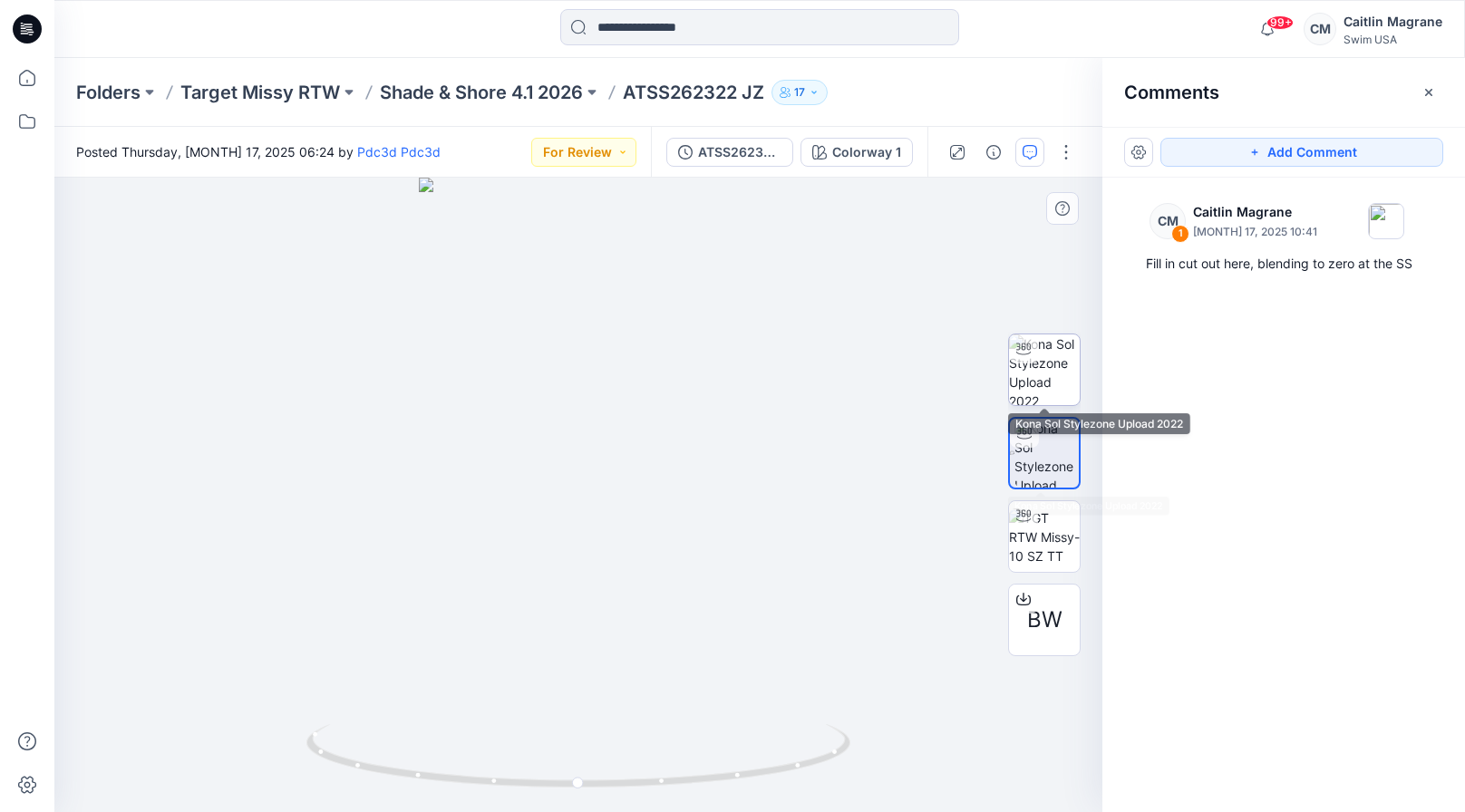 click at bounding box center (1044, 370) 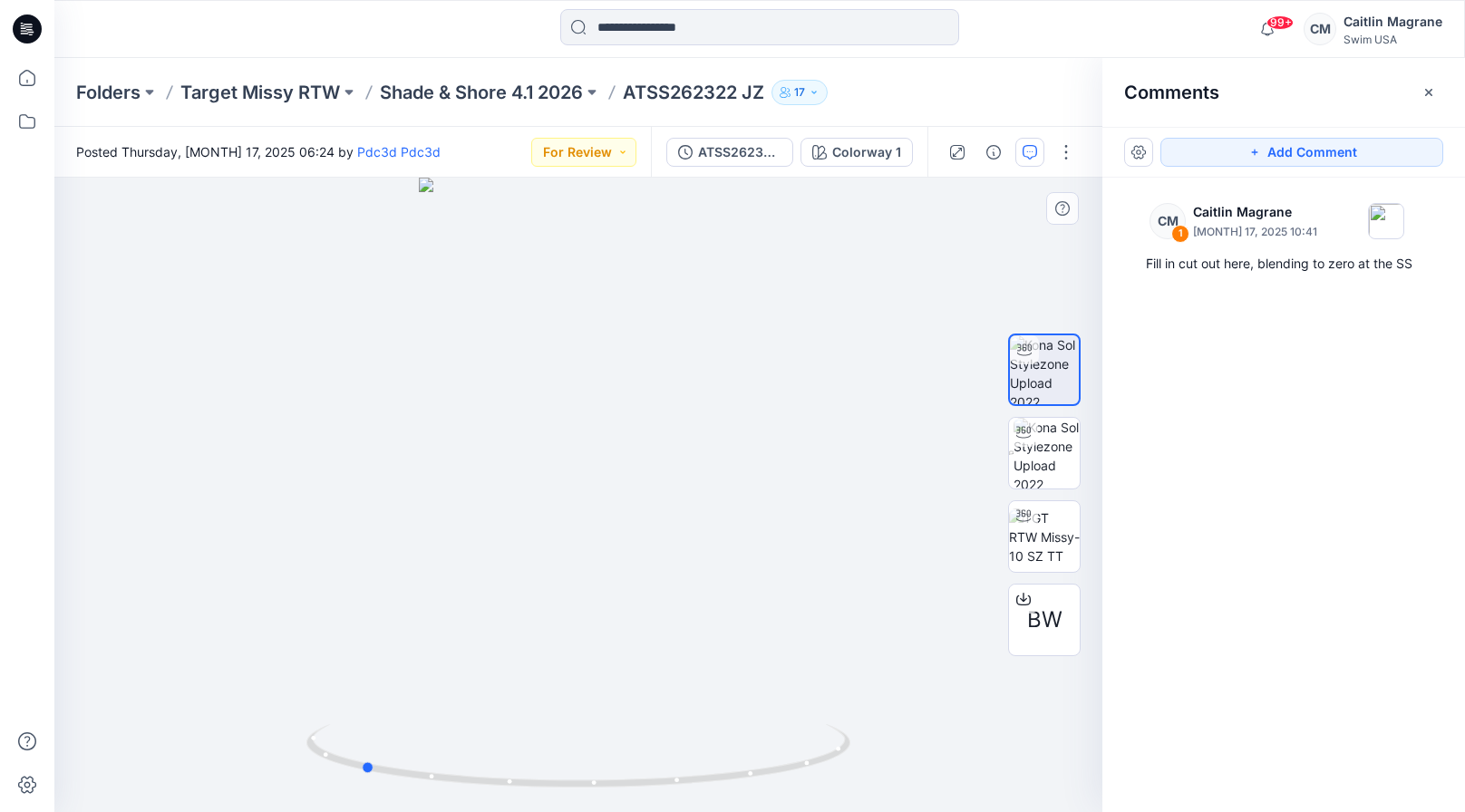 drag, startPoint x: 726, startPoint y: 682, endPoint x: 506, endPoint y: 676, distance: 220.0818 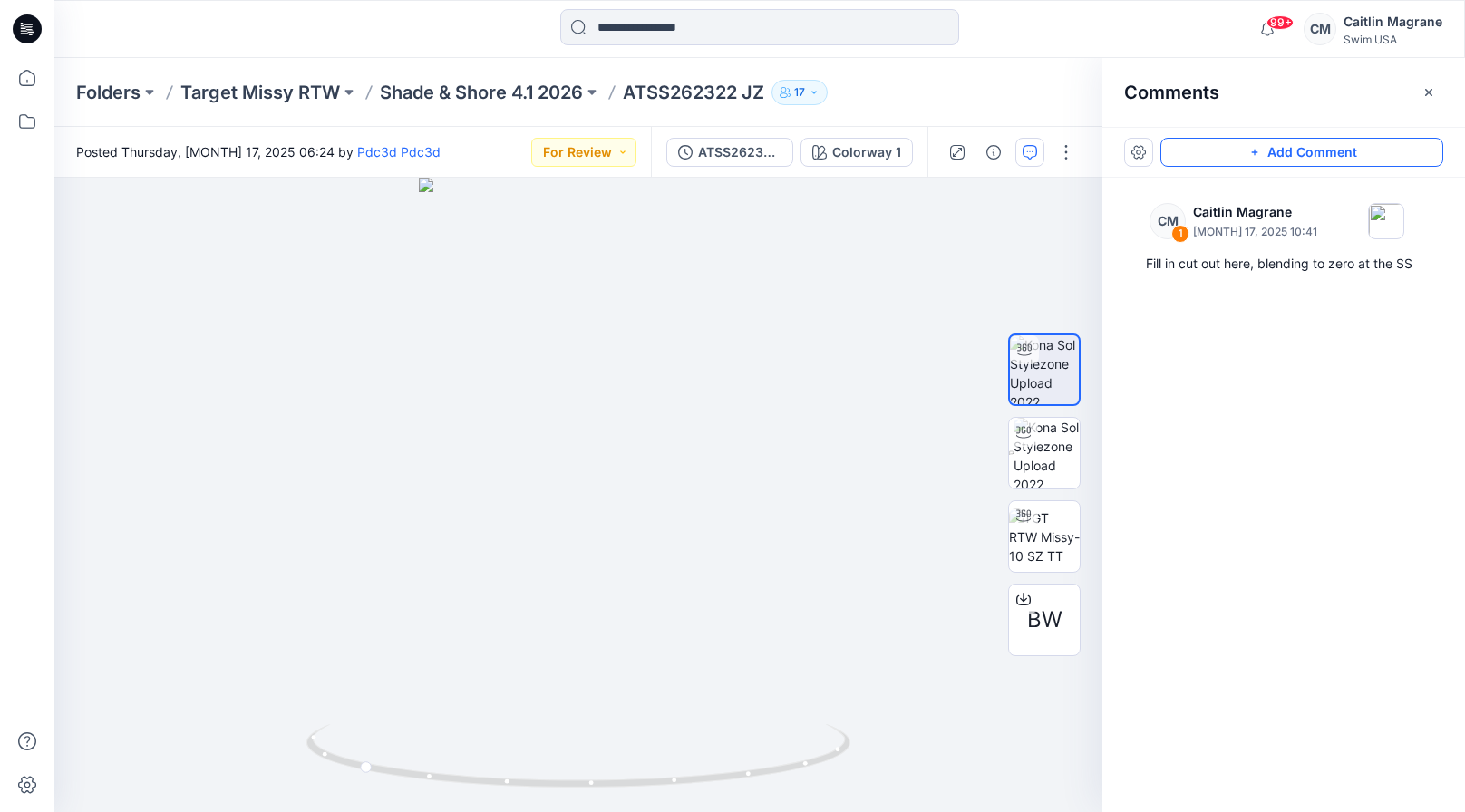 click on "Add Comment" at bounding box center [1302, 152] 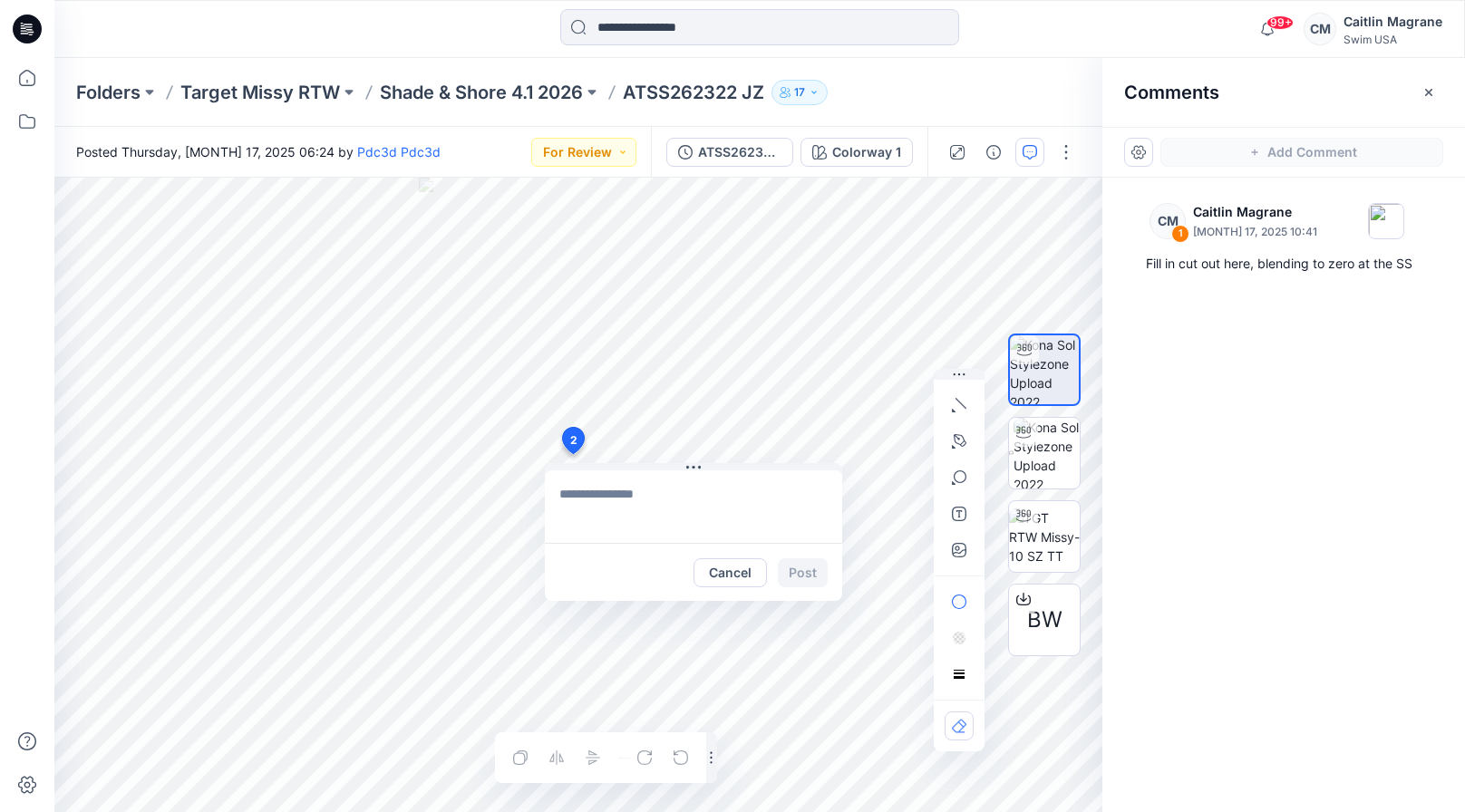click on "2   Cancel Post
Layer 1" at bounding box center [578, 495] 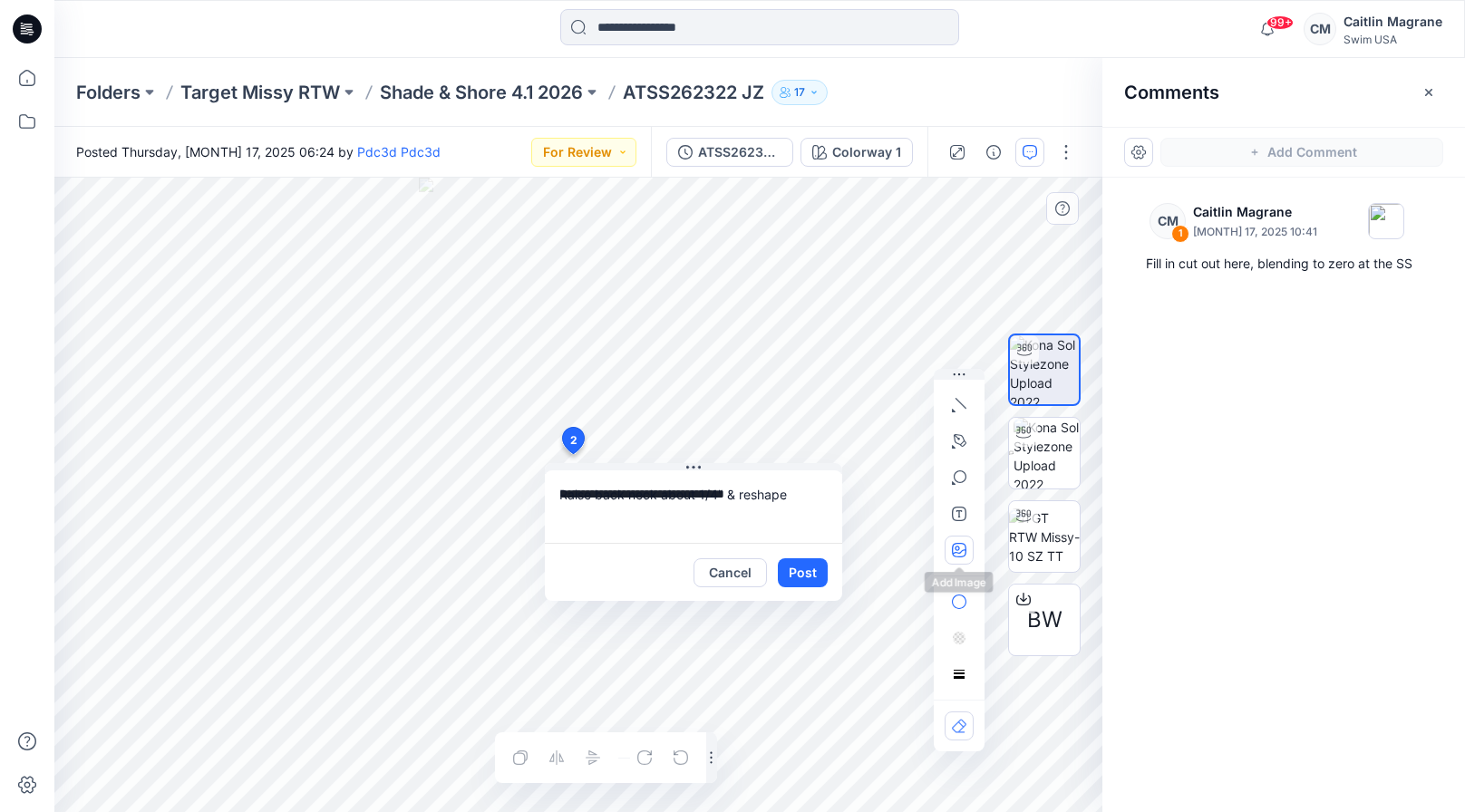 type on "**********" 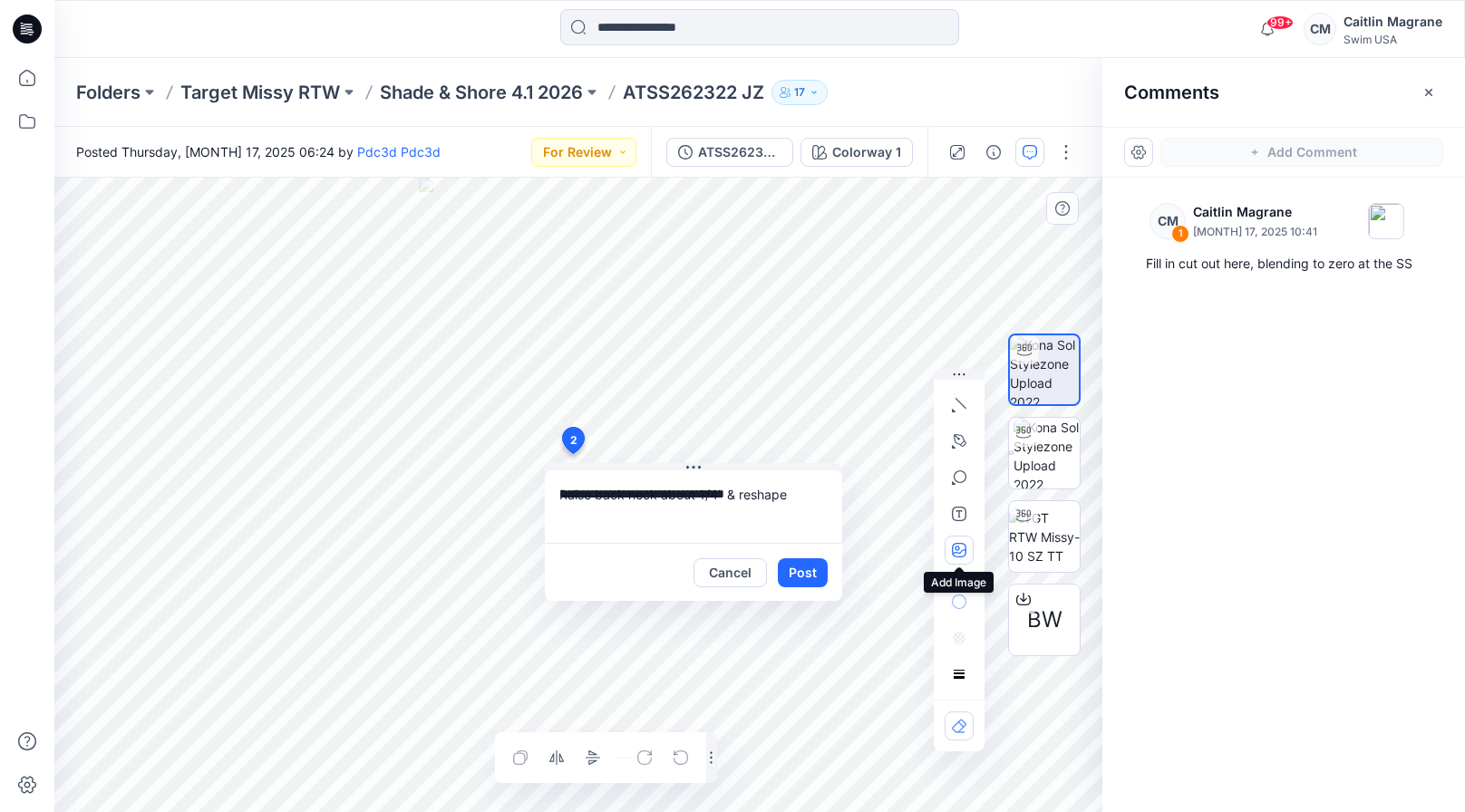 type on "**********" 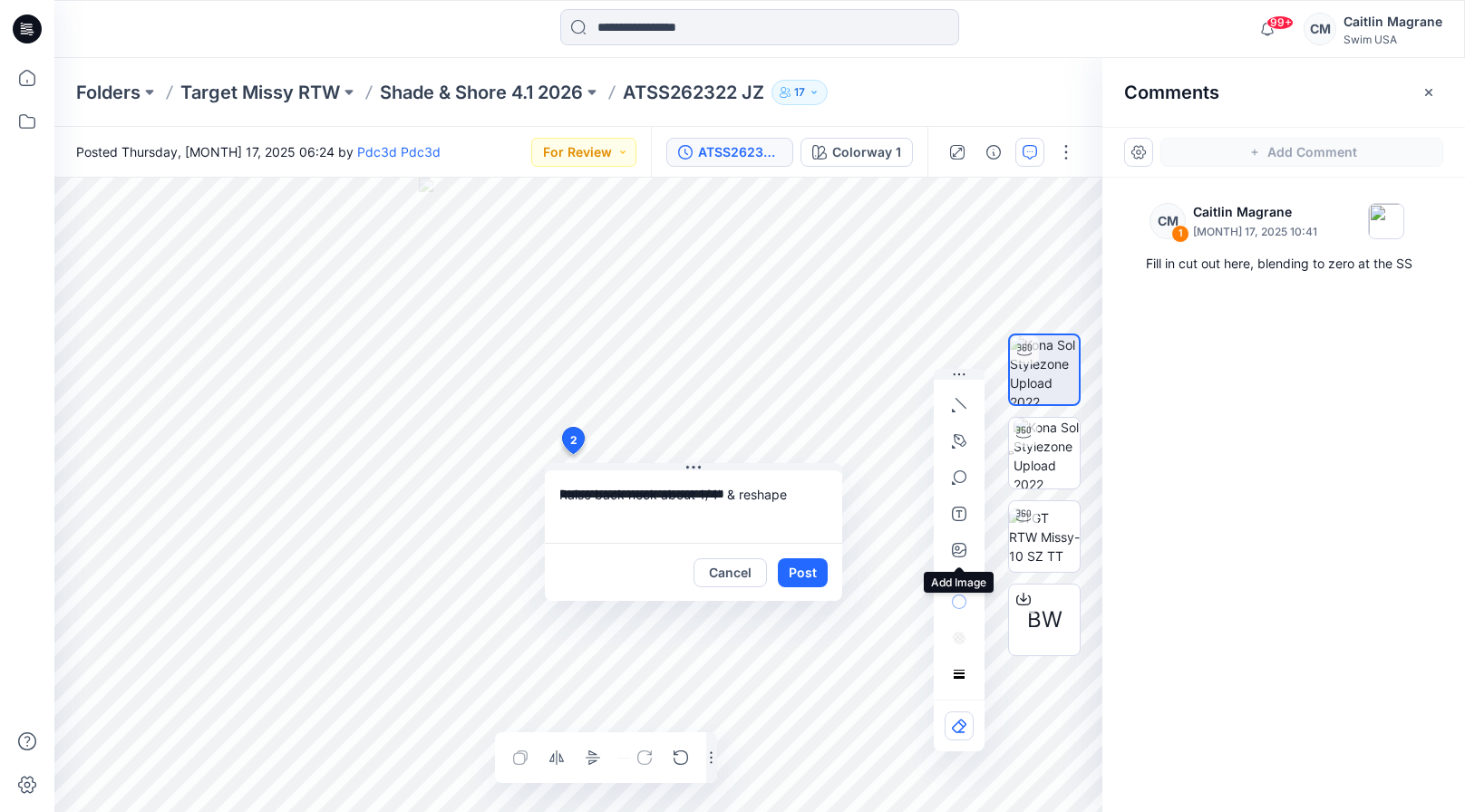 click on "**********" at bounding box center [760, 469] 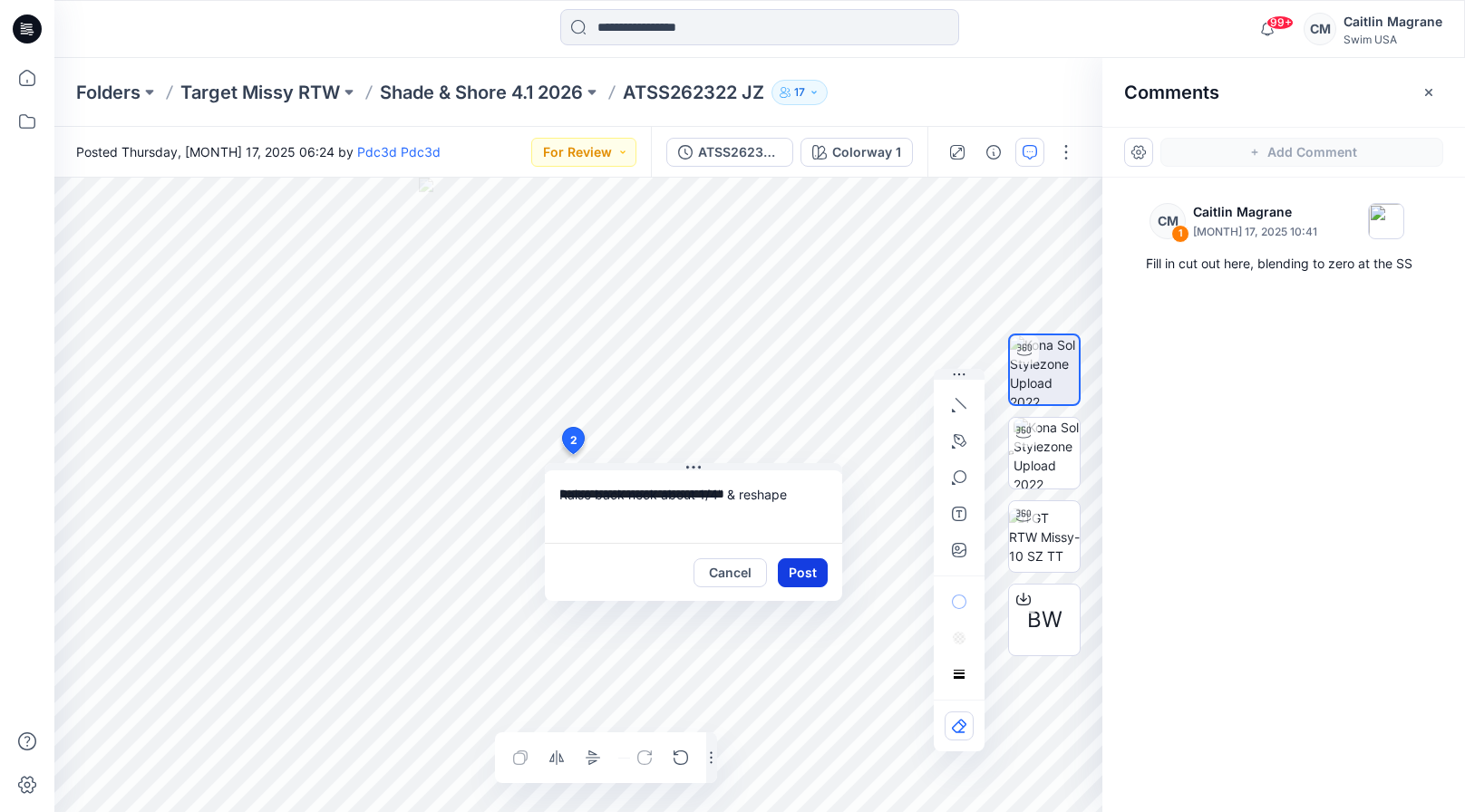 click on "Post" at bounding box center [802, 573] 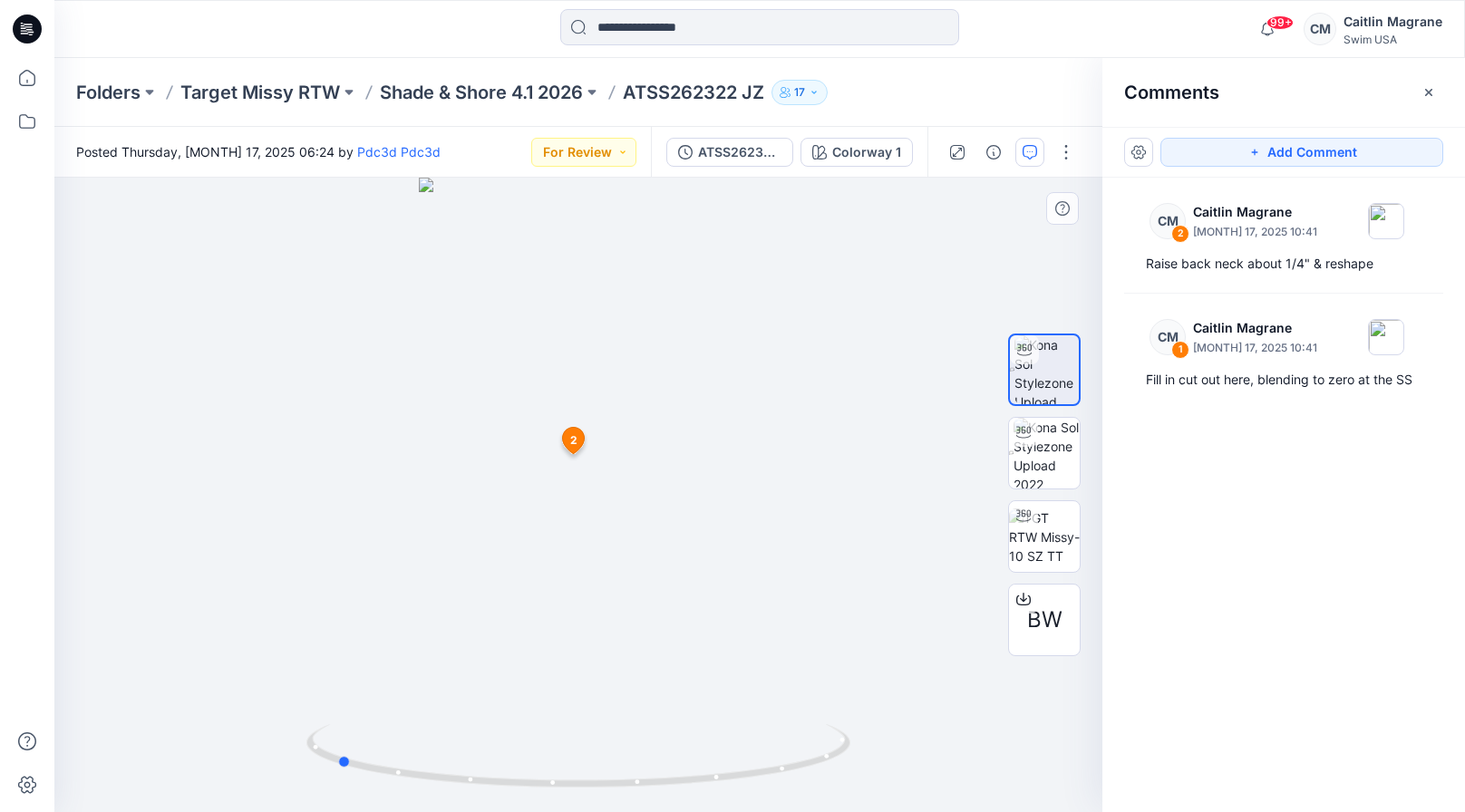drag, startPoint x: 584, startPoint y: 402, endPoint x: 345, endPoint y: 341, distance: 246.66171 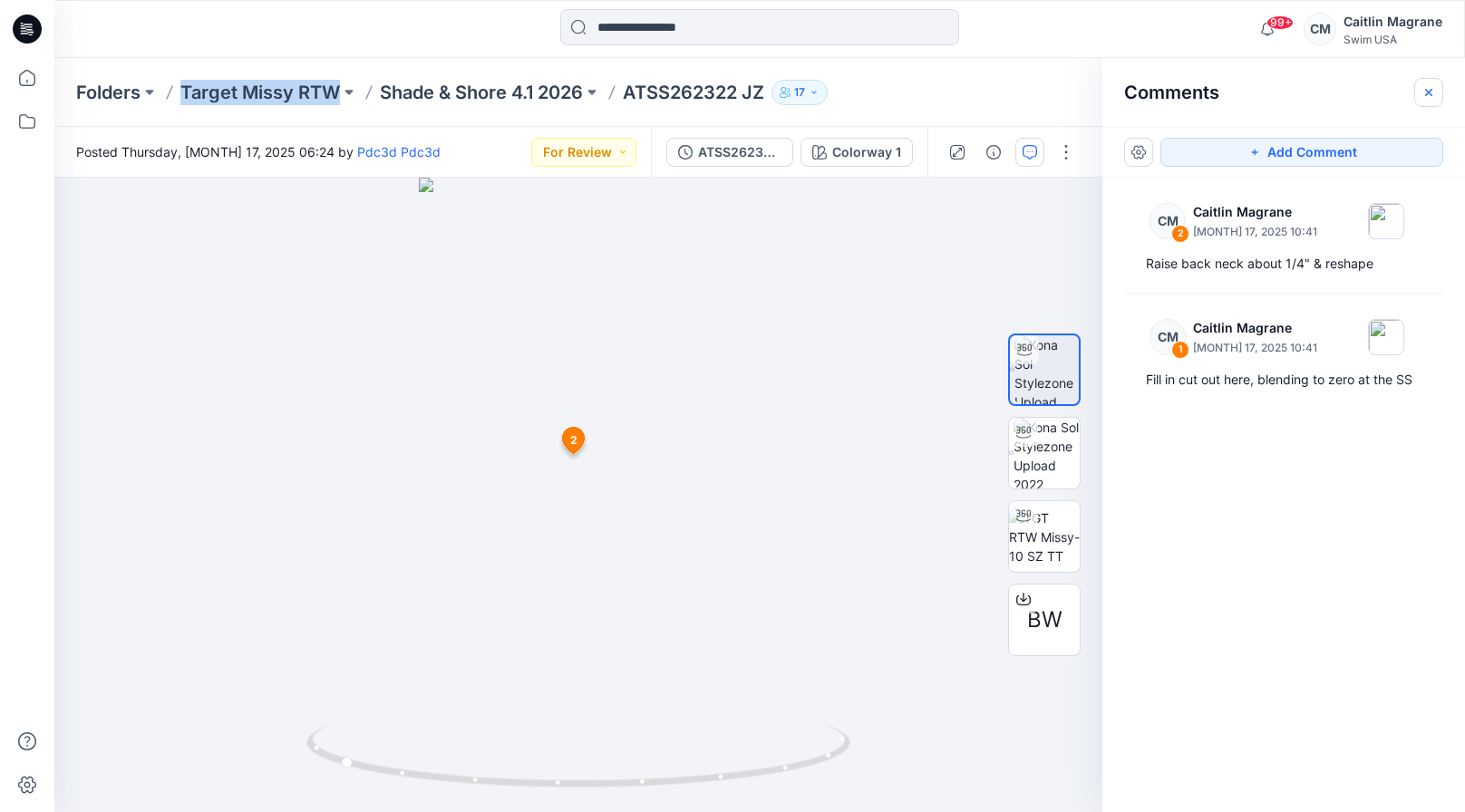 click at bounding box center [1429, 92] 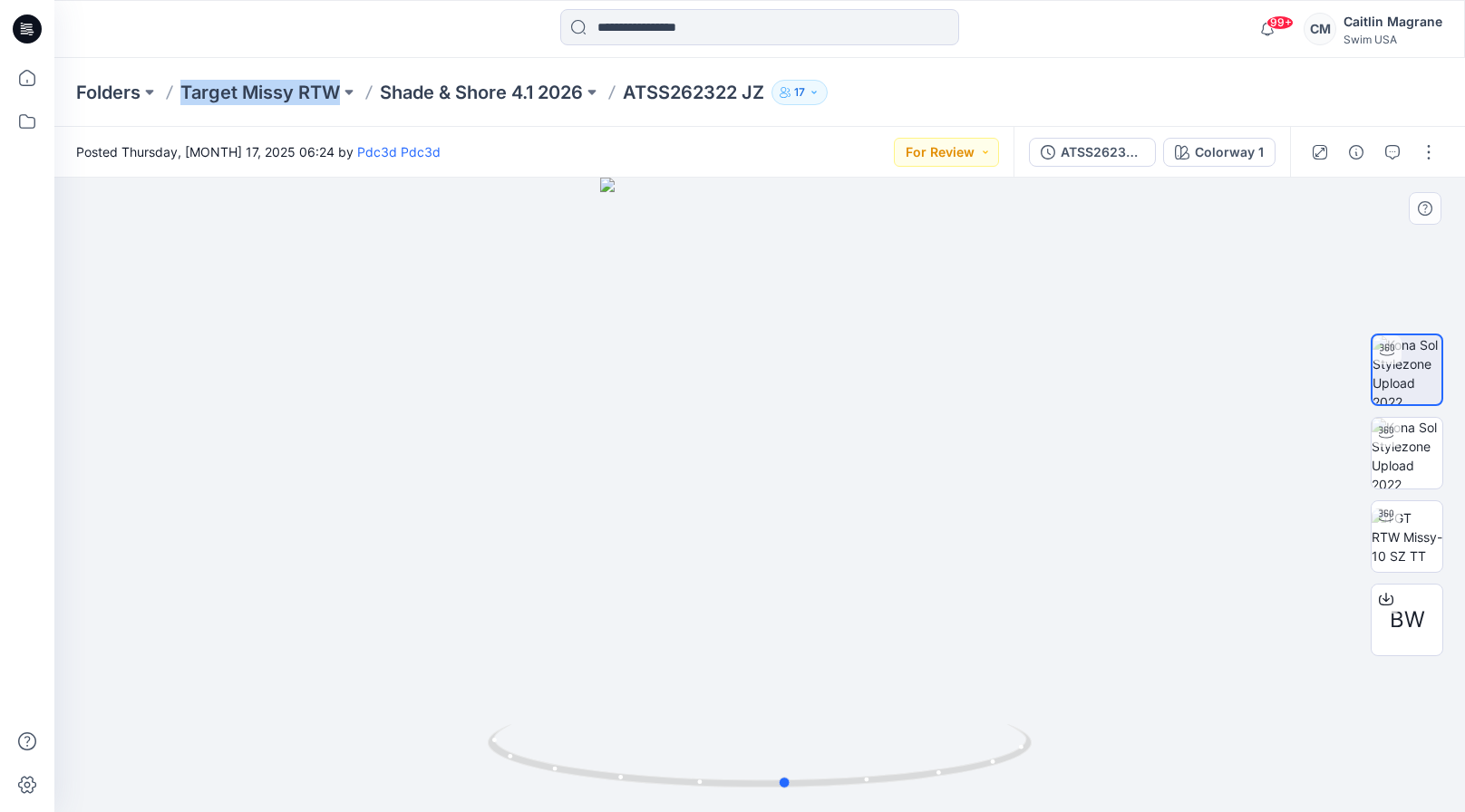 drag, startPoint x: 761, startPoint y: 493, endPoint x: 1026, endPoint y: 454, distance: 267.8544 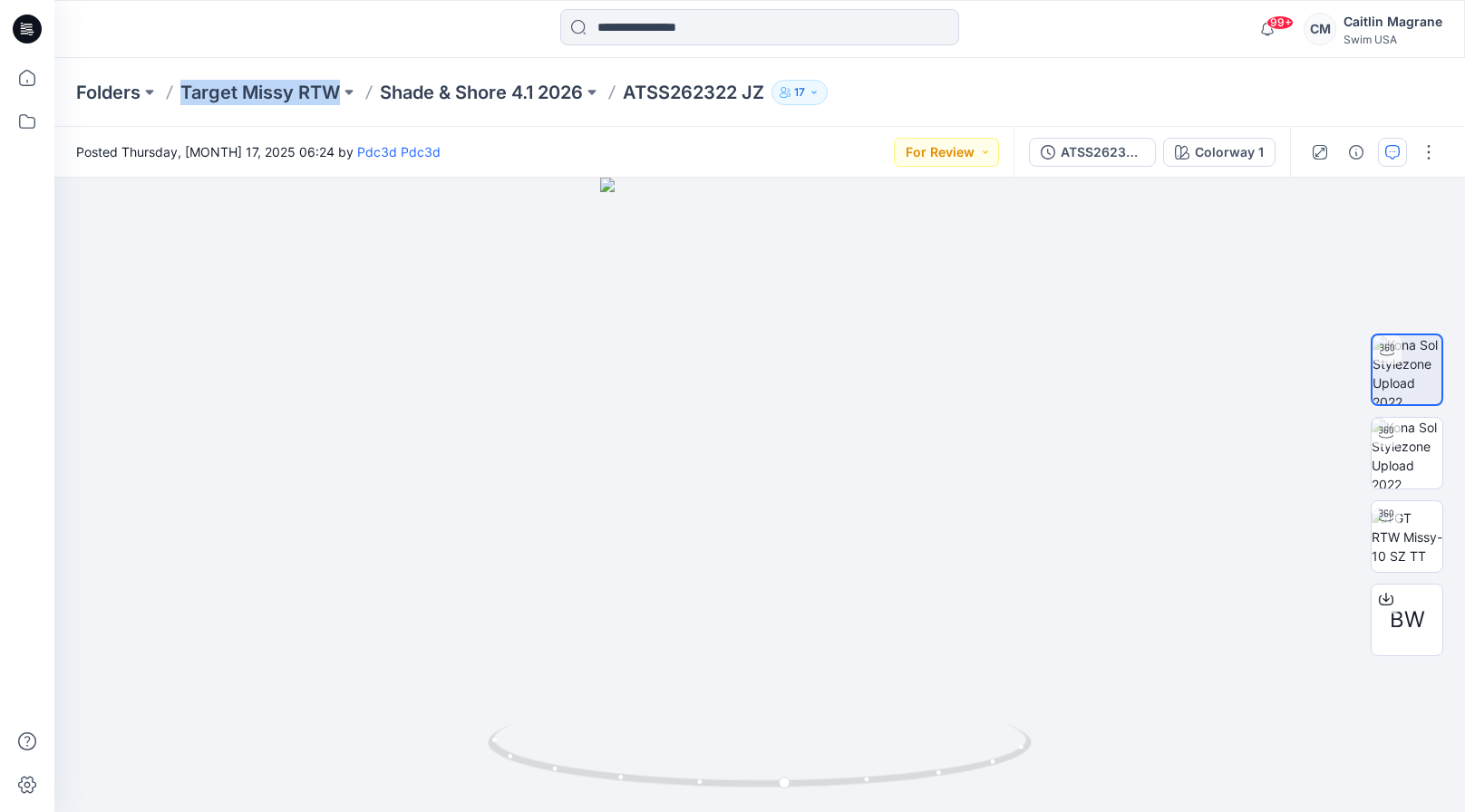 click 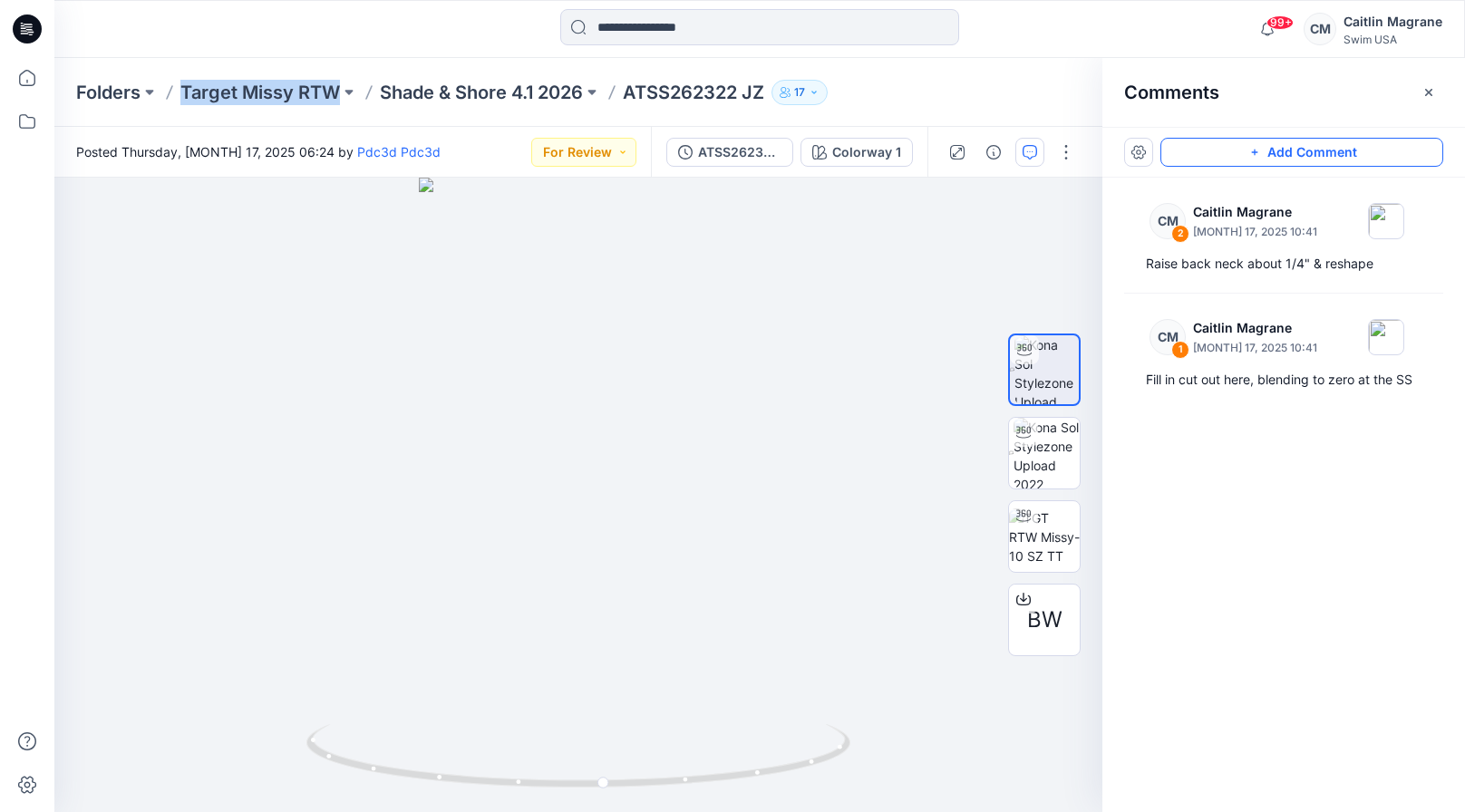 click on "Add Comment" at bounding box center (1302, 152) 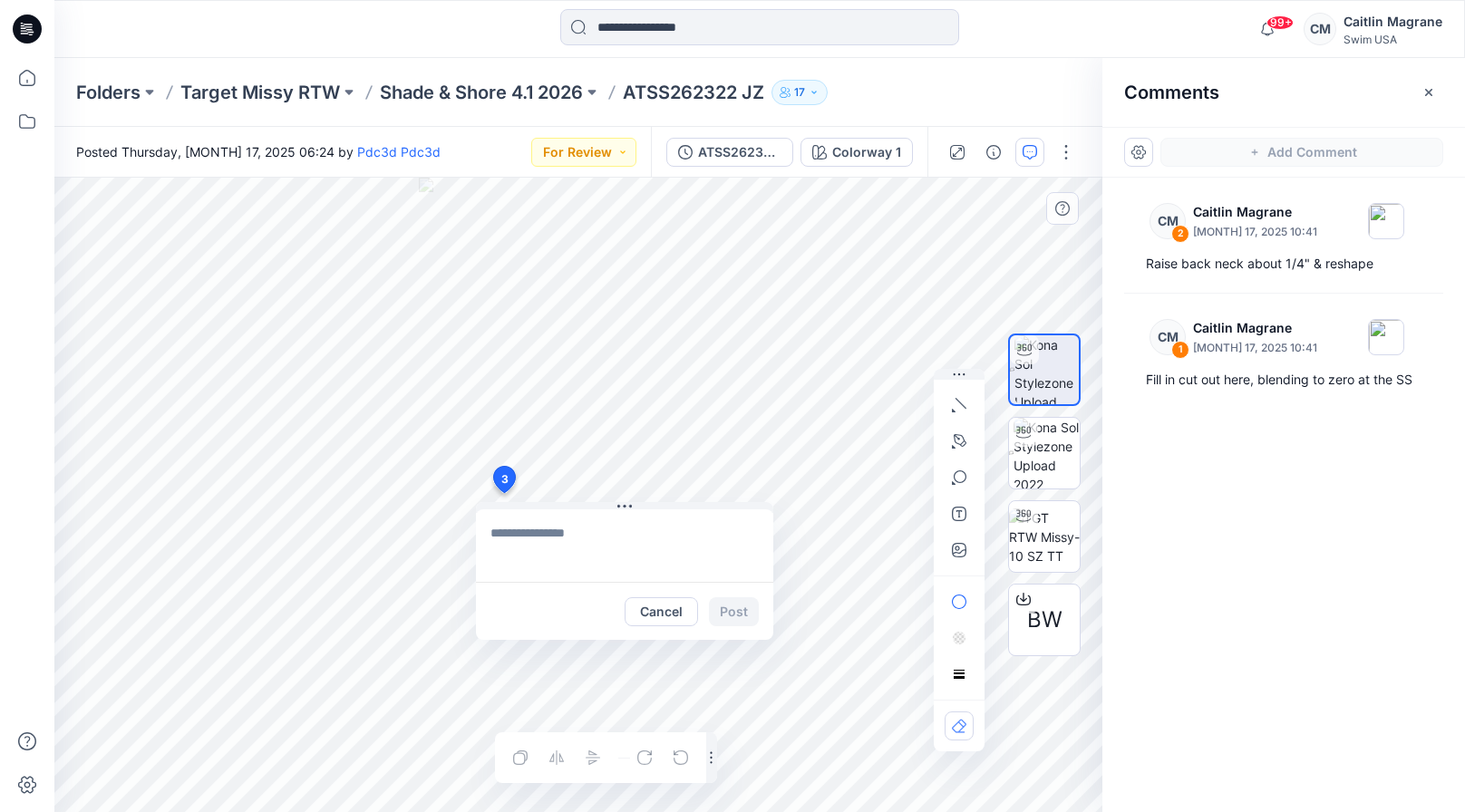 click on "3   Cancel Post
Layer 1" at bounding box center [578, 495] 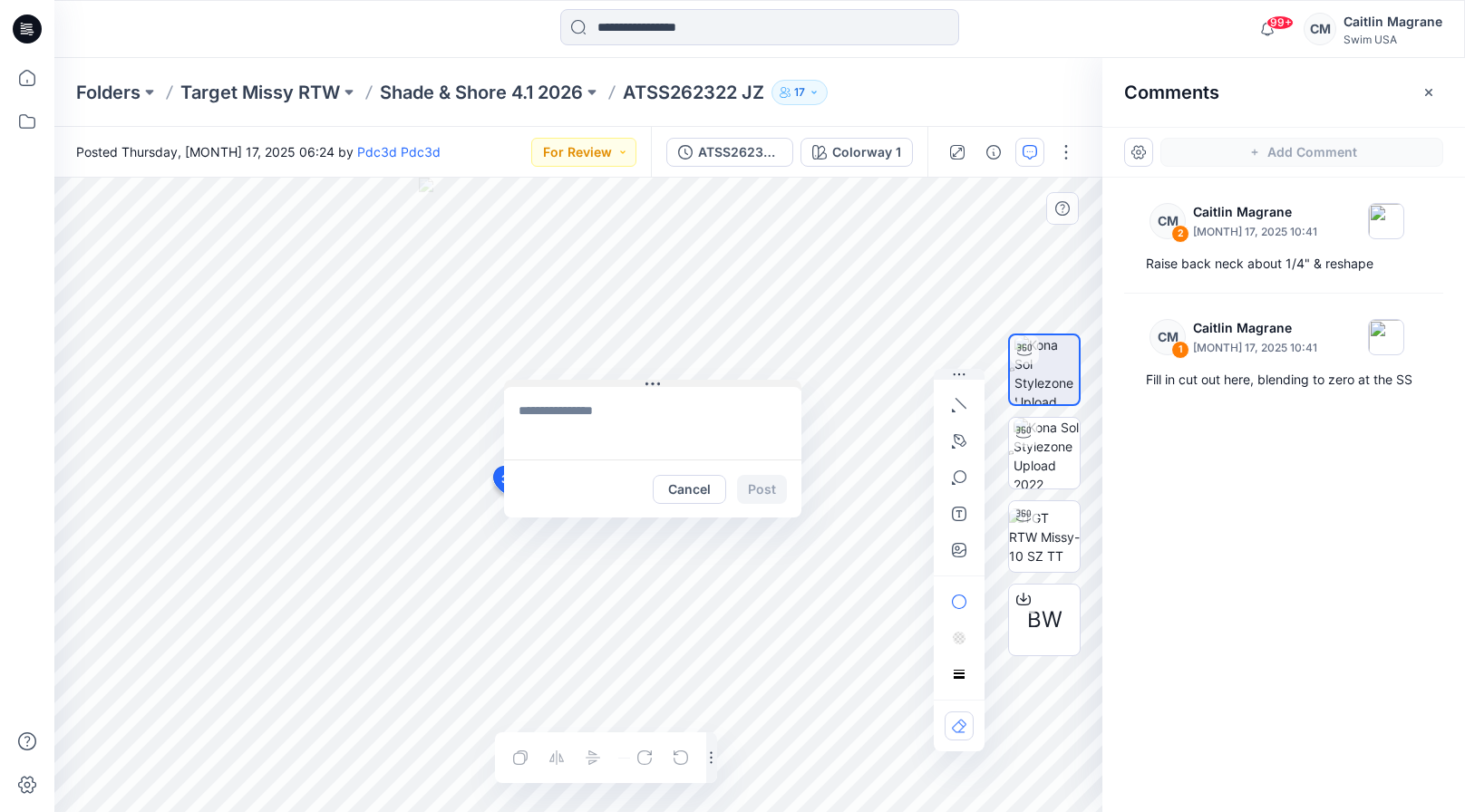 drag, startPoint x: 619, startPoint y: 503, endPoint x: 626, endPoint y: 372, distance: 131.18689 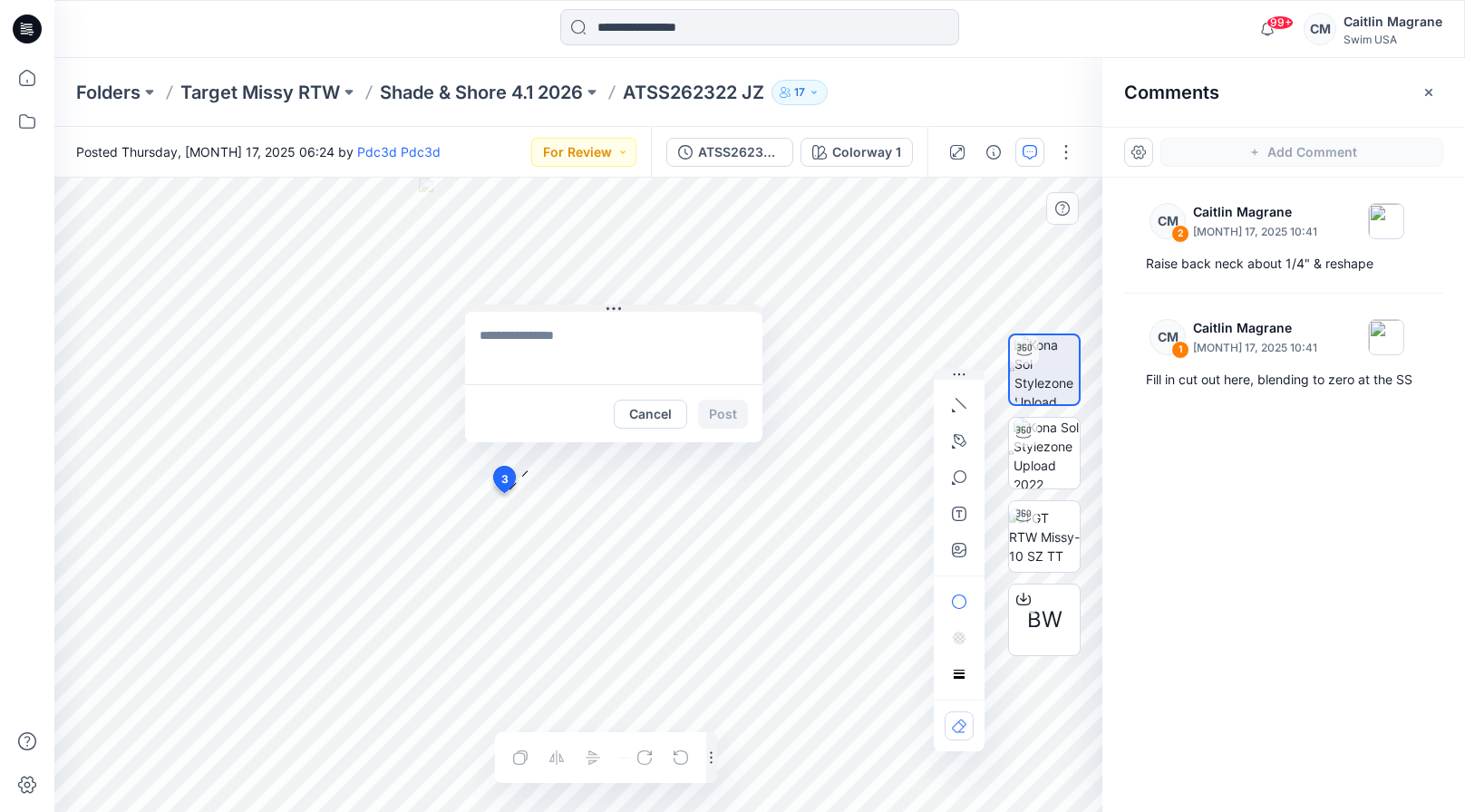 drag, startPoint x: 616, startPoint y: 348, endPoint x: 606, endPoint y: 279, distance: 69.720872 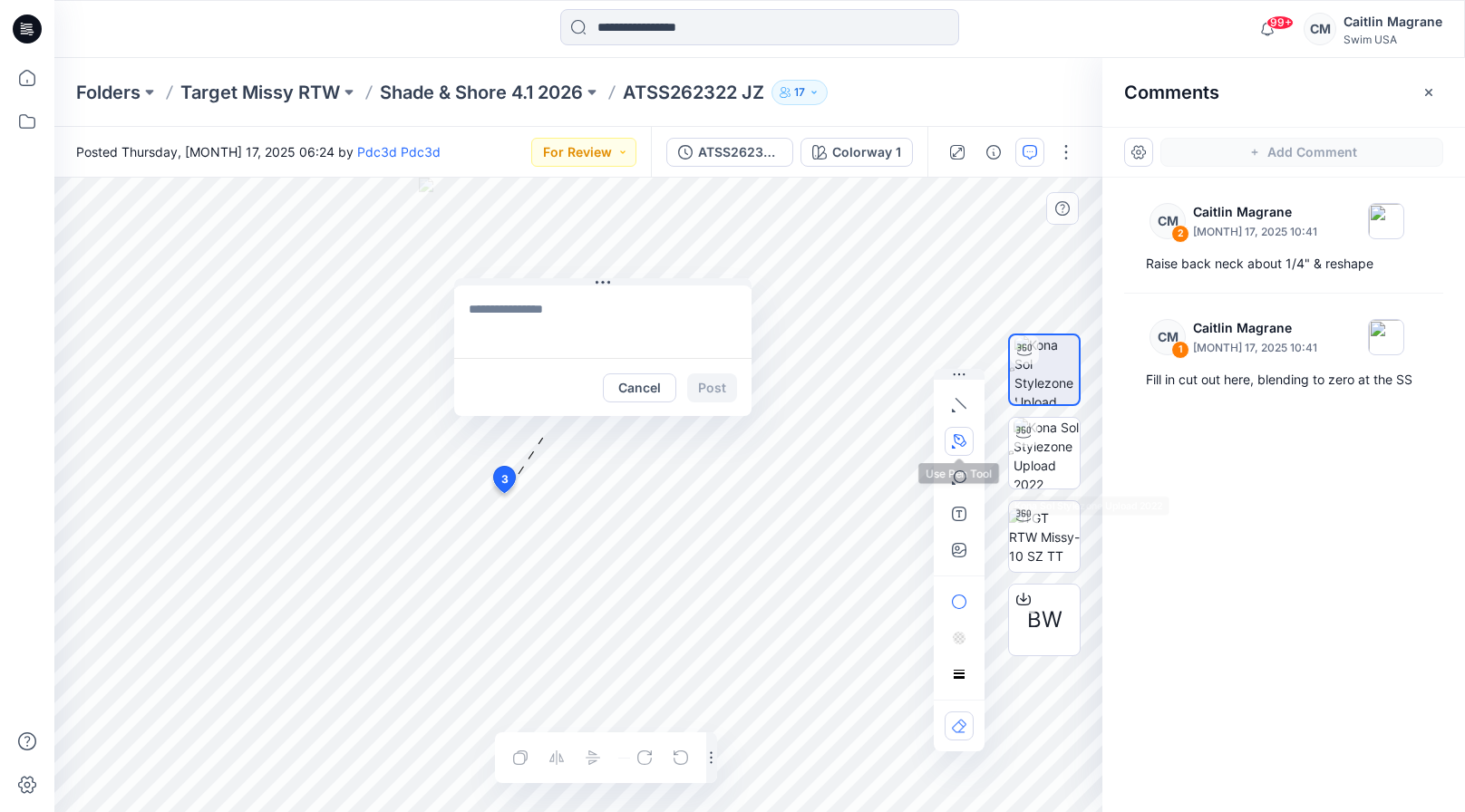 click 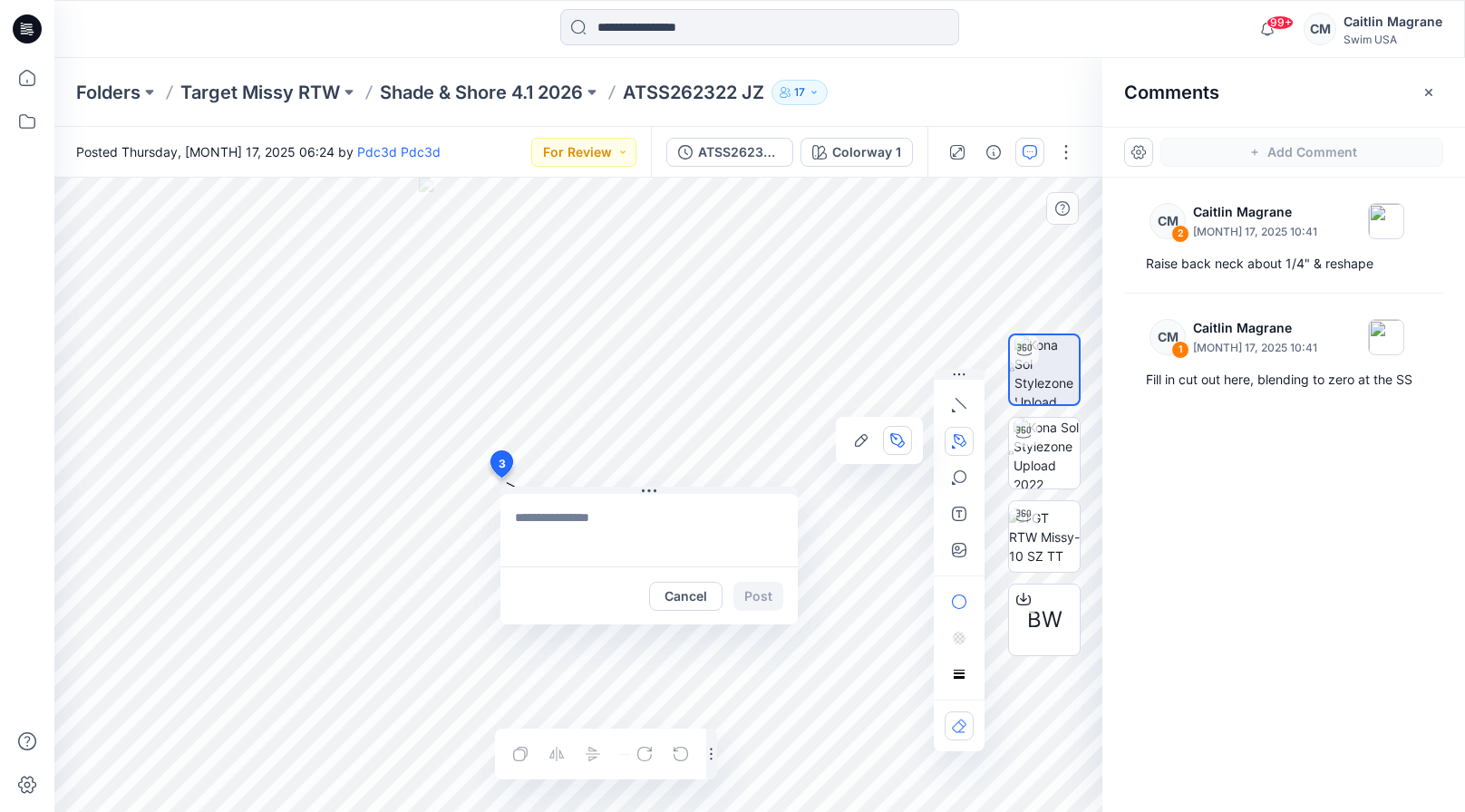 drag, startPoint x: 509, startPoint y: 476, endPoint x: 500, endPoint y: 465, distance: 14 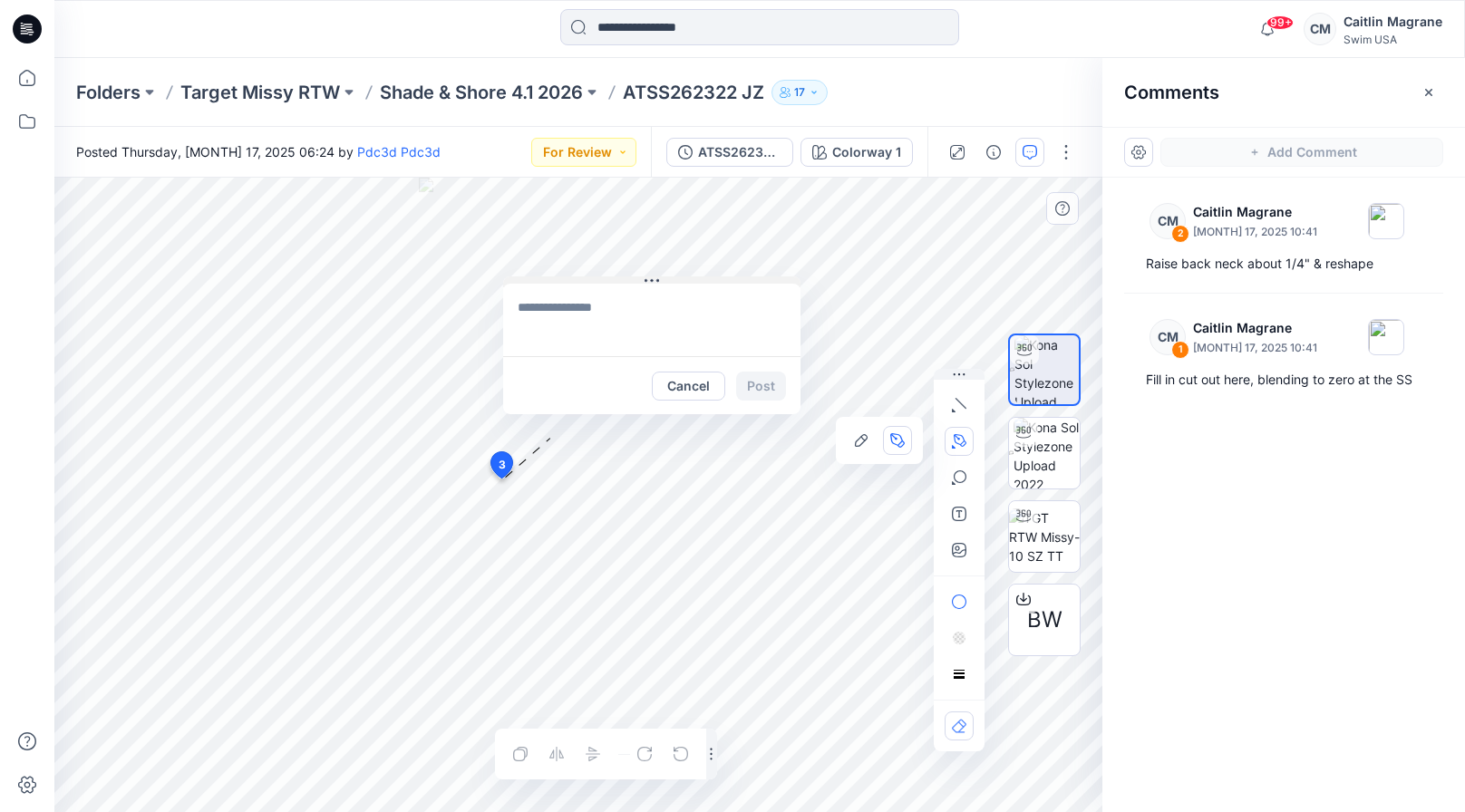 drag, startPoint x: 626, startPoint y: 491, endPoint x: 616, endPoint y: 250, distance: 241.20738 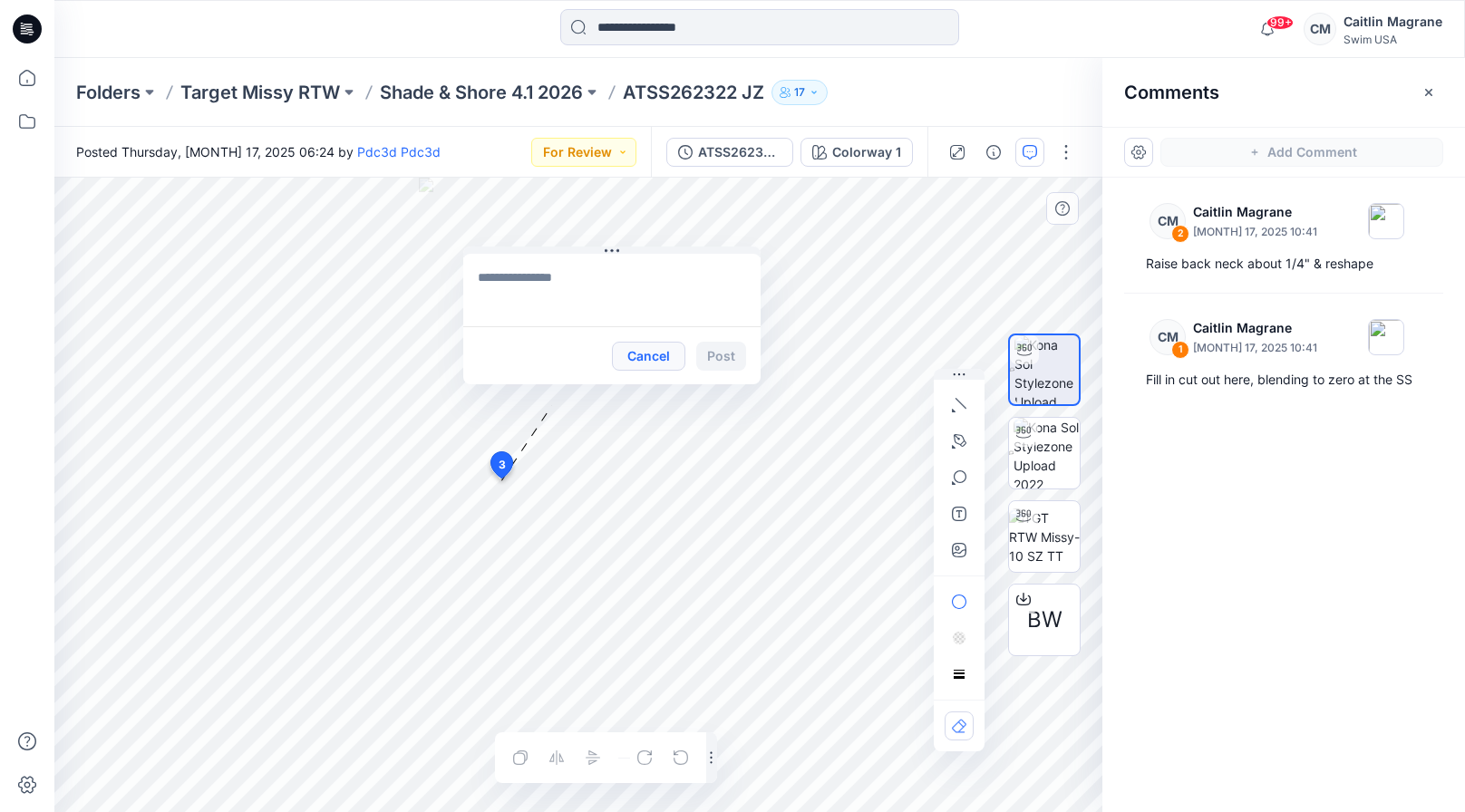 click on "Cancel" at bounding box center (648, 356) 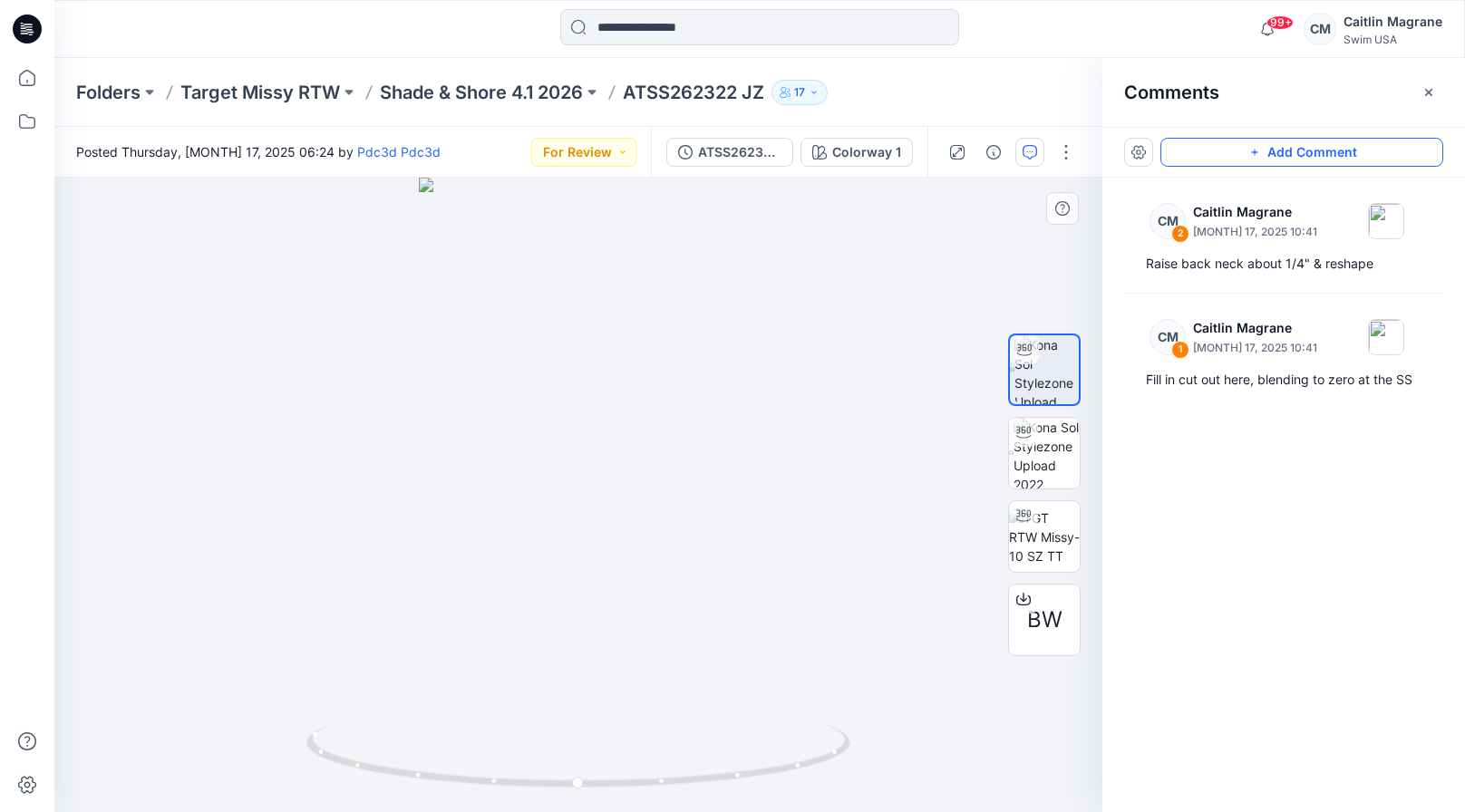 click on "Add Comment" at bounding box center [1302, 152] 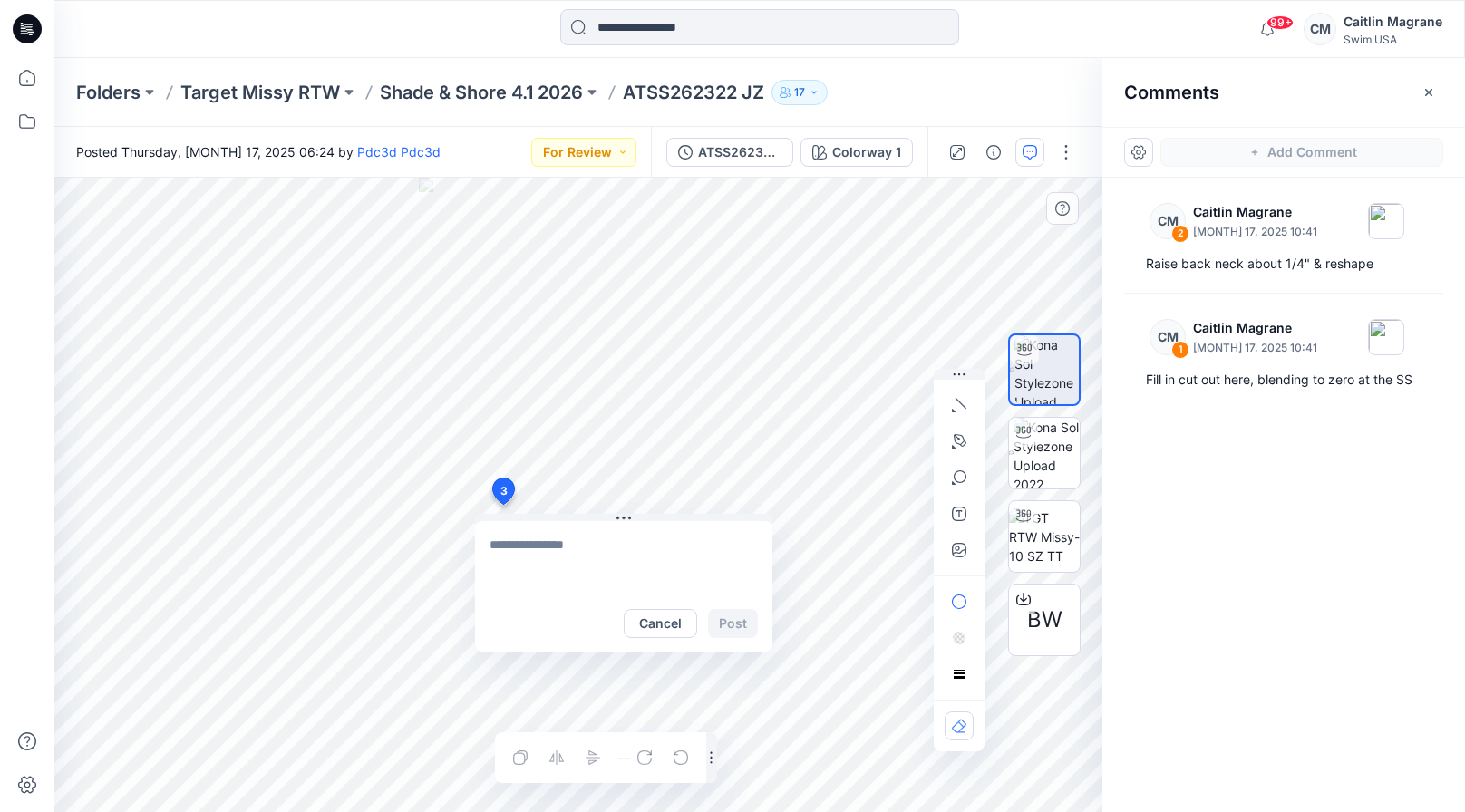 click on "3   Cancel Post
Layer 1" at bounding box center [578, 495] 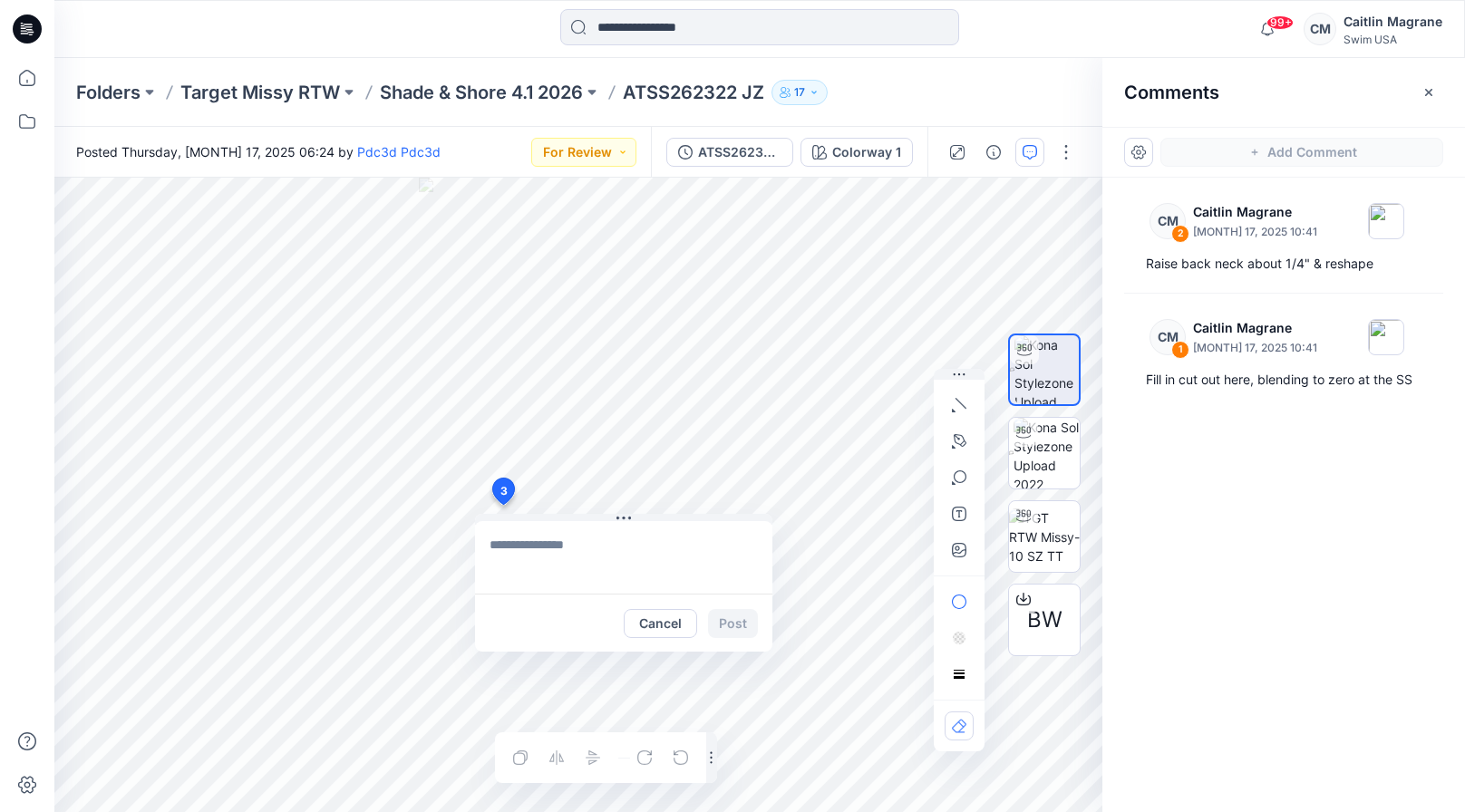 type on "*" 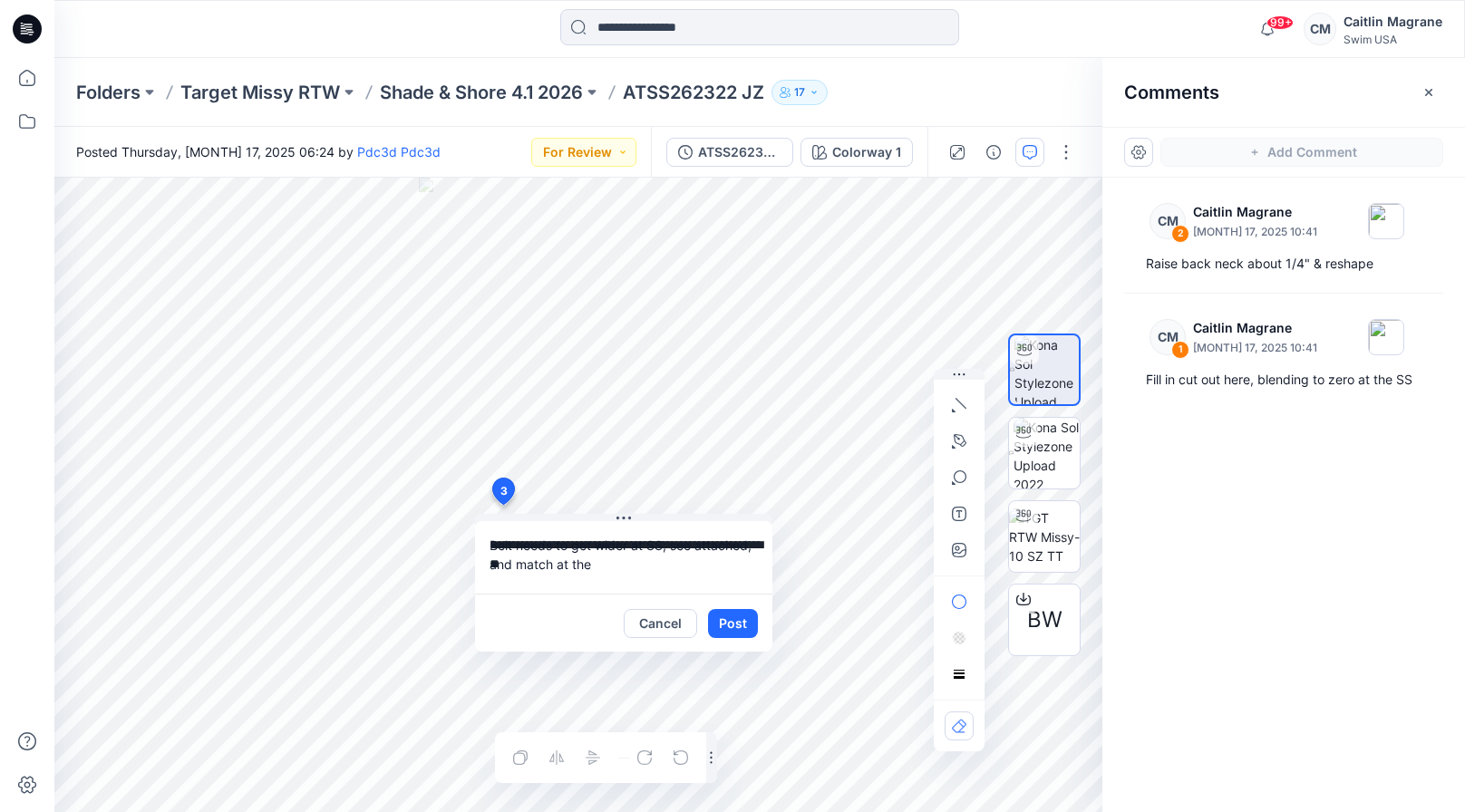 drag, startPoint x: 553, startPoint y: 565, endPoint x: 686, endPoint y: 567, distance: 133.01504 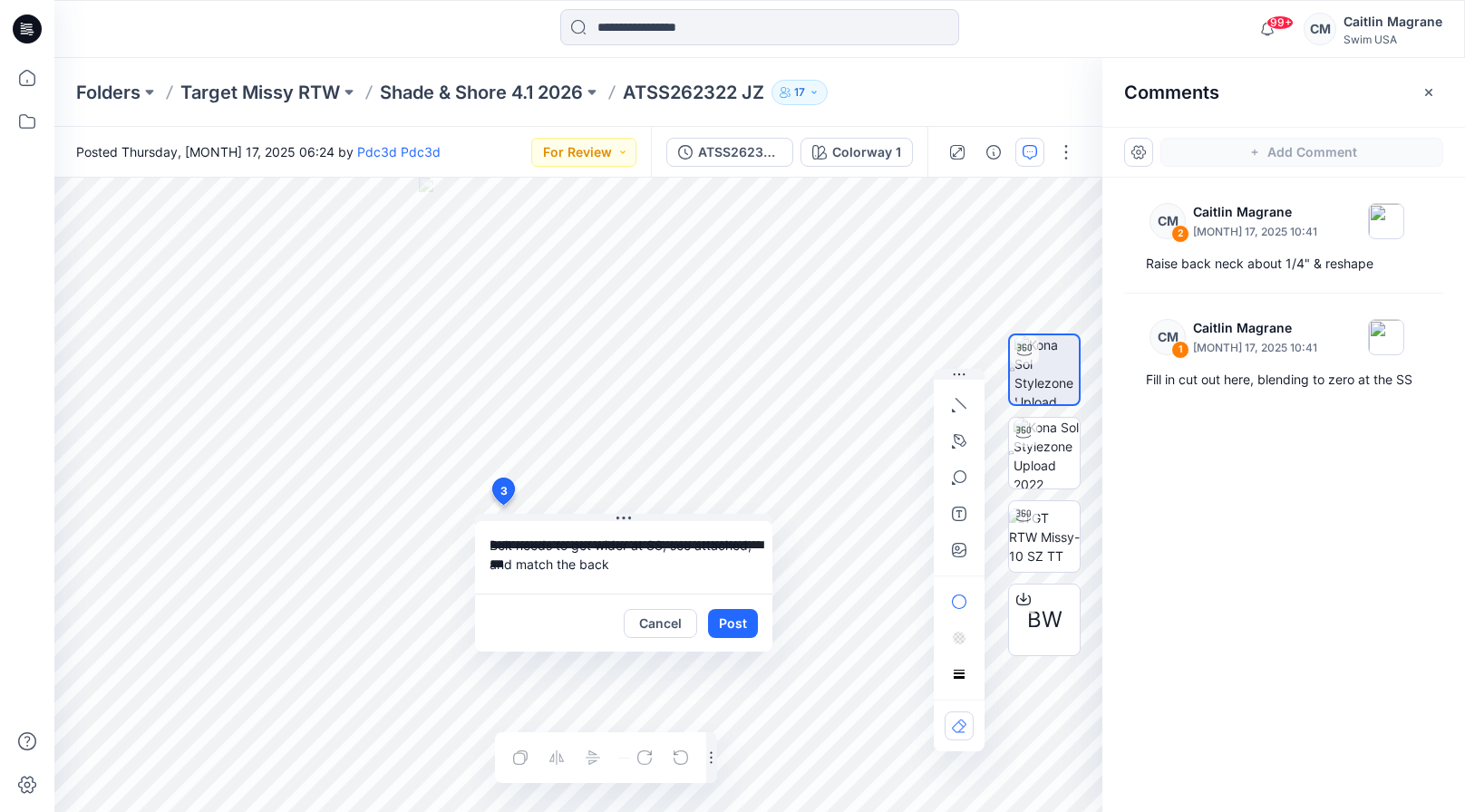 drag, startPoint x: 655, startPoint y: 564, endPoint x: 751, endPoint y: 550, distance: 97.01546 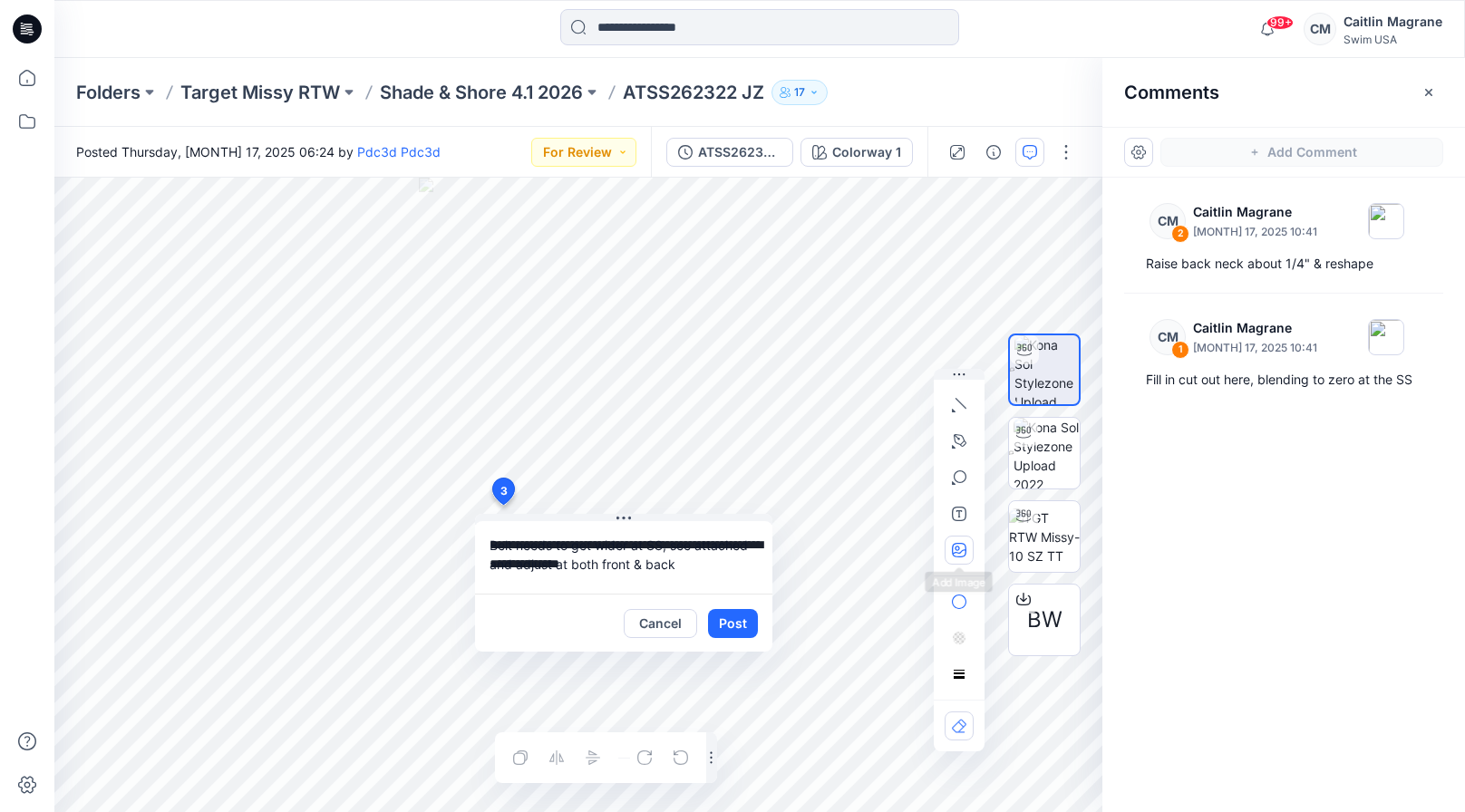 type on "**********" 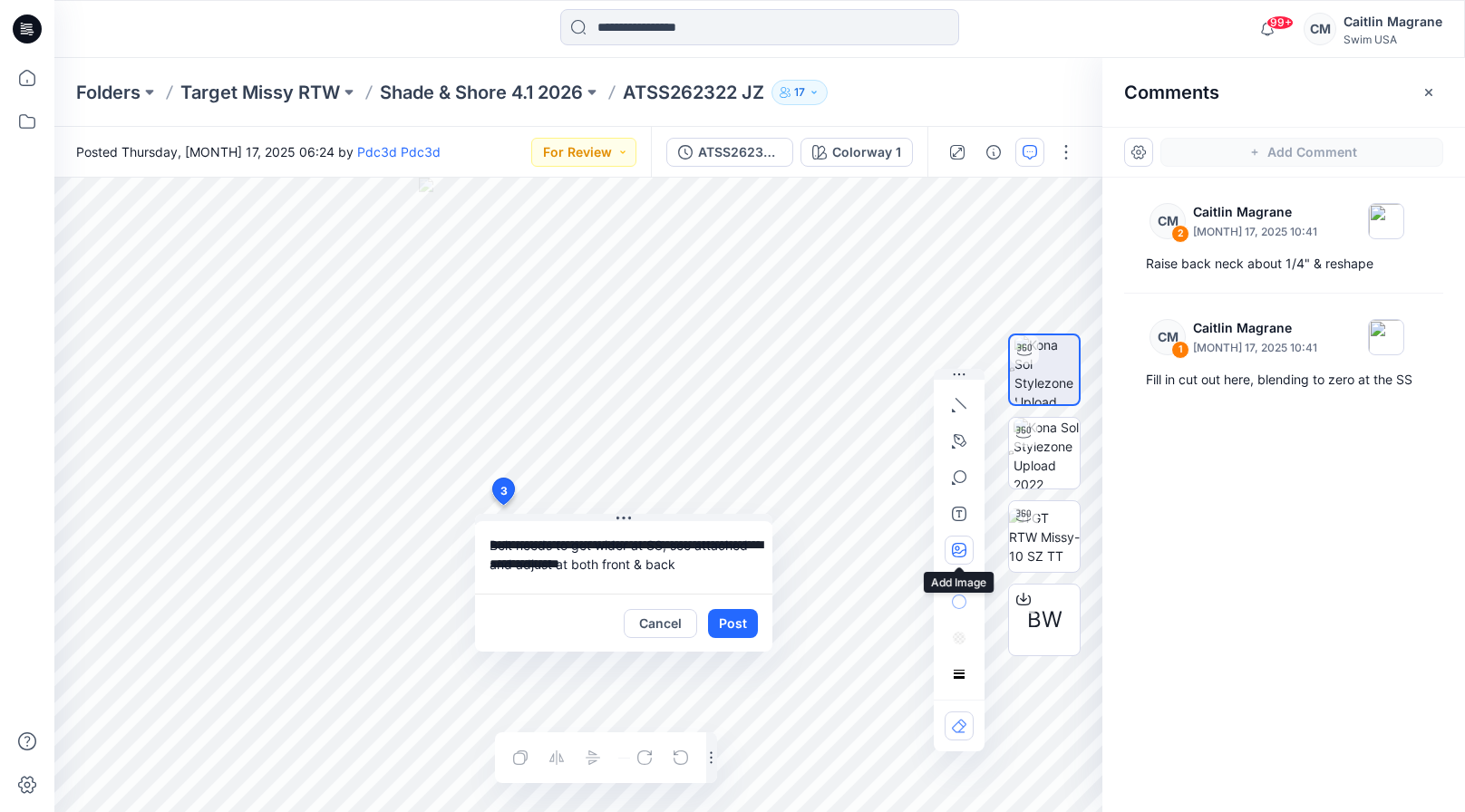 type on "**********" 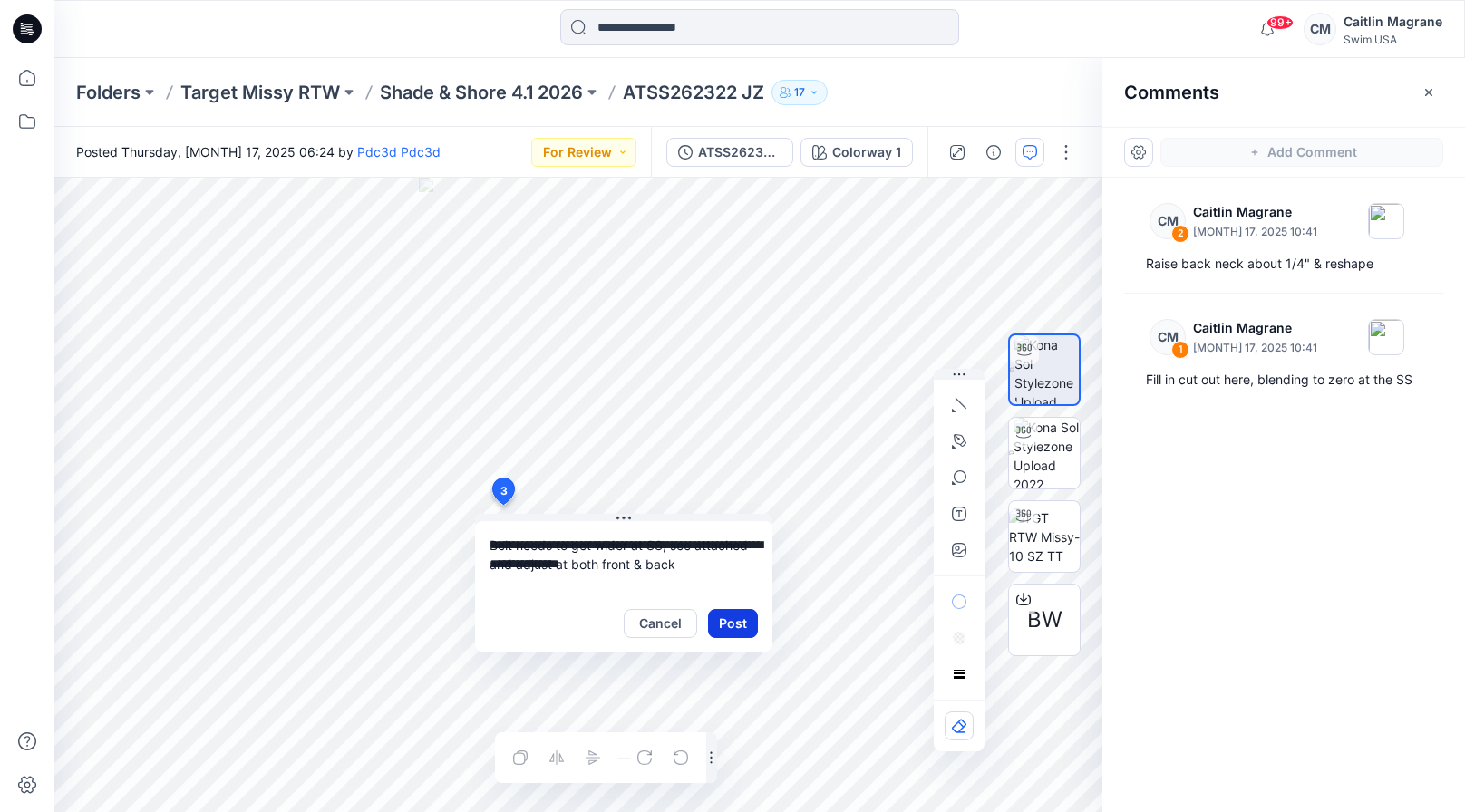 click on "Post" at bounding box center [732, 624] 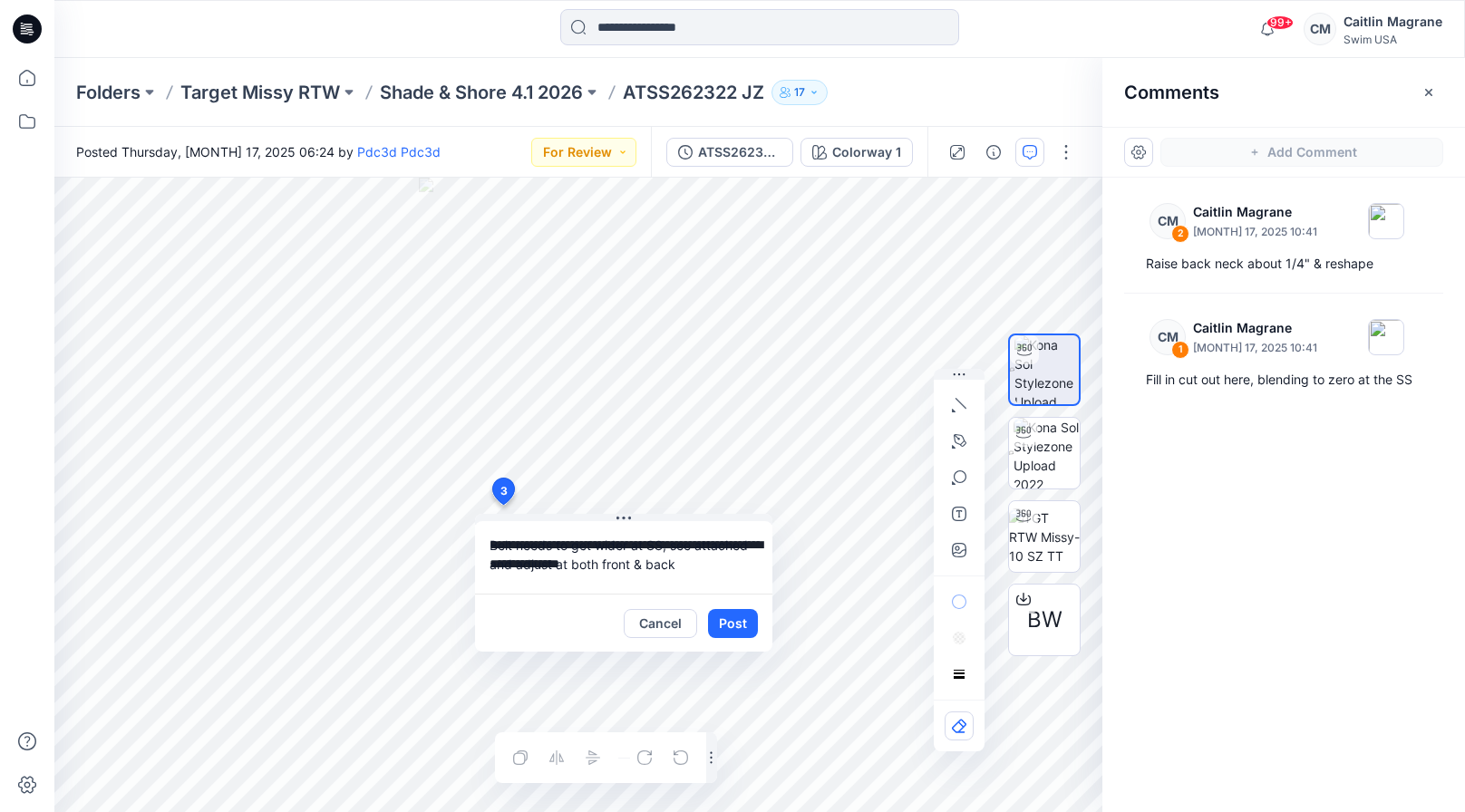 type 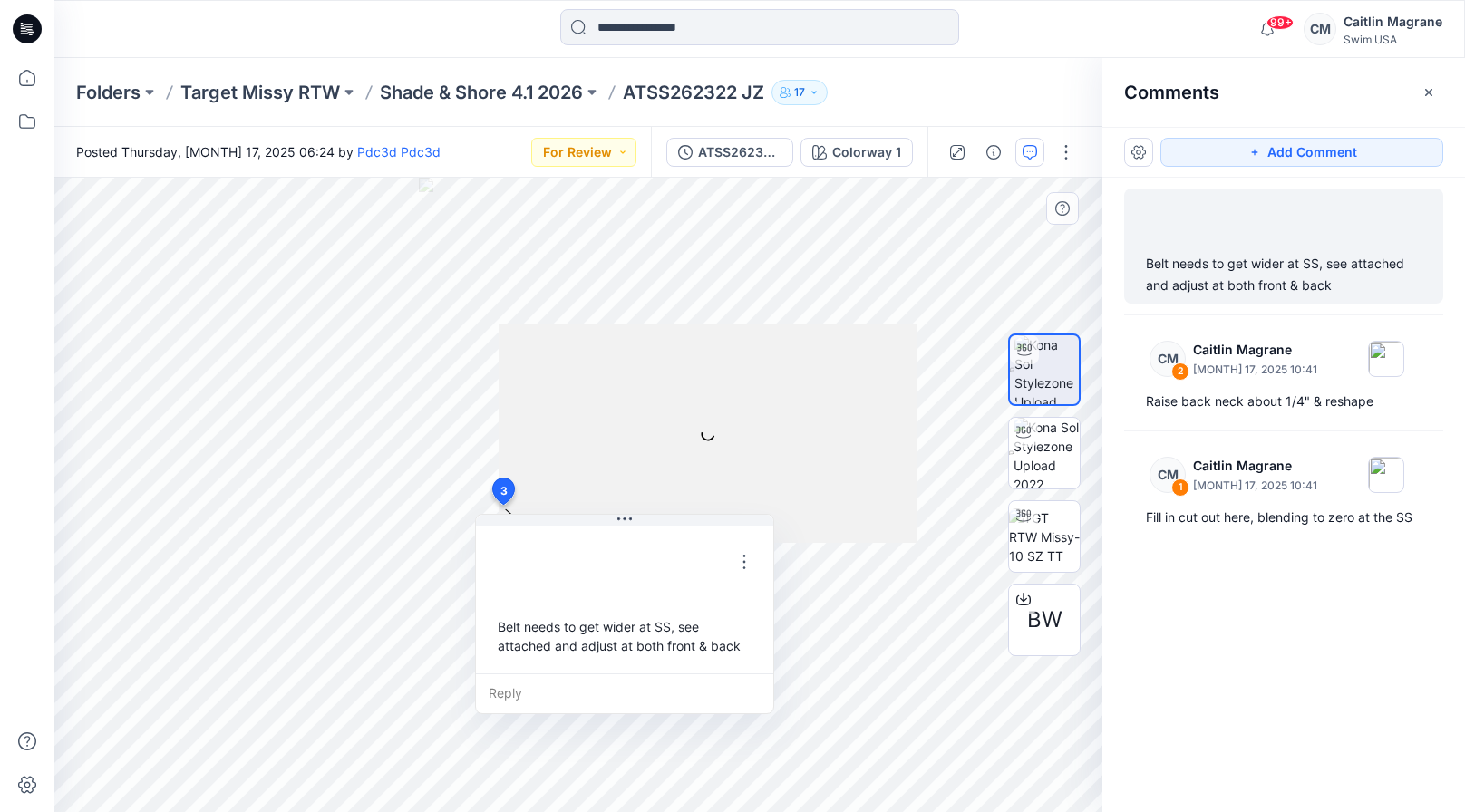 click at bounding box center [708, 433] 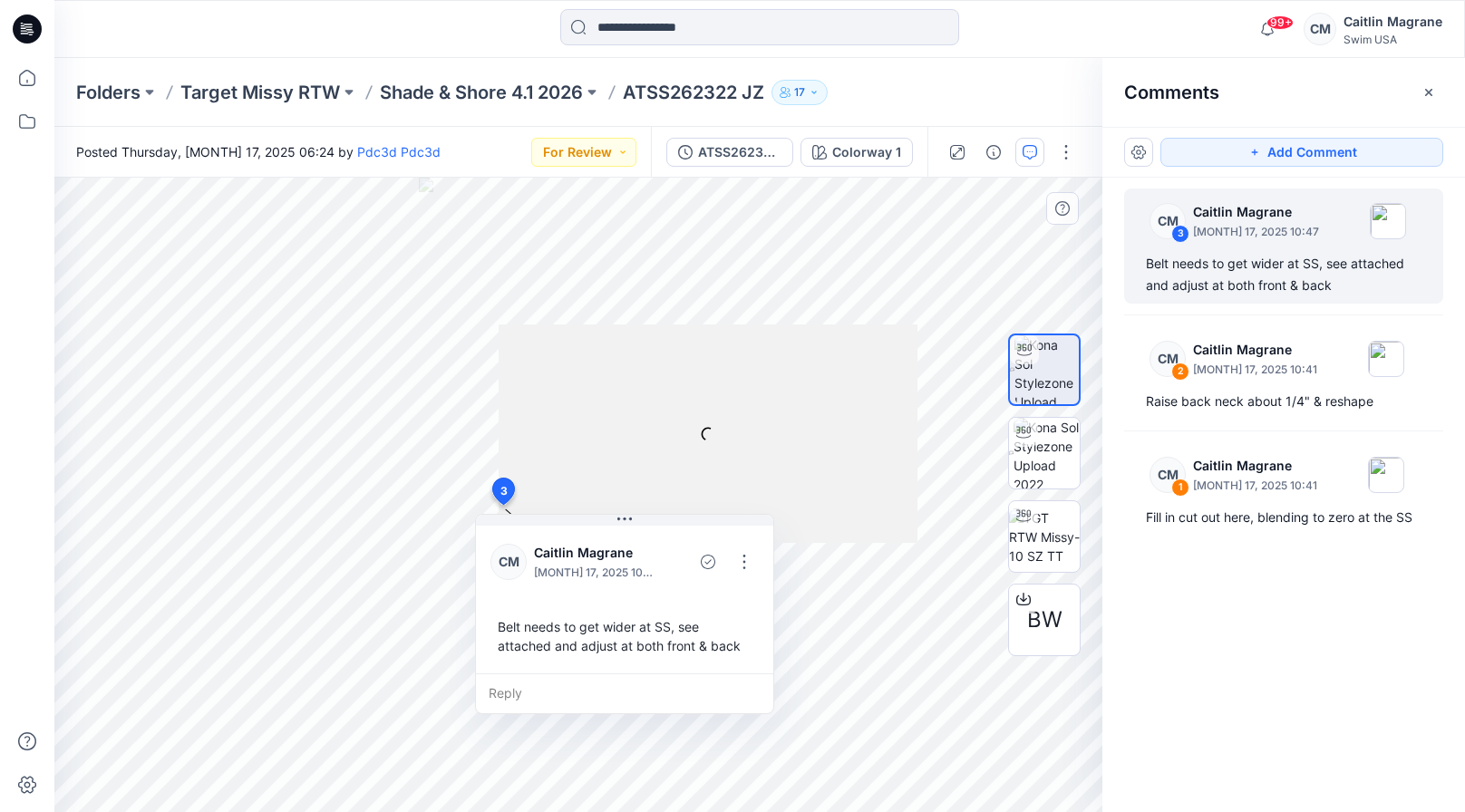click at bounding box center [708, 433] 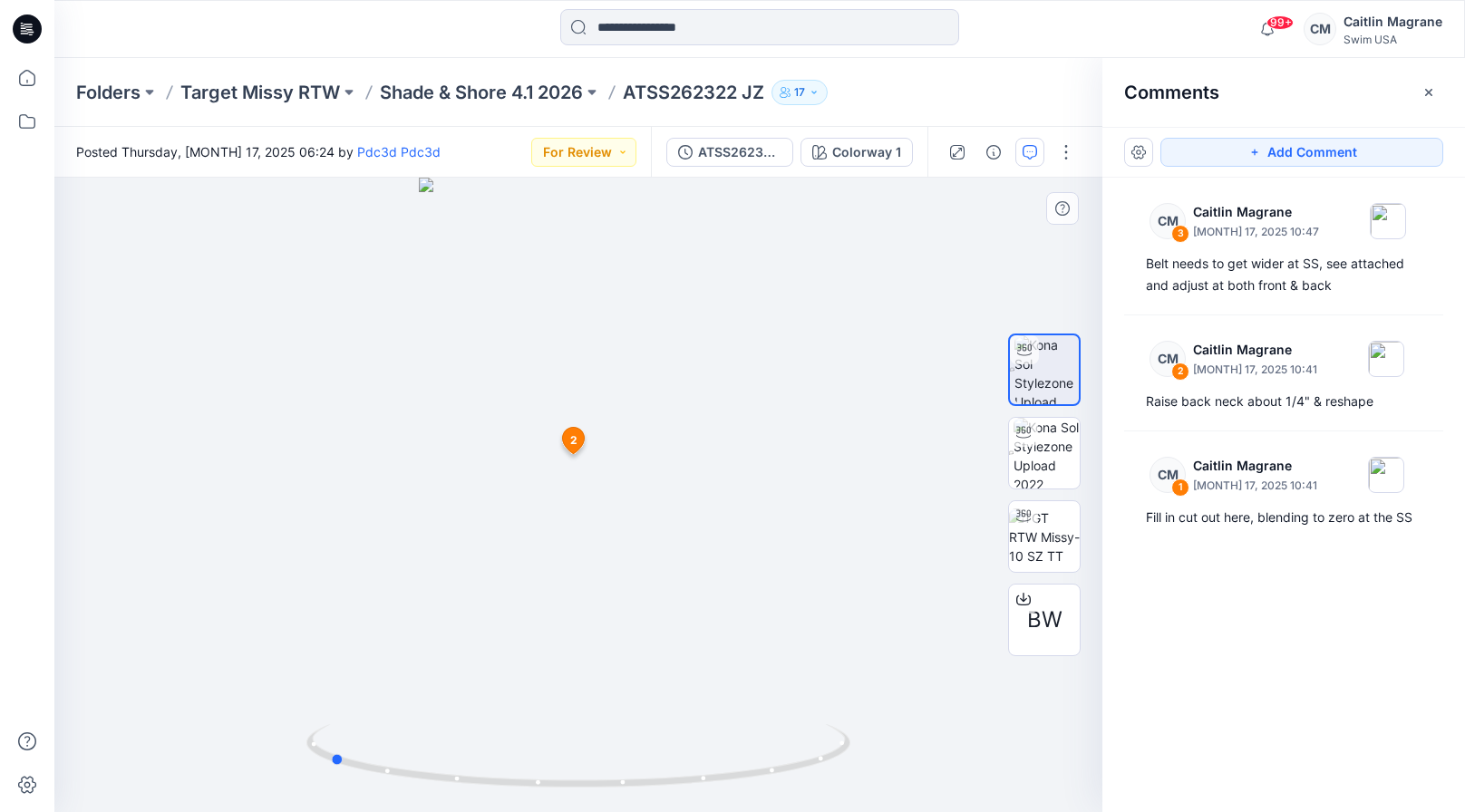 drag, startPoint x: 575, startPoint y: 681, endPoint x: 869, endPoint y: 662, distance: 294.6133 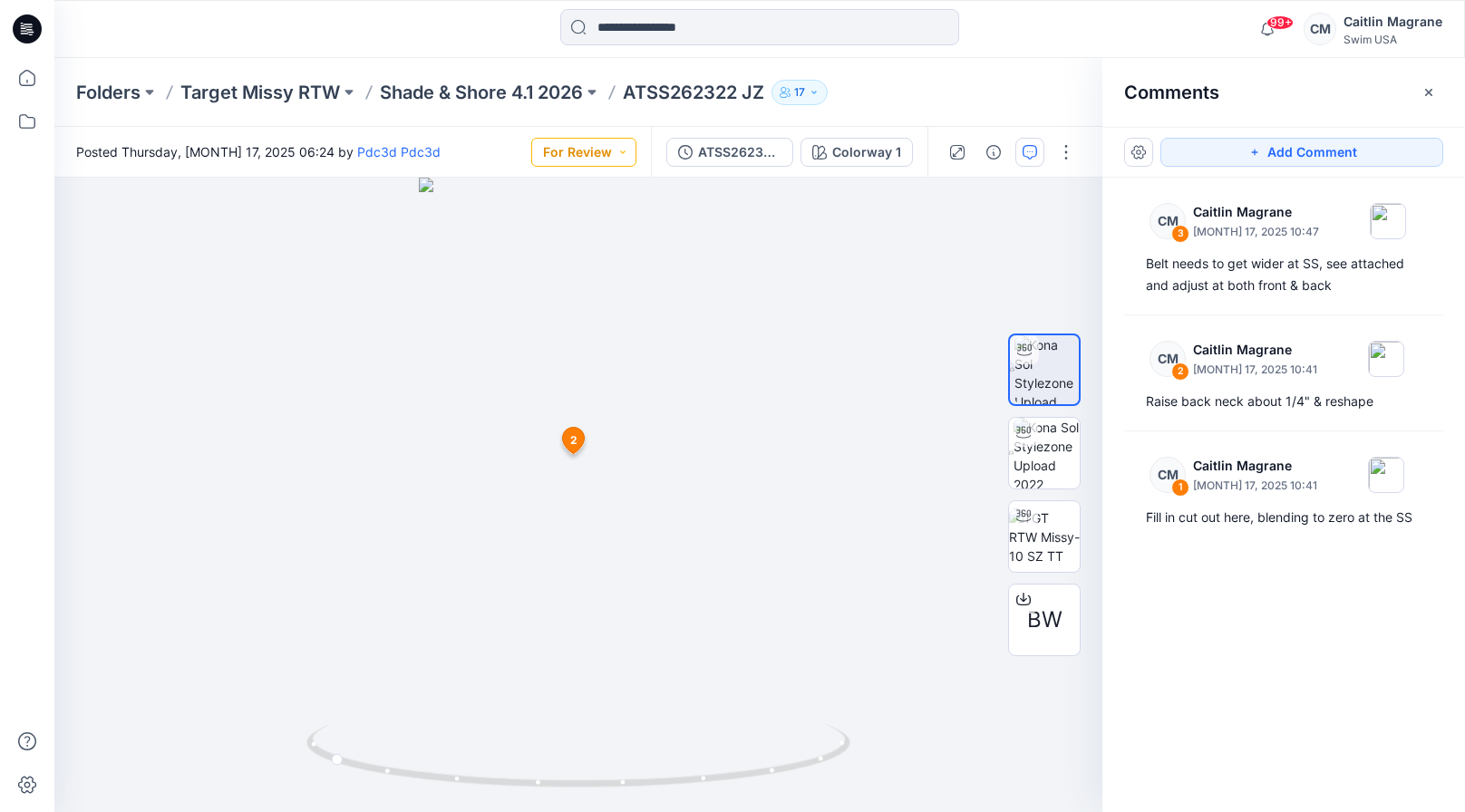 click on "For Review" at bounding box center [584, 152] 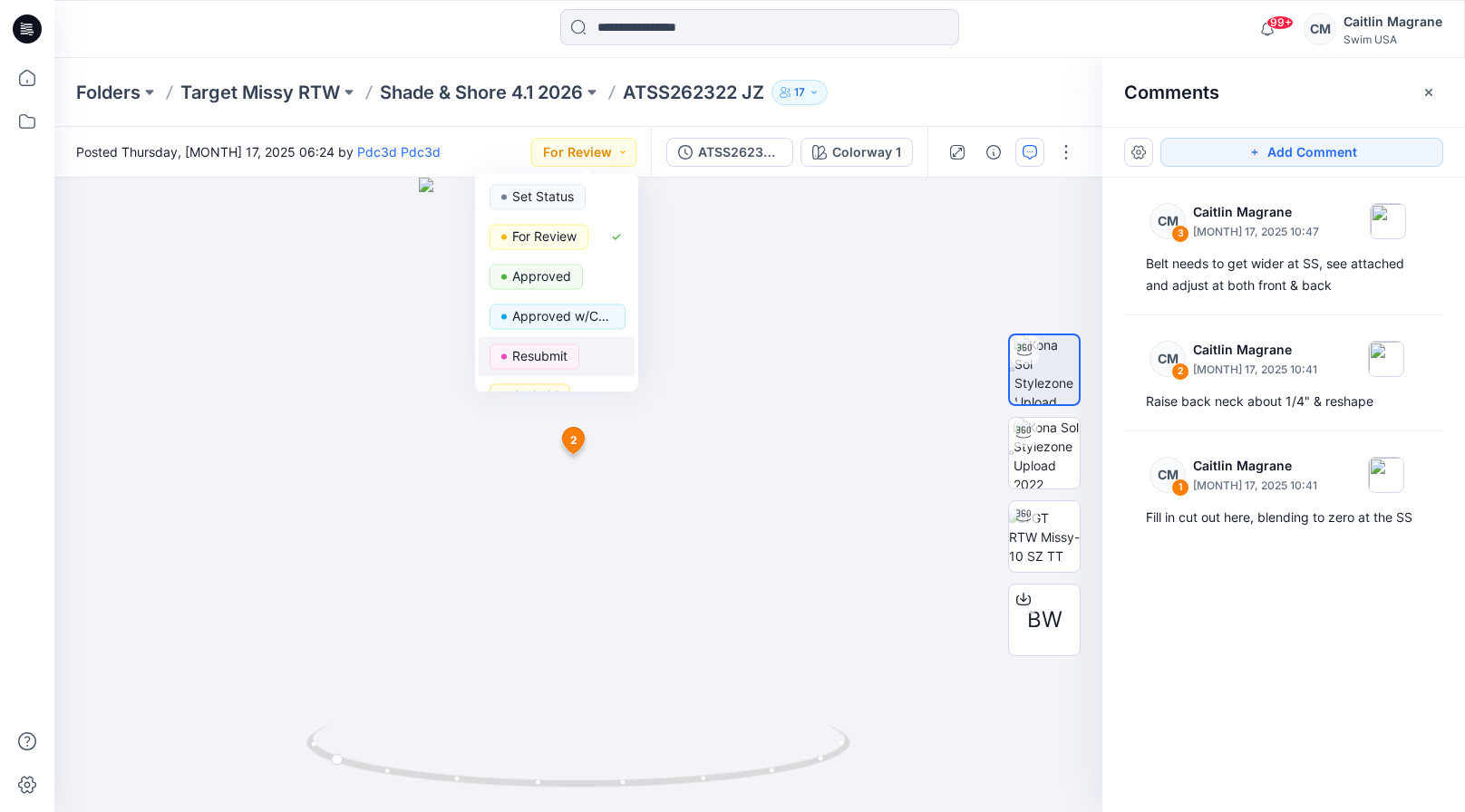 click on "Resubmit" at bounding box center (539, 356) 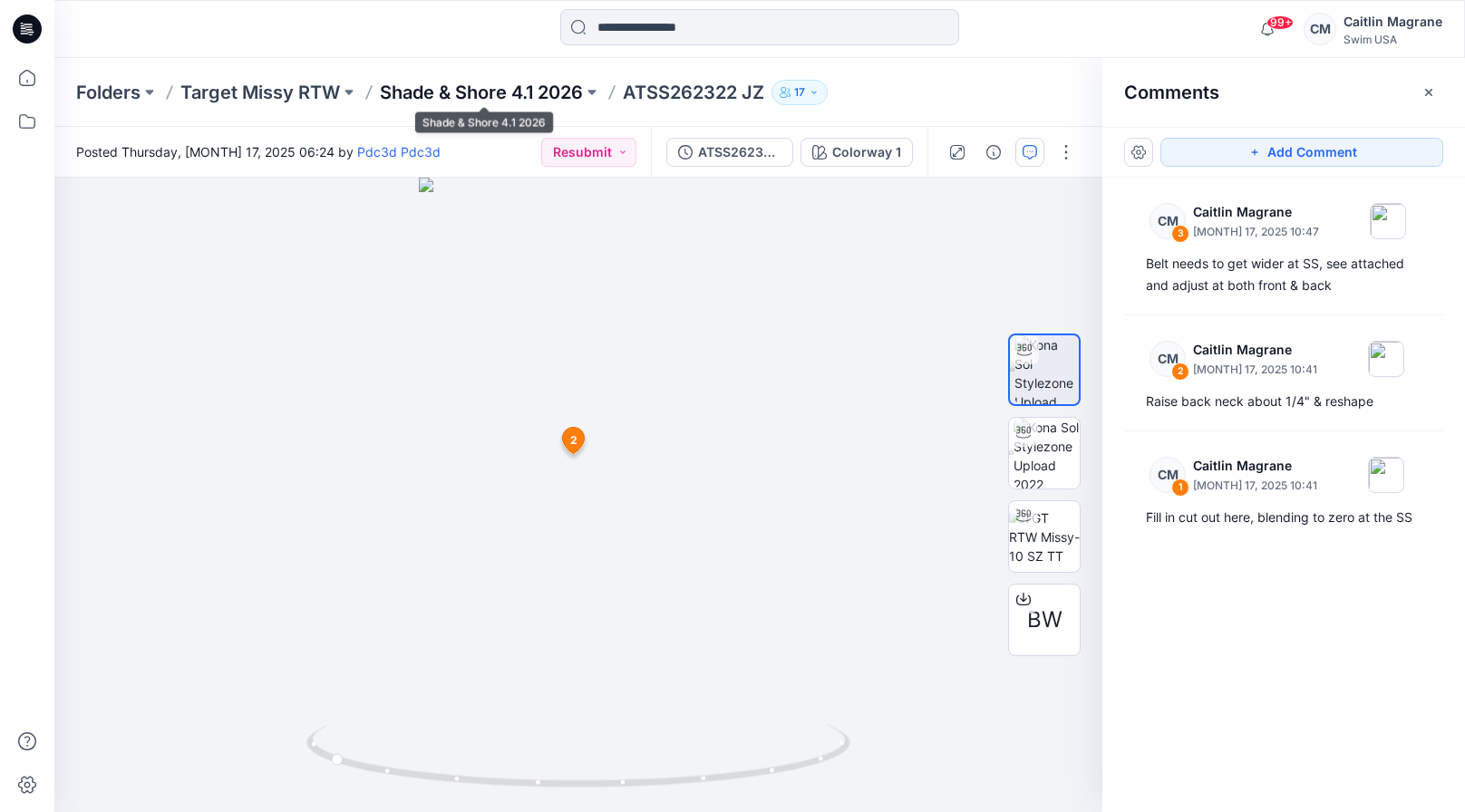 click on "Shade & Shore 4.1 2026" at bounding box center [481, 92] 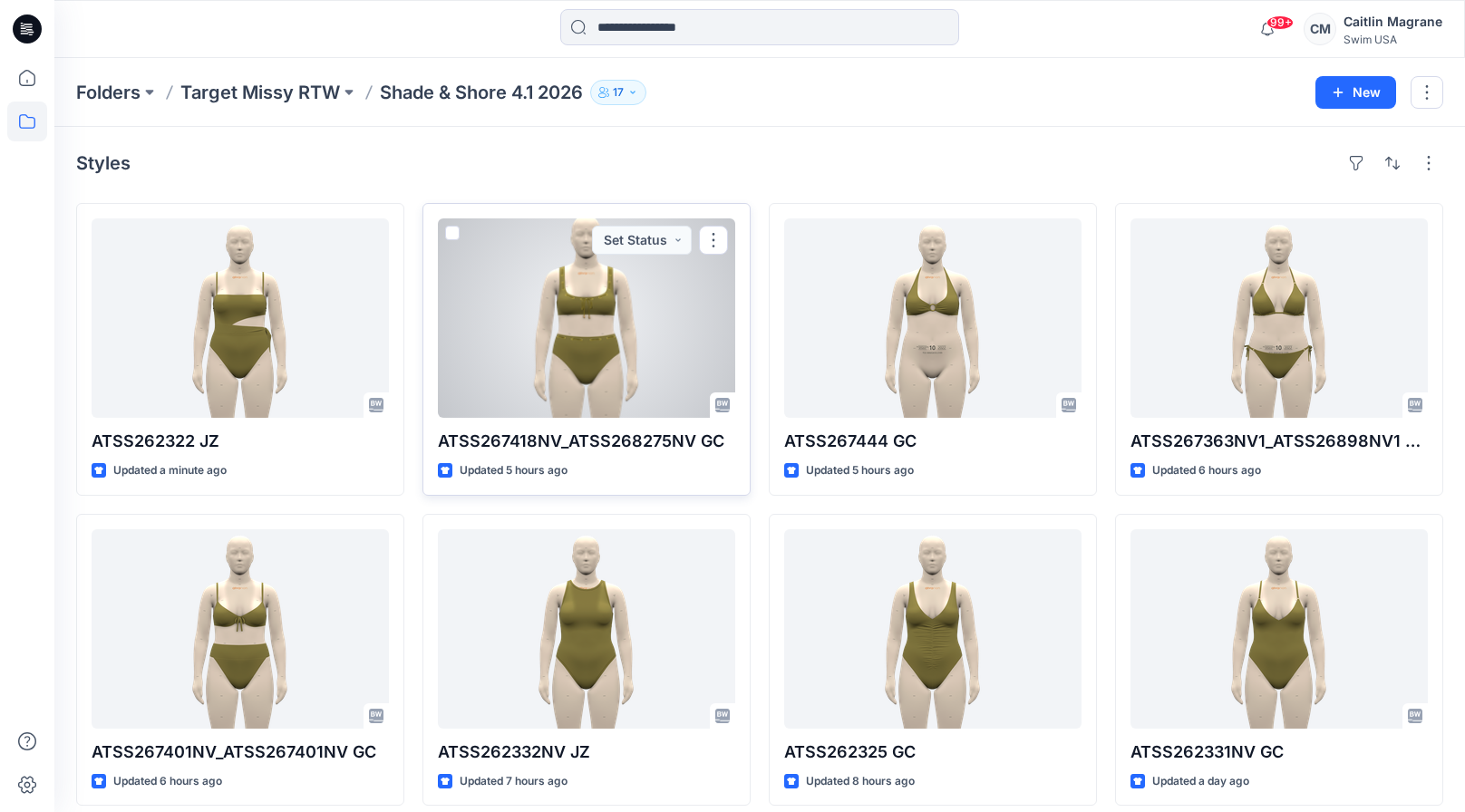 click at bounding box center [587, 318] 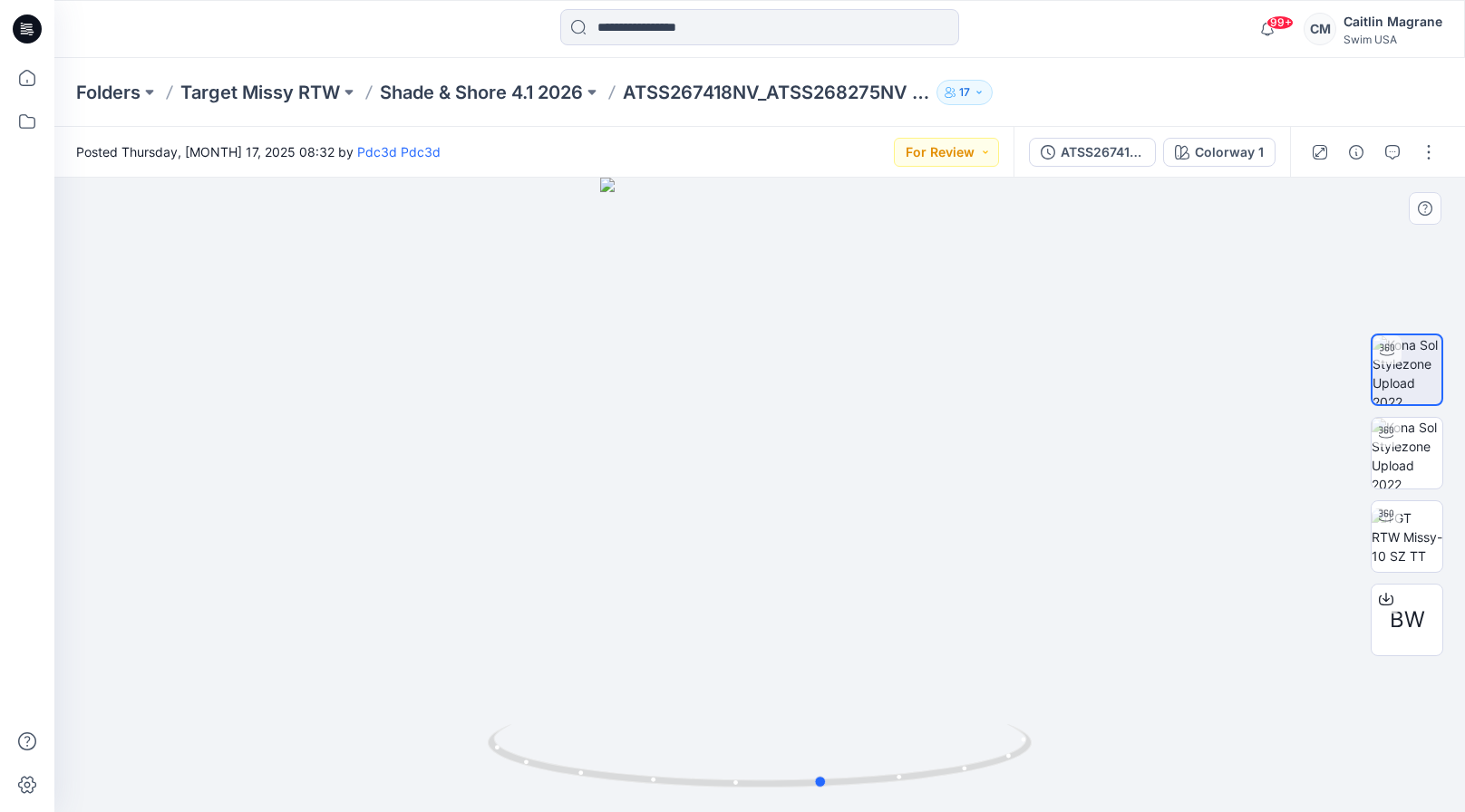 drag, startPoint x: 756, startPoint y: 601, endPoint x: 820, endPoint y: 562, distance: 74.9466 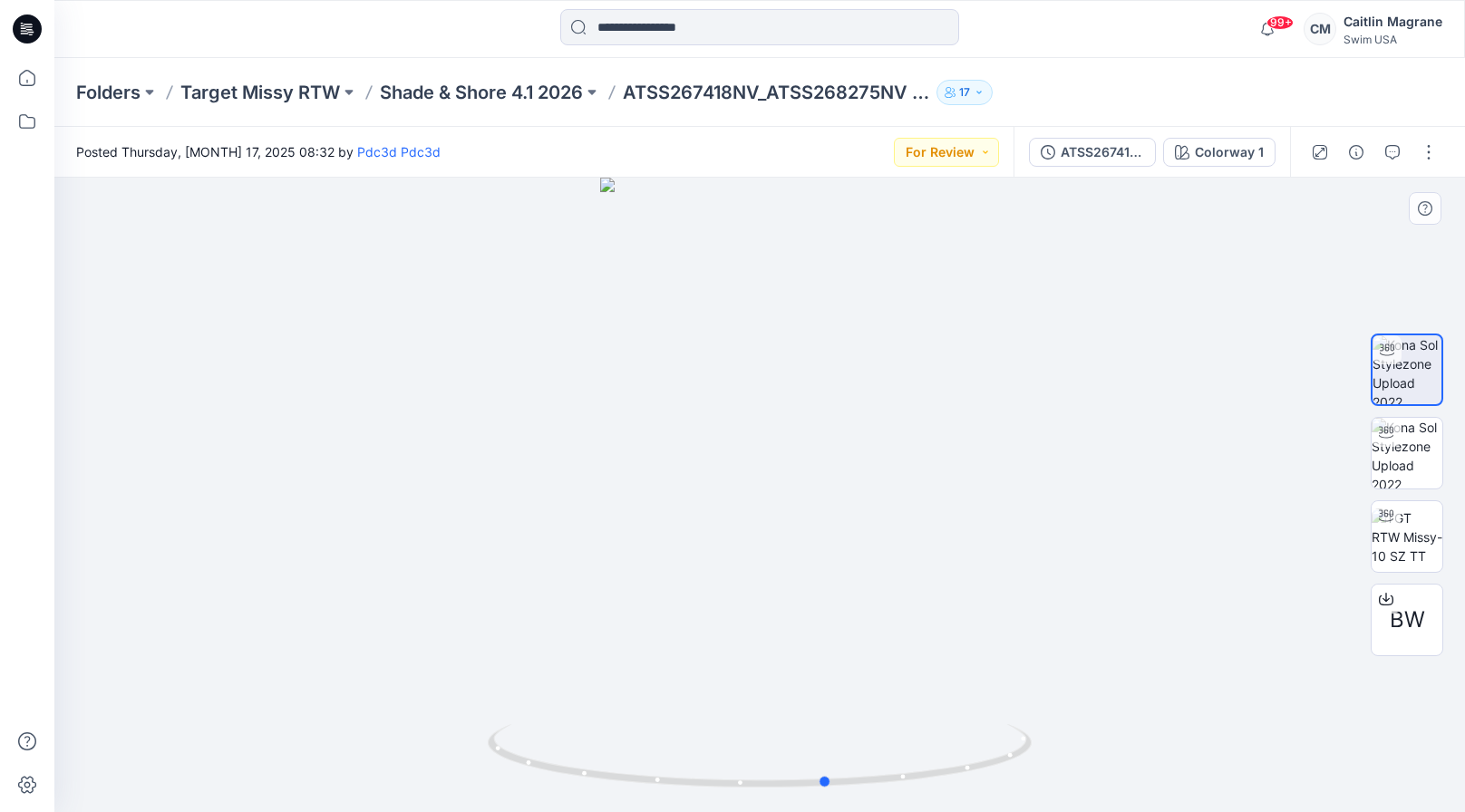 drag, startPoint x: 768, startPoint y: 543, endPoint x: 760, endPoint y: 536, distance: 10.630146 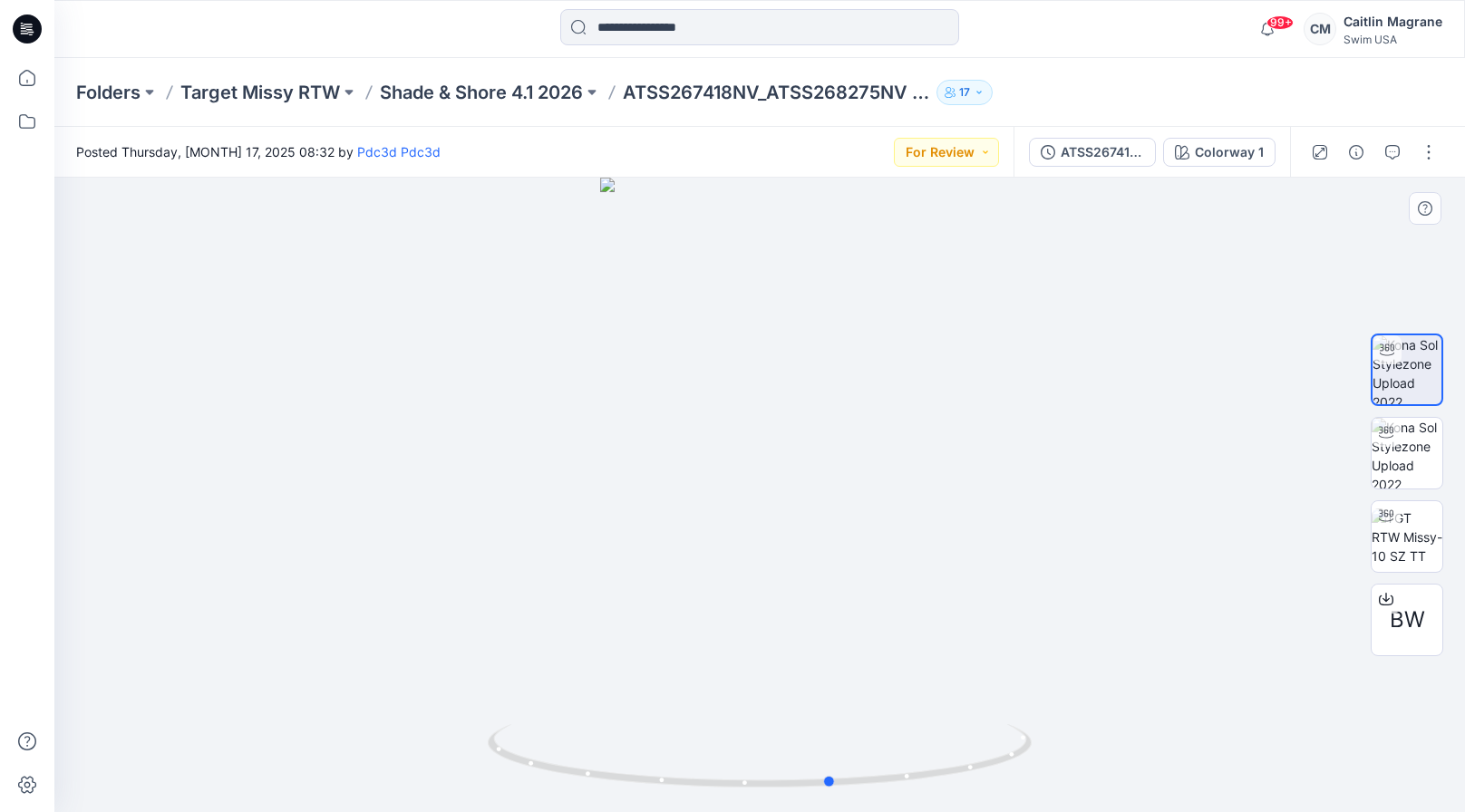 drag, startPoint x: 768, startPoint y: 536, endPoint x: 779, endPoint y: 566, distance: 31.9531 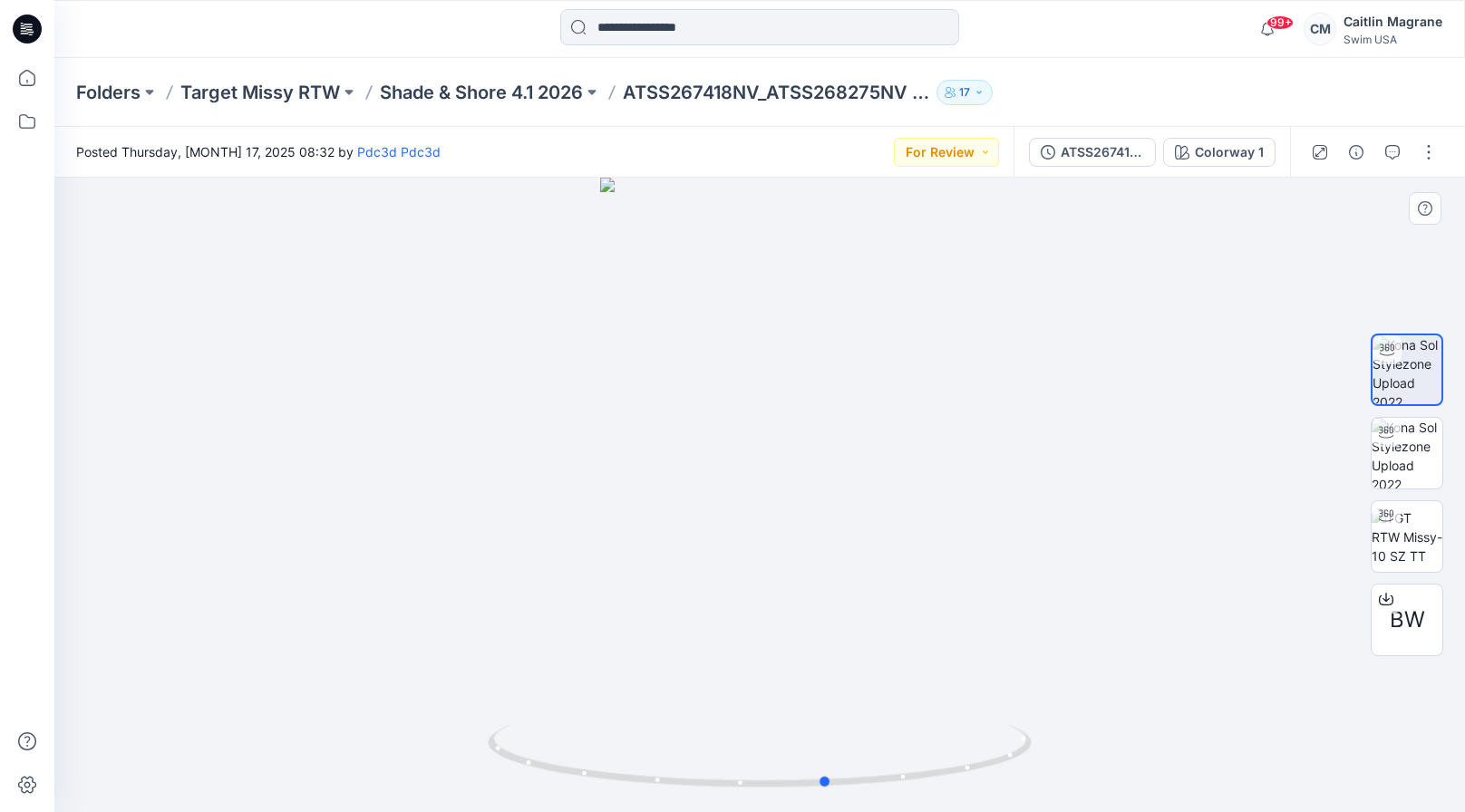 click at bounding box center [760, 495] 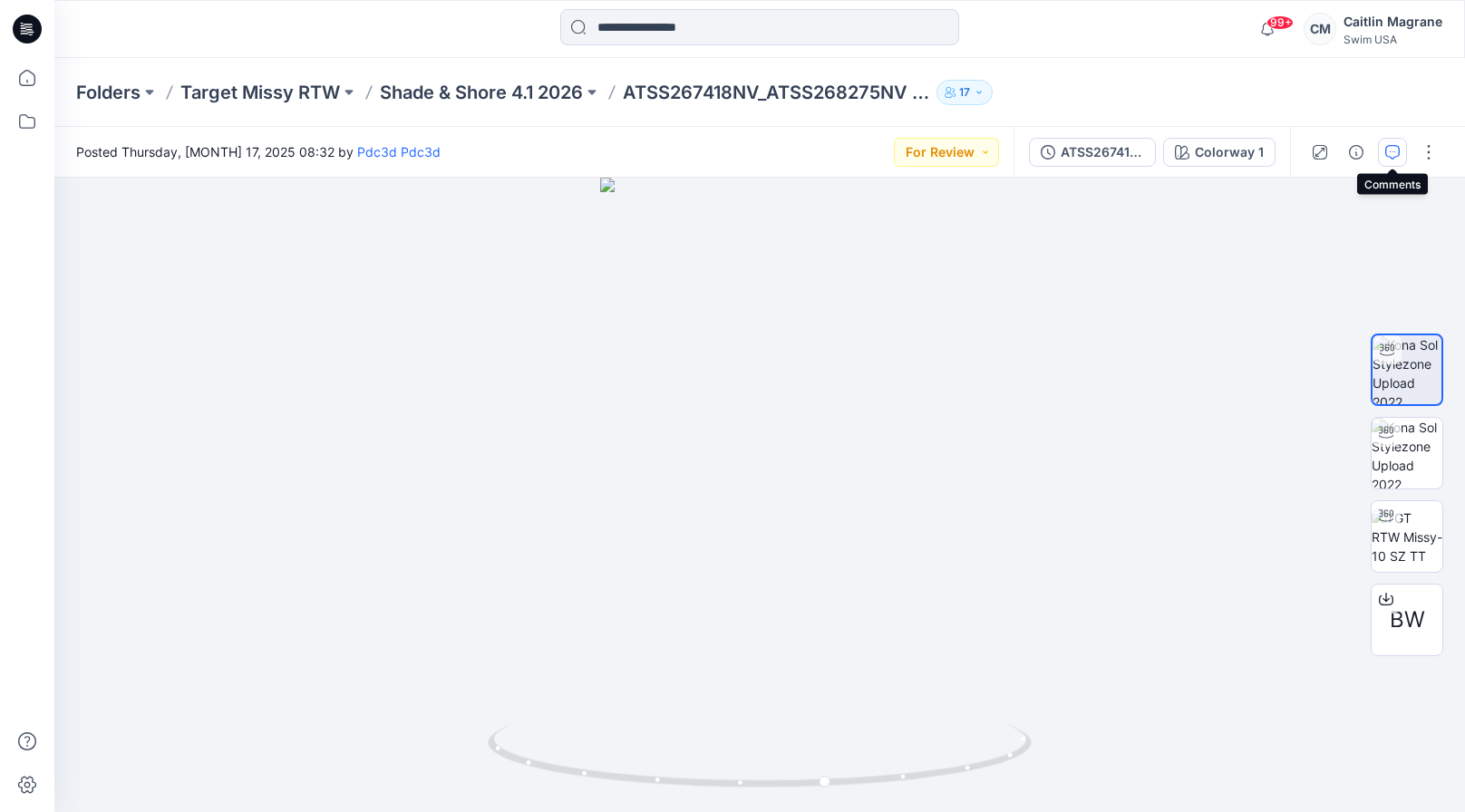 click at bounding box center (1392, 152) 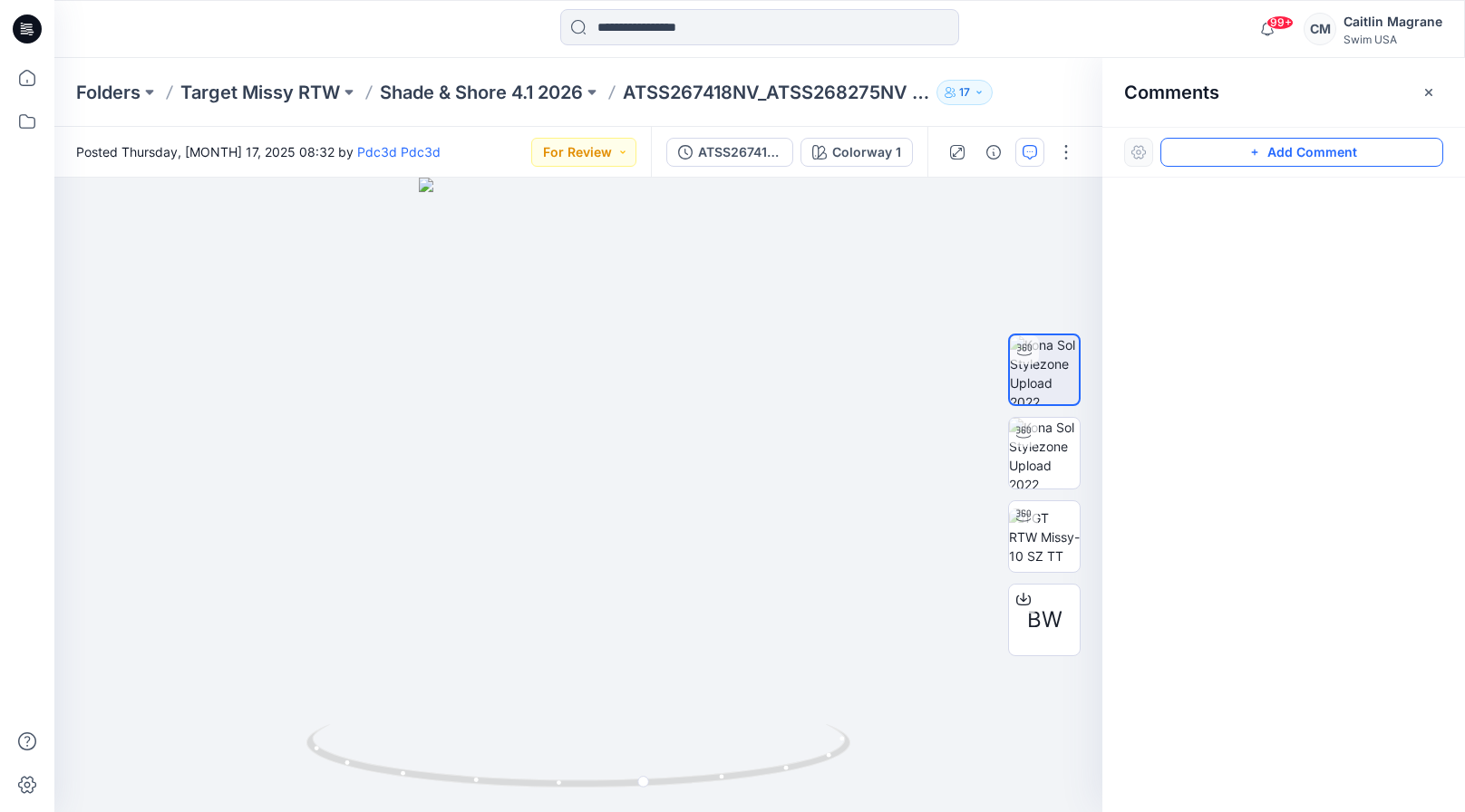 click on "Add Comment" at bounding box center (1302, 152) 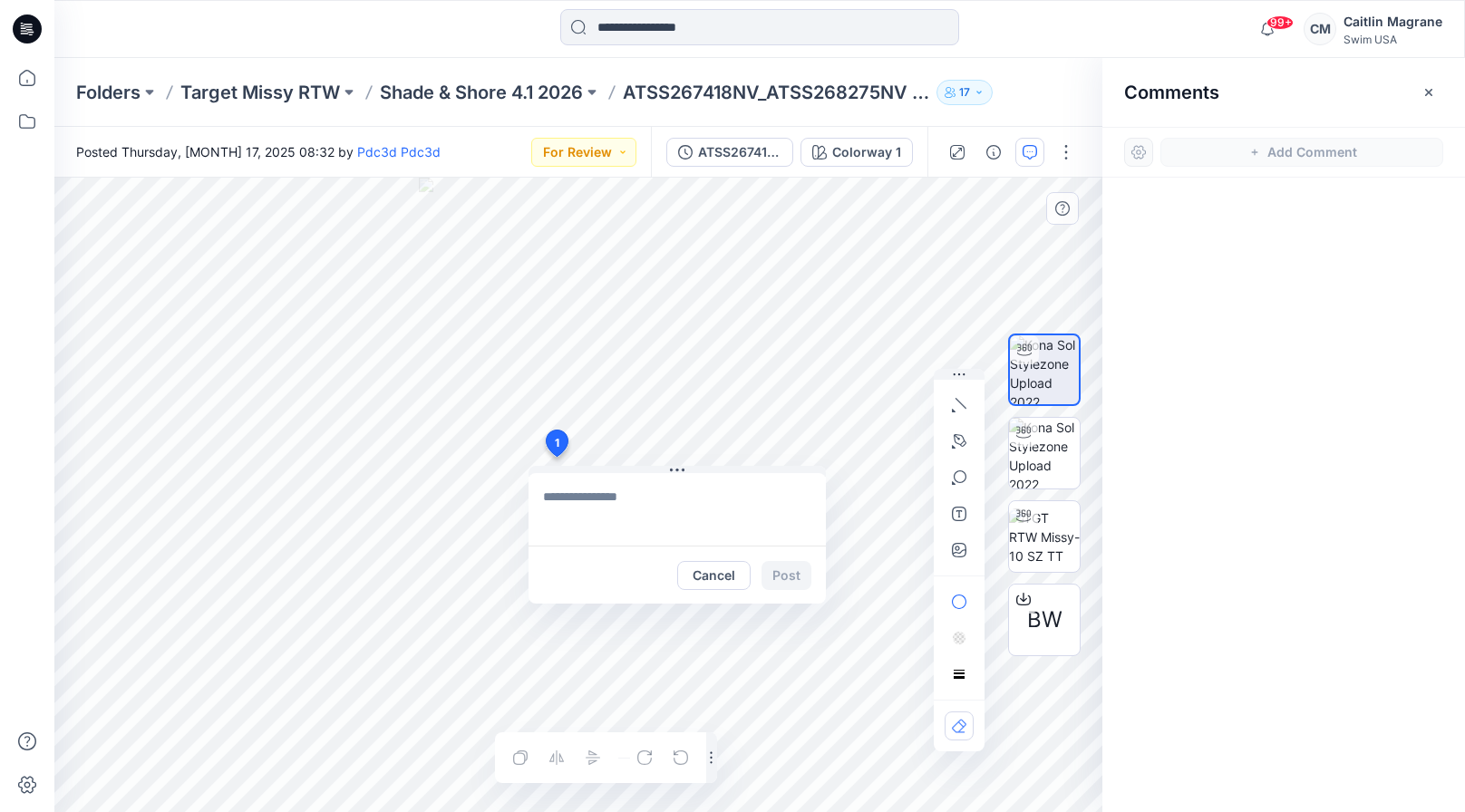 click on "1   Cancel Post
Layer 1" at bounding box center [578, 495] 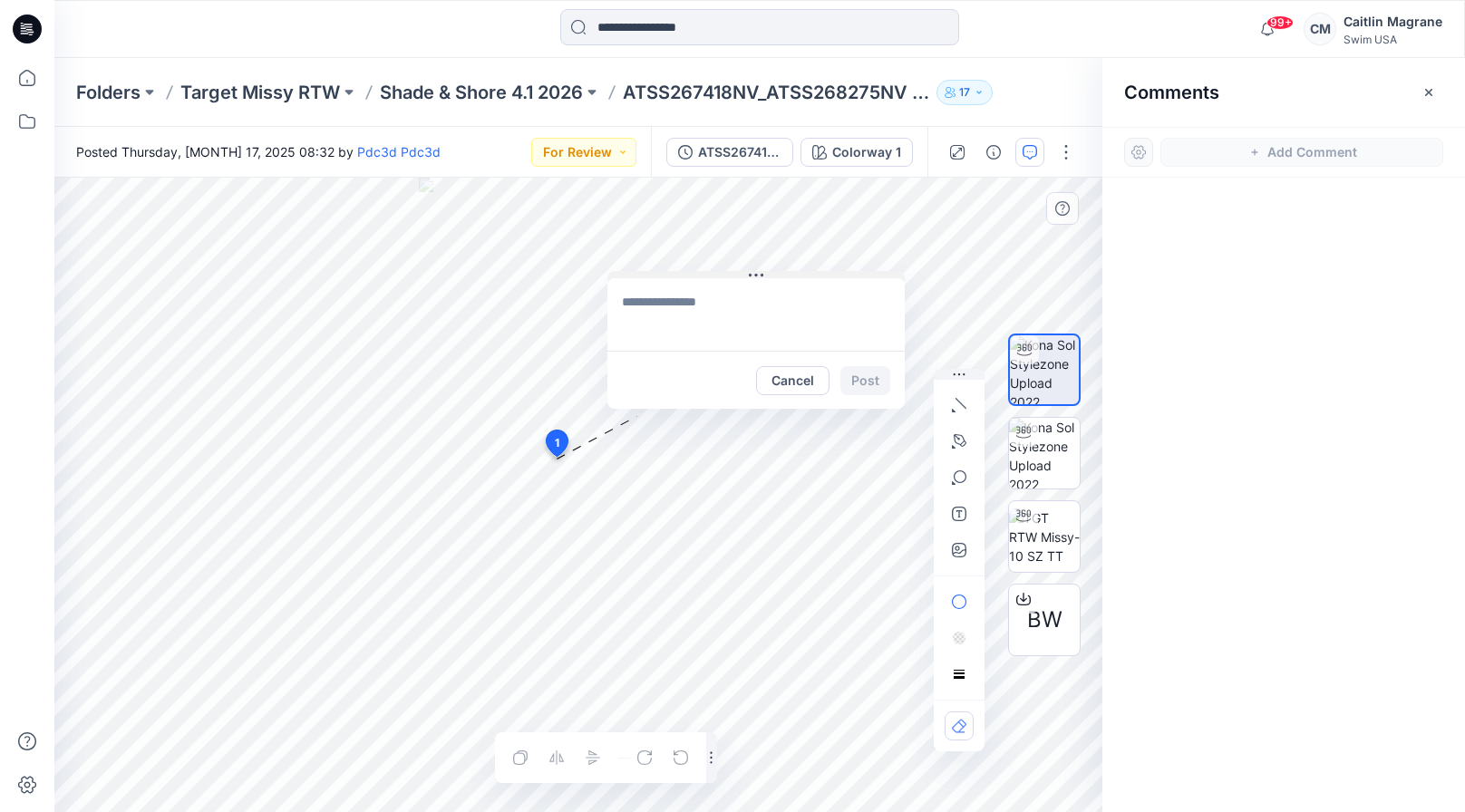 drag, startPoint x: 679, startPoint y: 465, endPoint x: 699, endPoint y: 218, distance: 247.808 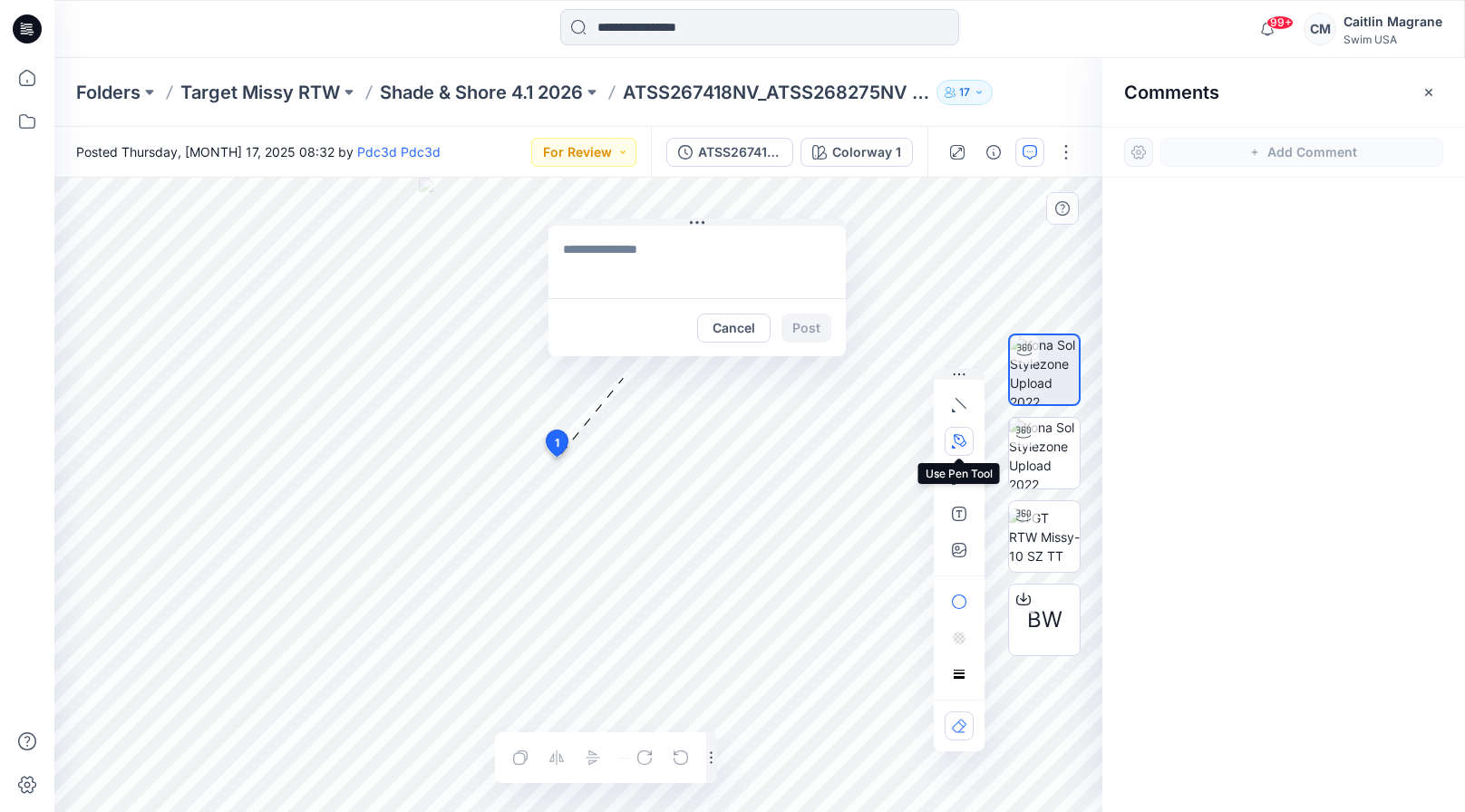 click 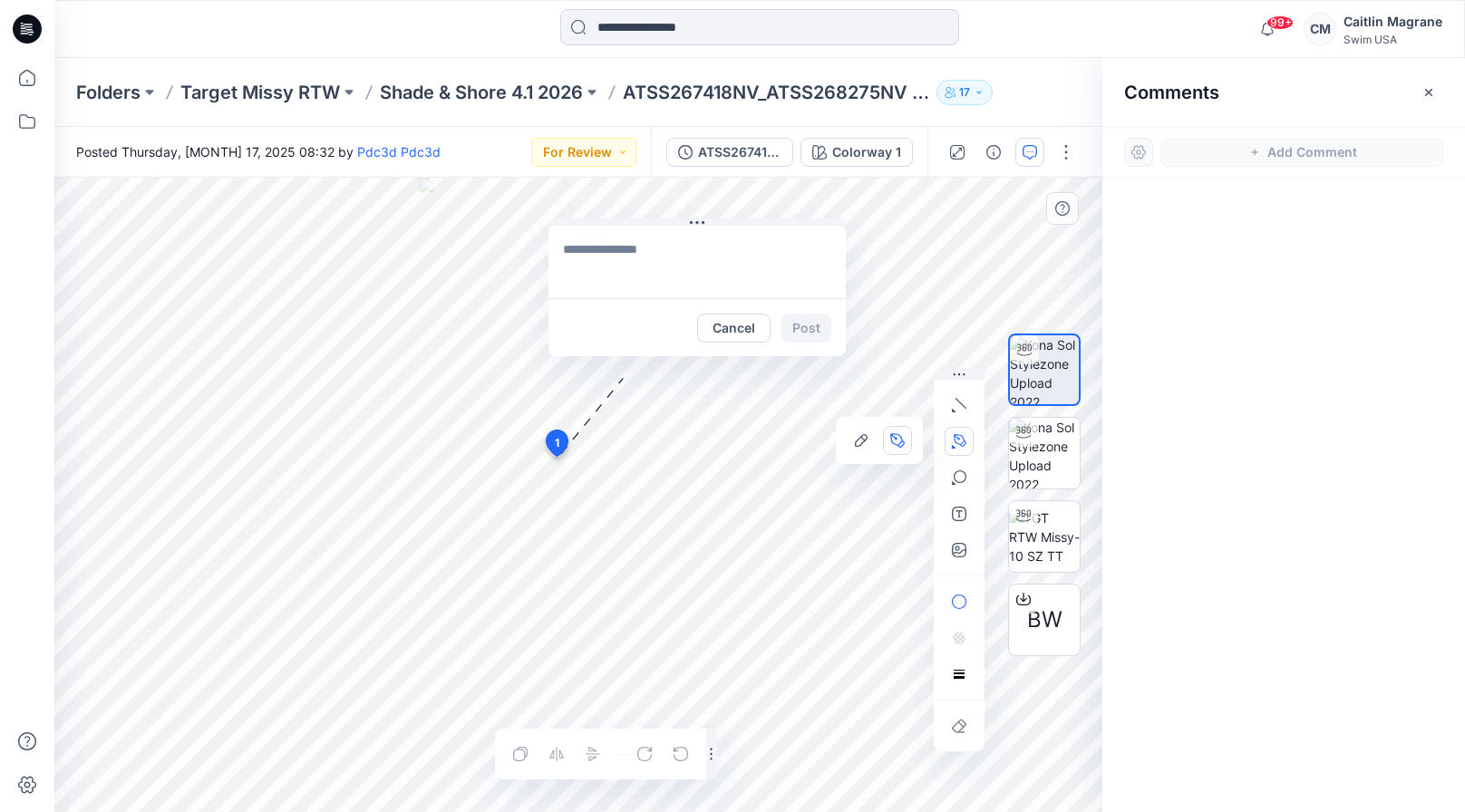 click on "Layer 1" 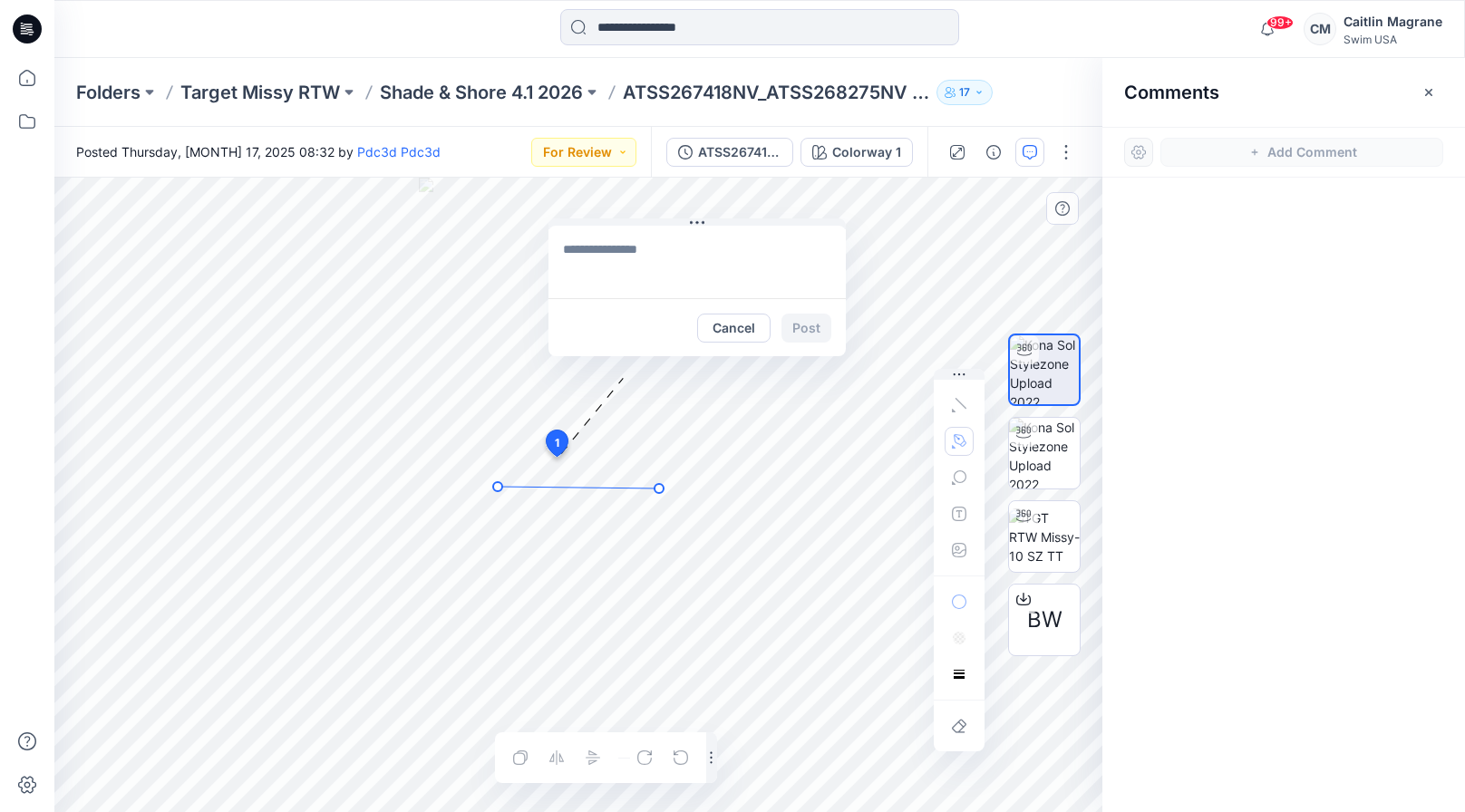 click on "Layer 1" 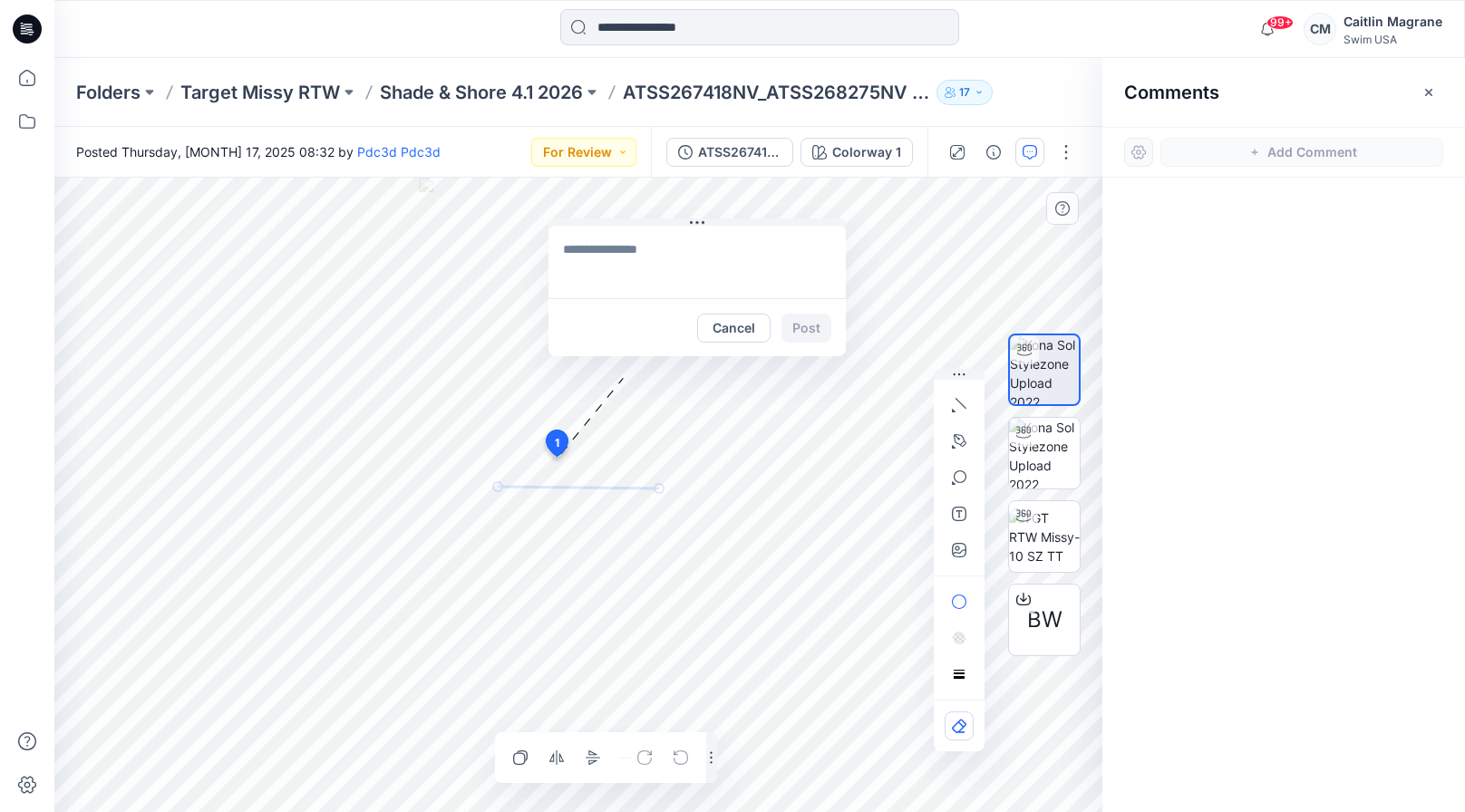 click at bounding box center (697, 262) 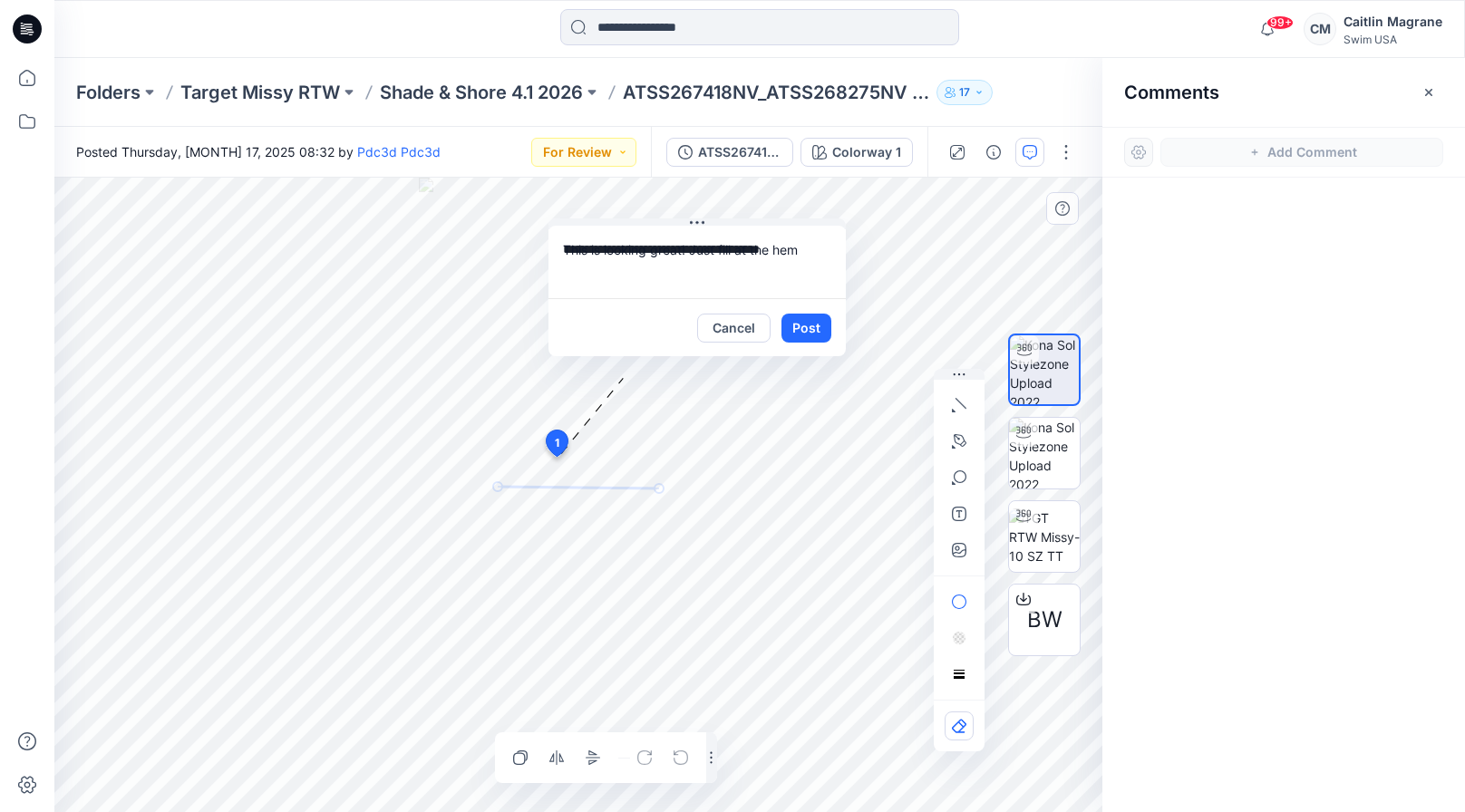 click on "**********" at bounding box center (578, 495) 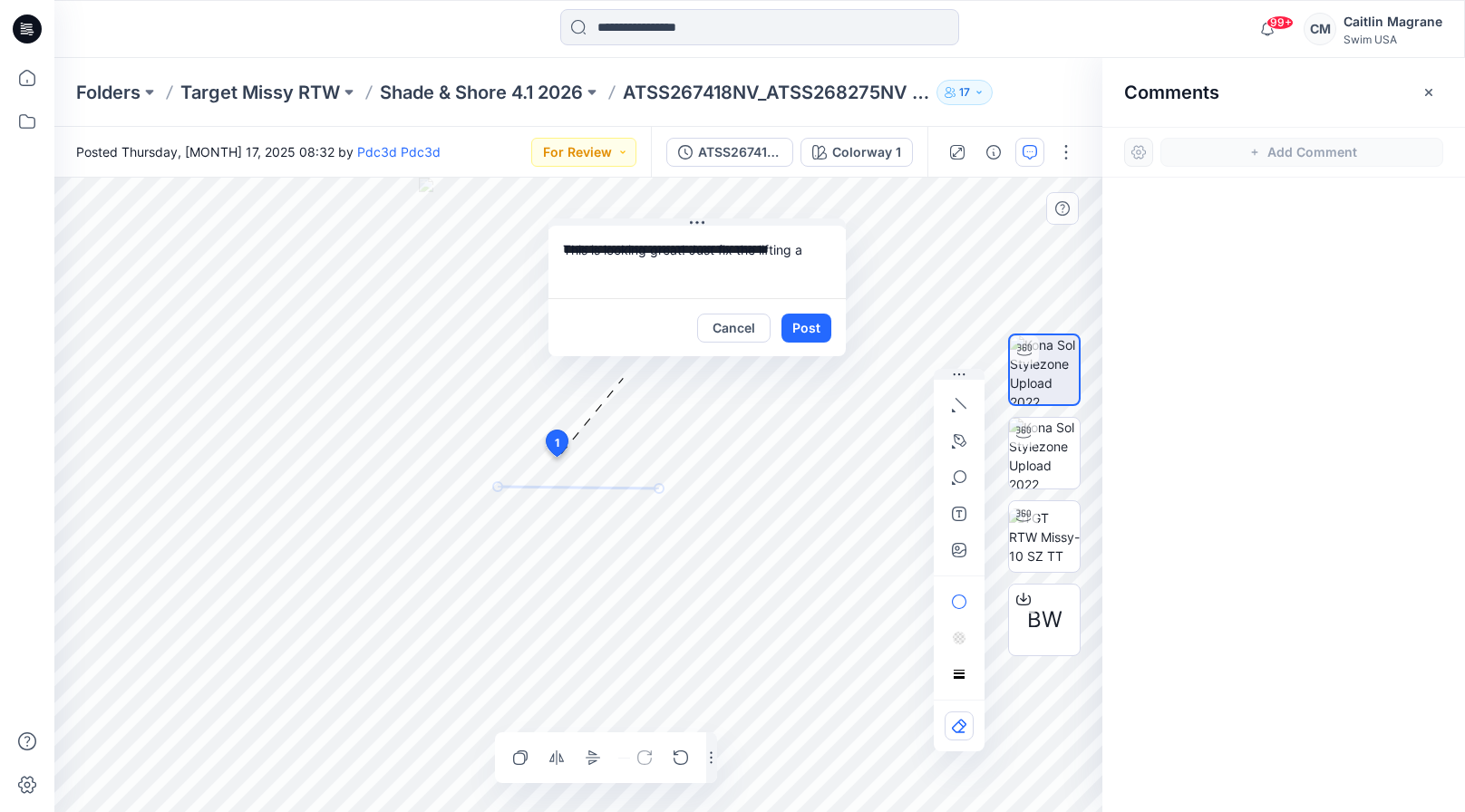 drag, startPoint x: 803, startPoint y: 249, endPoint x: 842, endPoint y: 252, distance: 39.115214 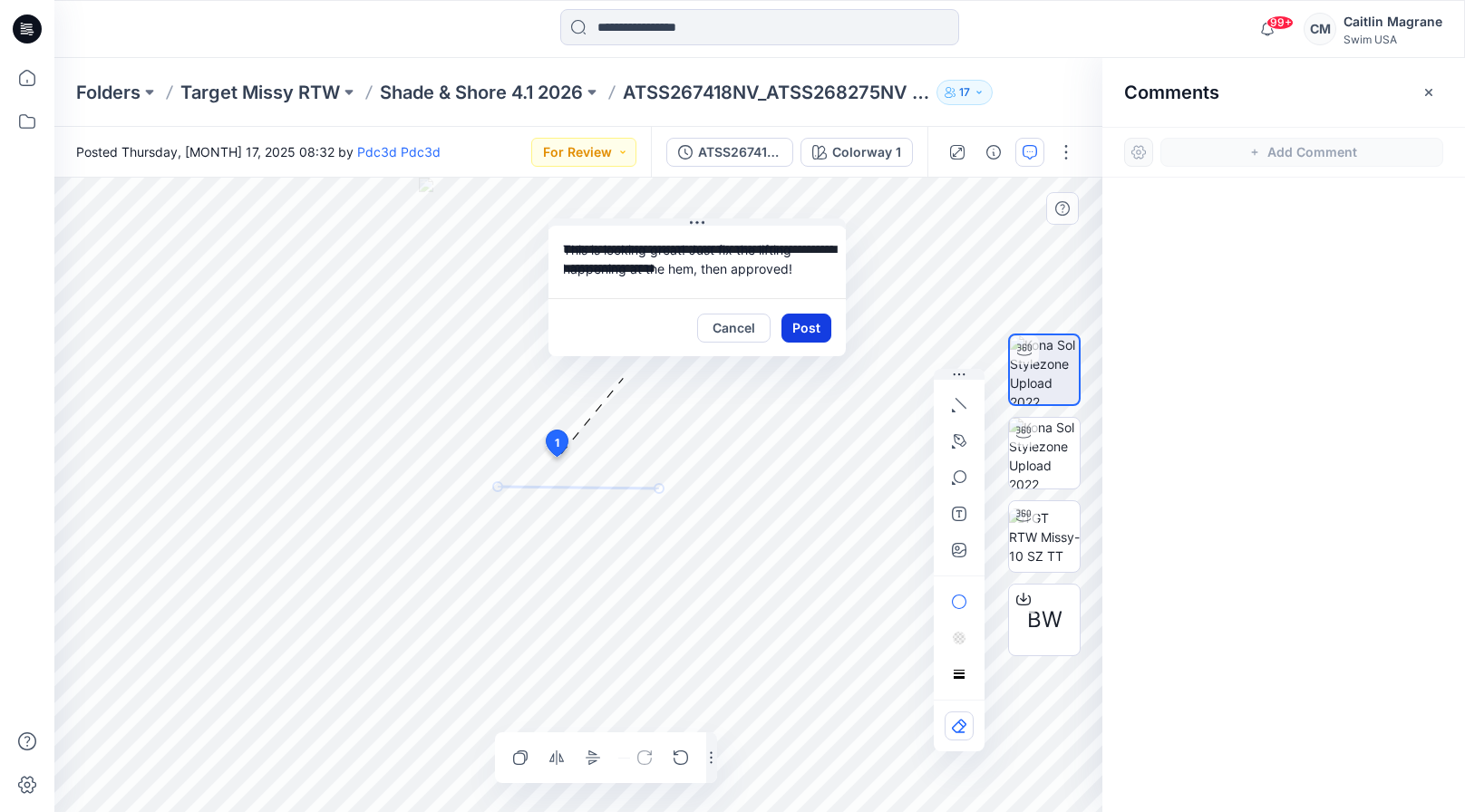 type on "**********" 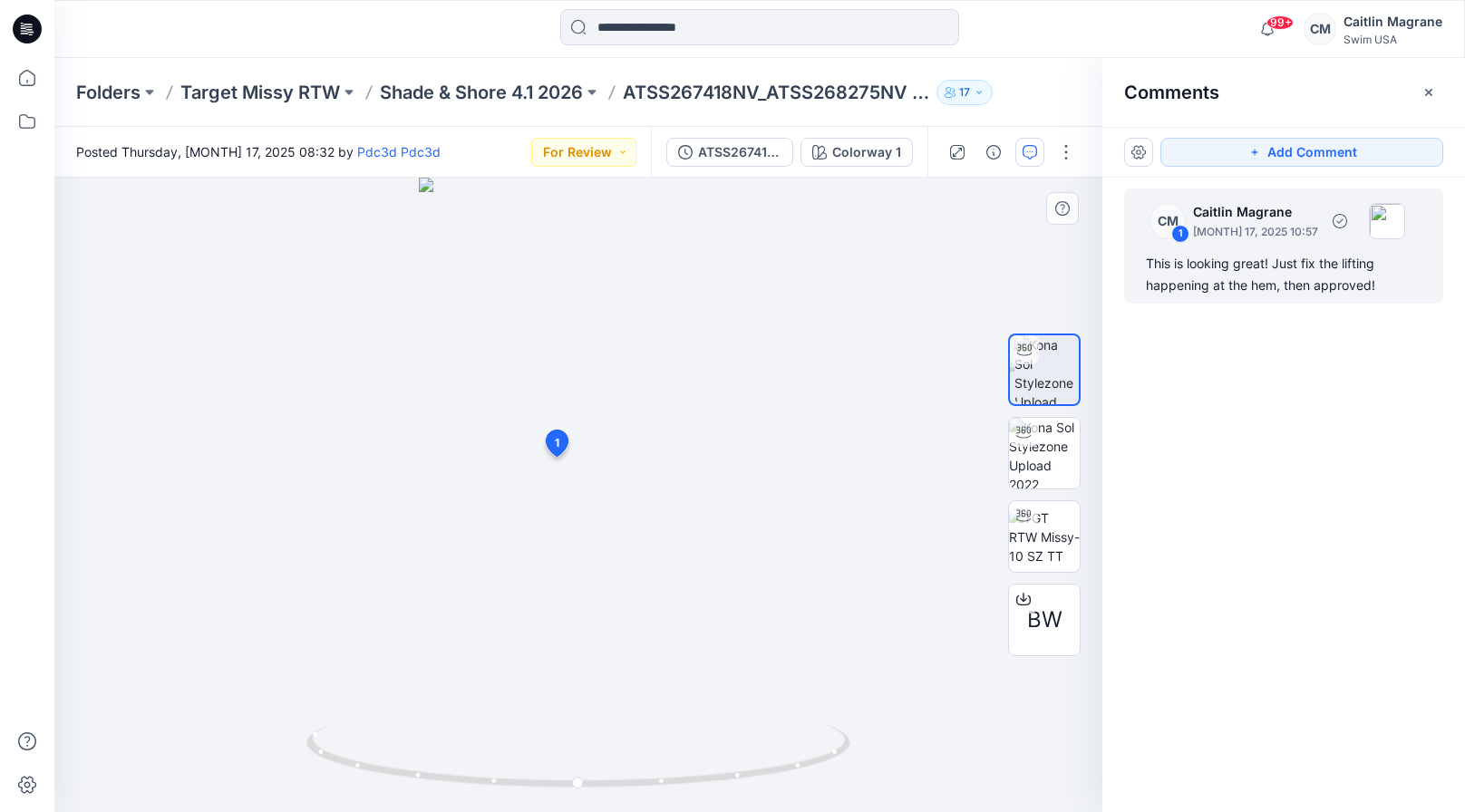click on "This is looking great! Just fix the lifting happening at the hem, then approved!" at bounding box center (1284, 275) 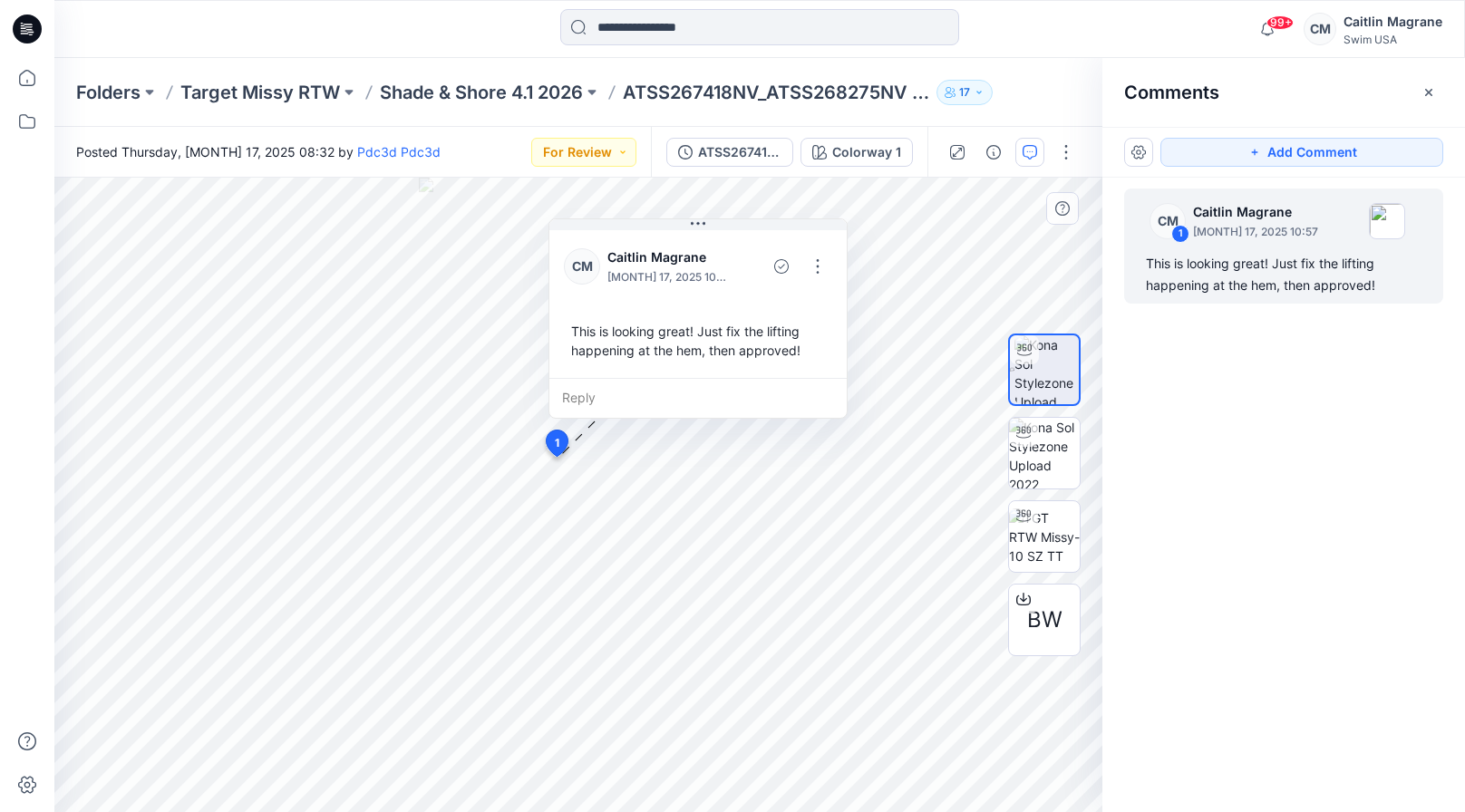 click on "This is looking great! Just fix the lifting happening at the hem, then approved!" at bounding box center (698, 341) 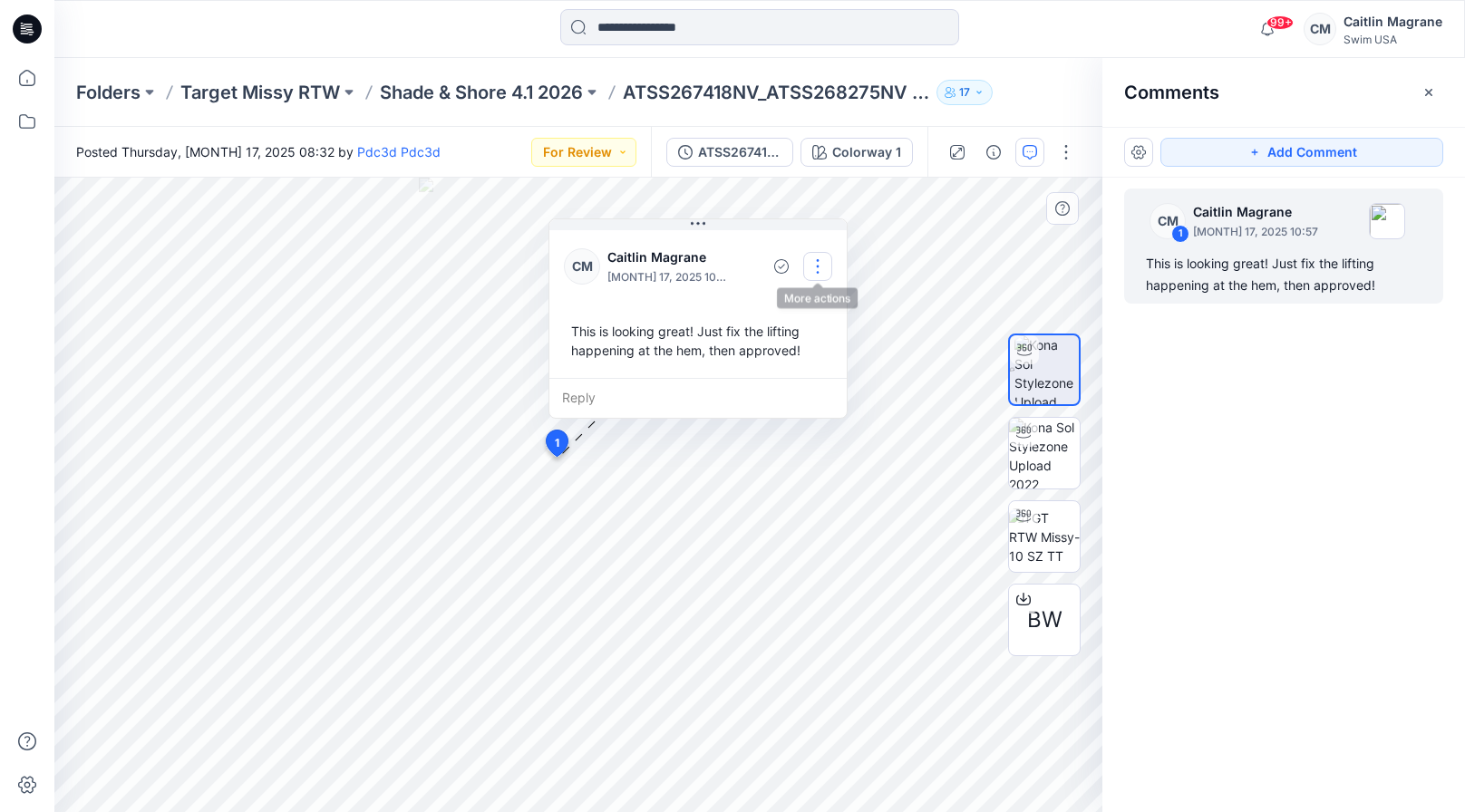 click at bounding box center [818, 266] 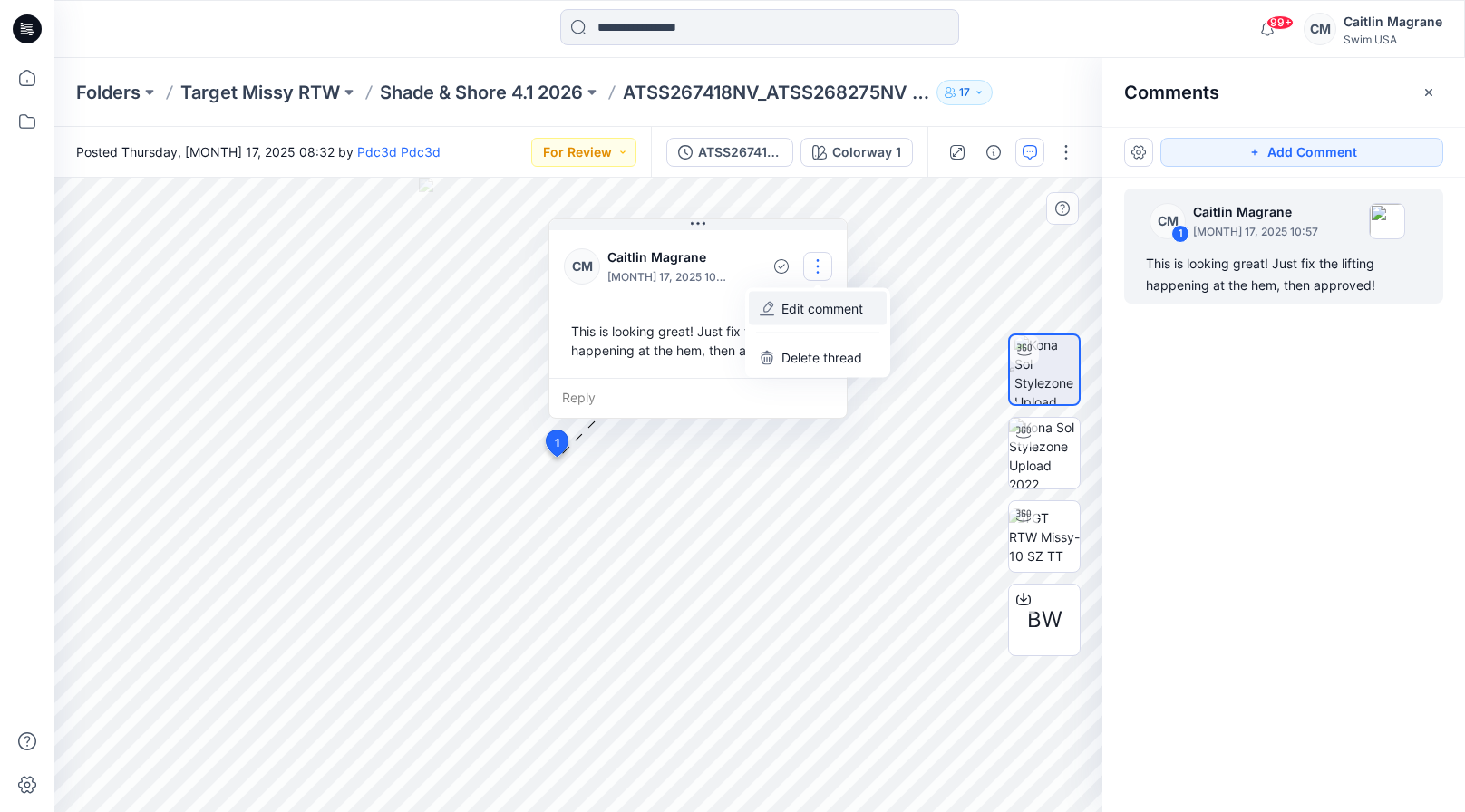 click on "Edit comment" at bounding box center (822, 308) 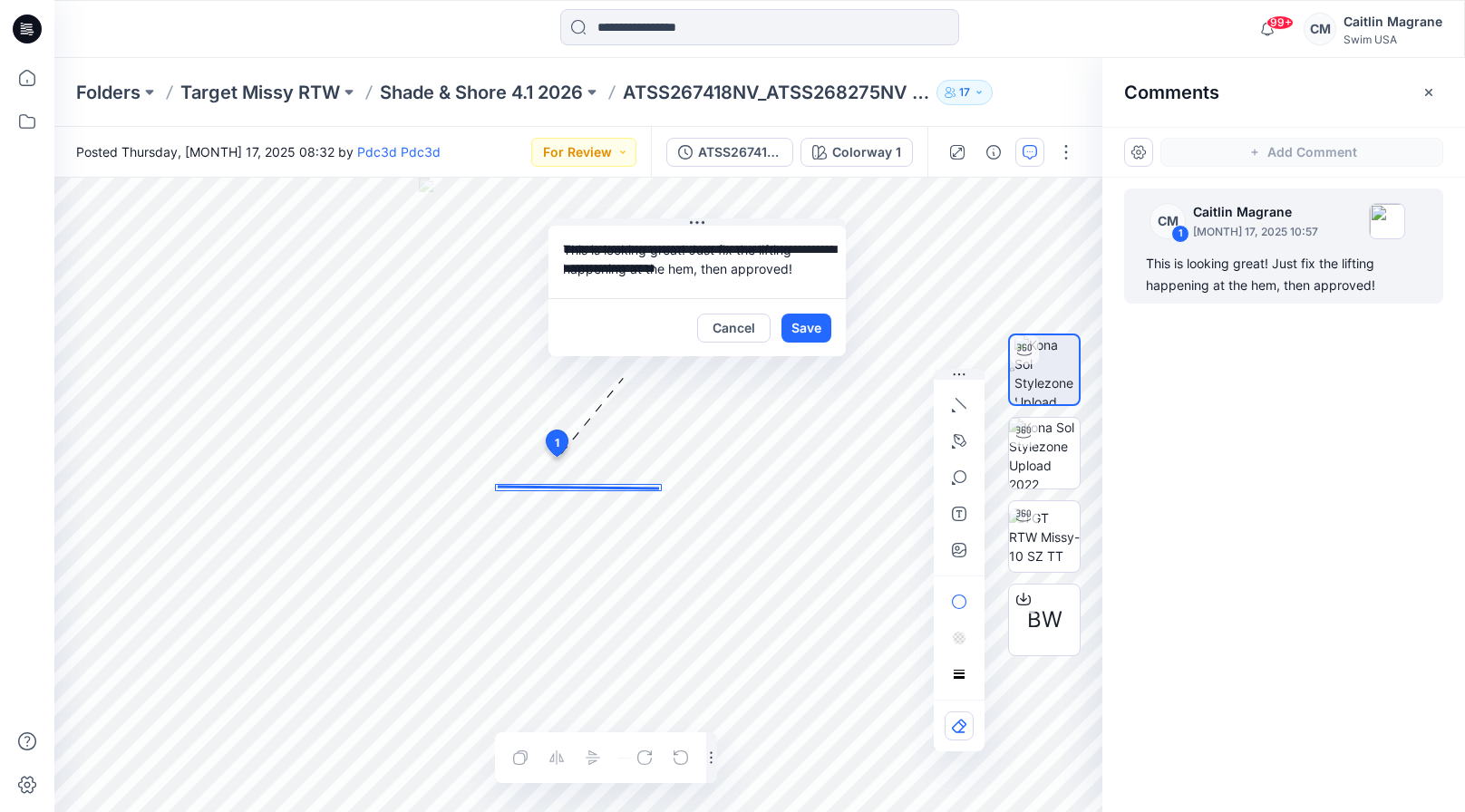 drag, startPoint x: 710, startPoint y: 353, endPoint x: 612, endPoint y: 488, distance: 166.82026 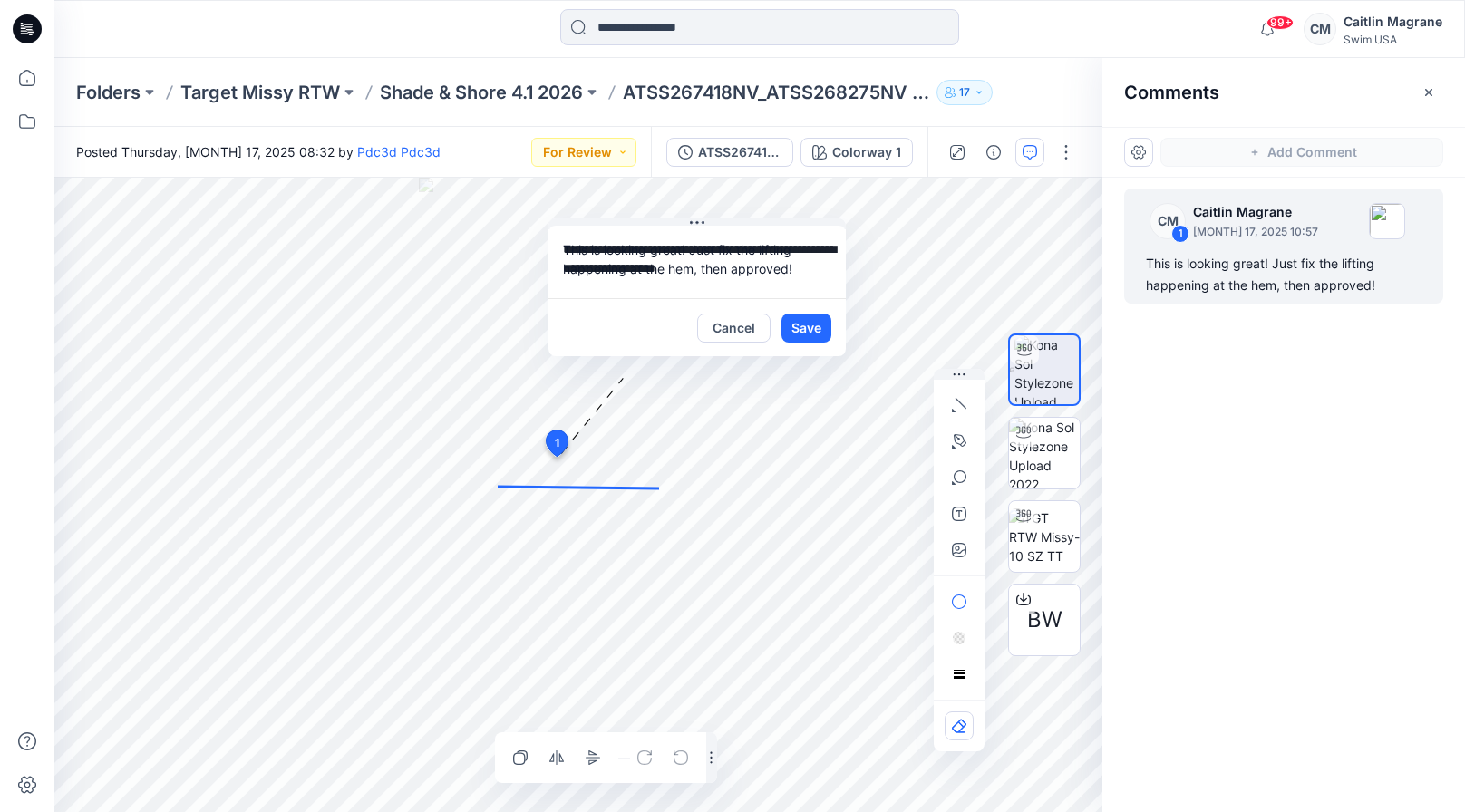 click on "Layer 1" 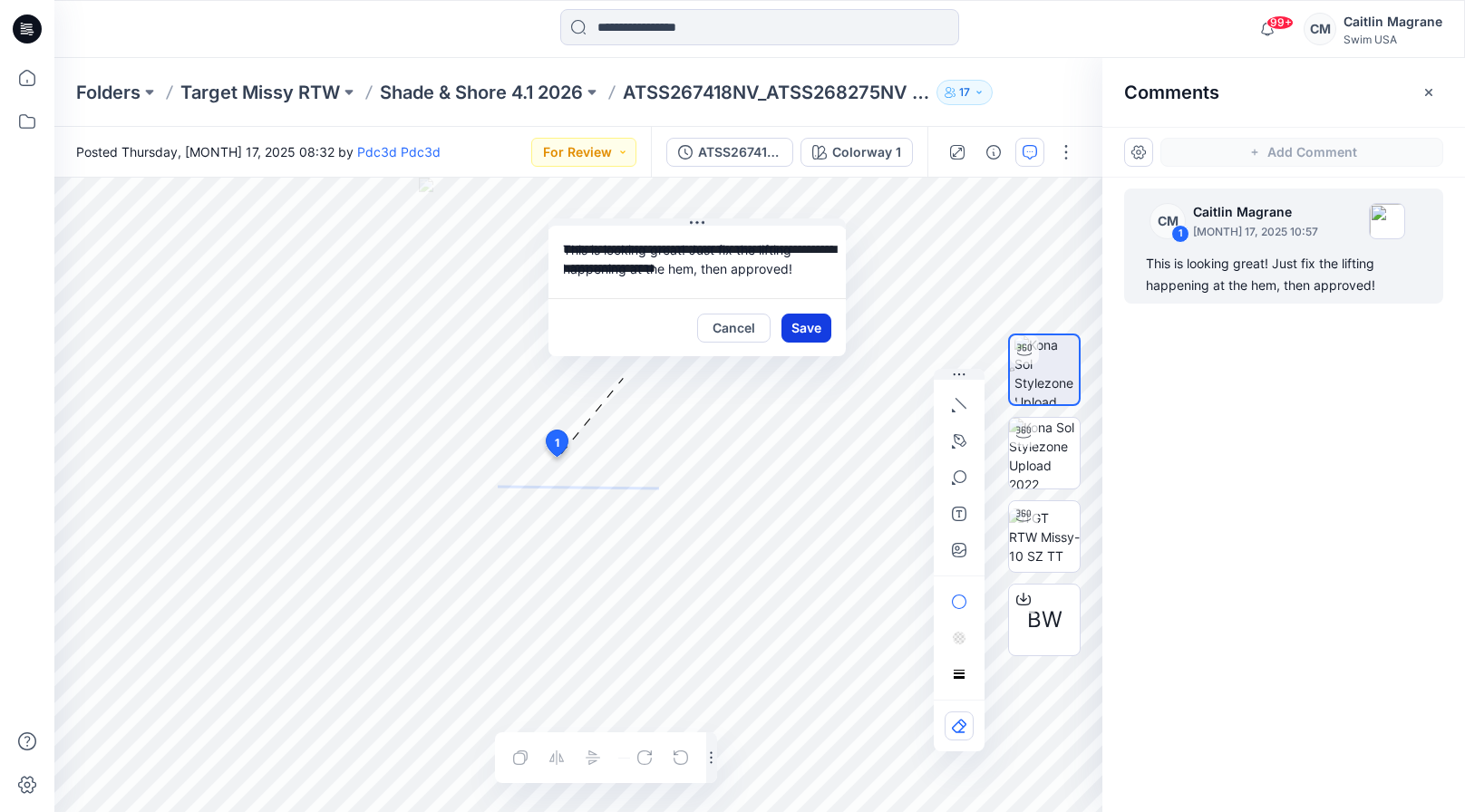 click on "Save" at bounding box center (806, 328) 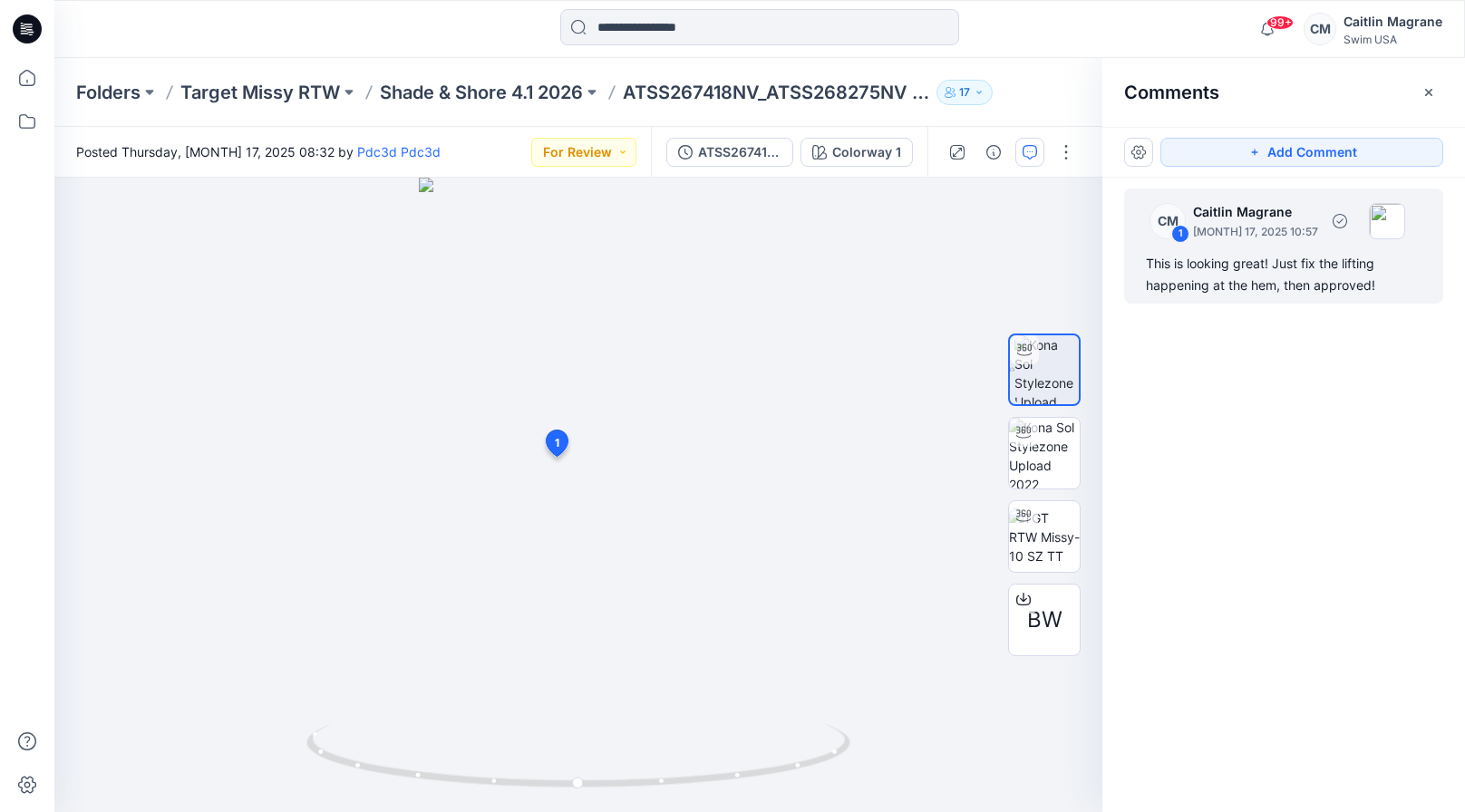 click on "CM 1 [NAME] [NAME]   [MONTH] 17, 2025 10:57" at bounding box center [1270, 220] 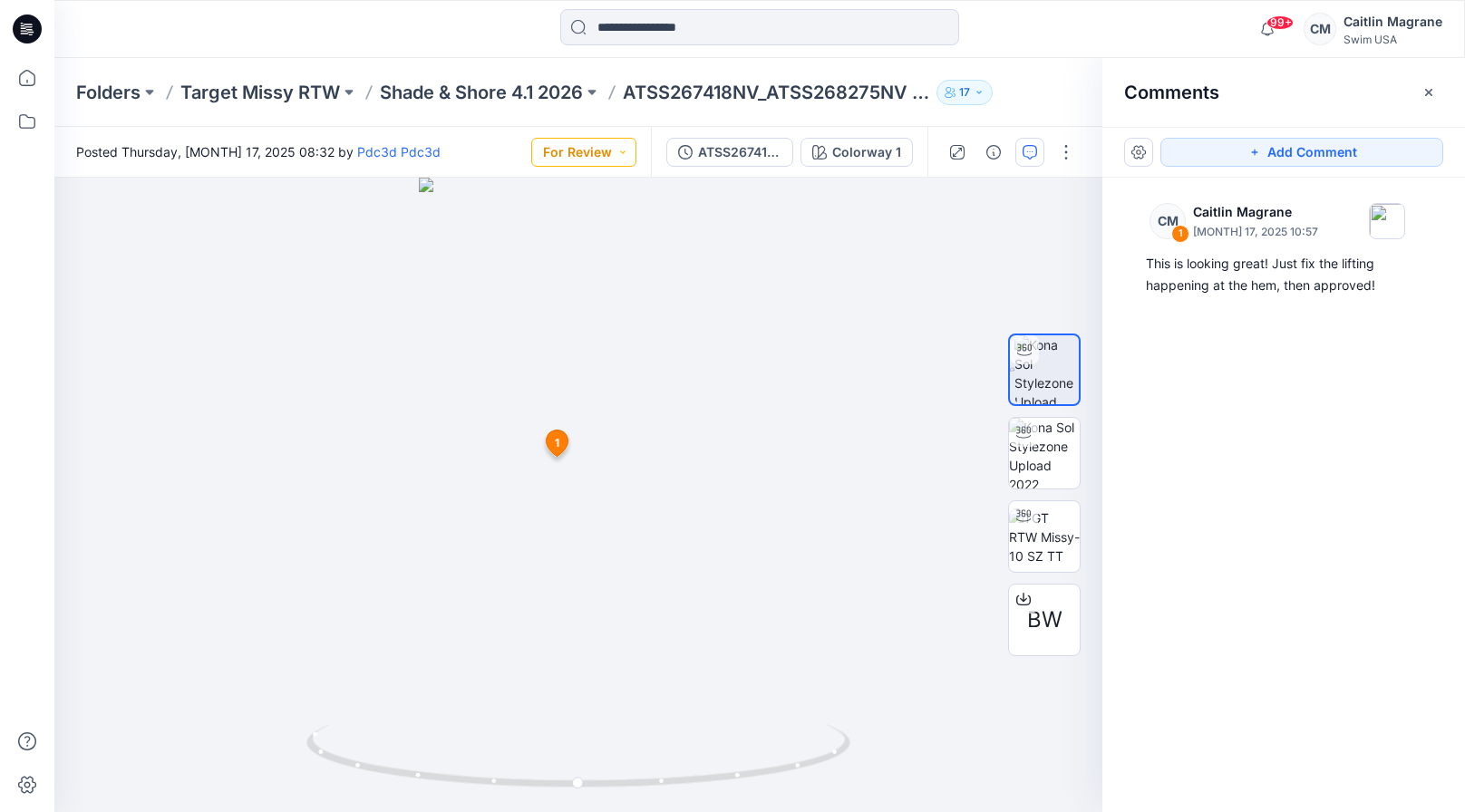 click on "For Review" at bounding box center [584, 152] 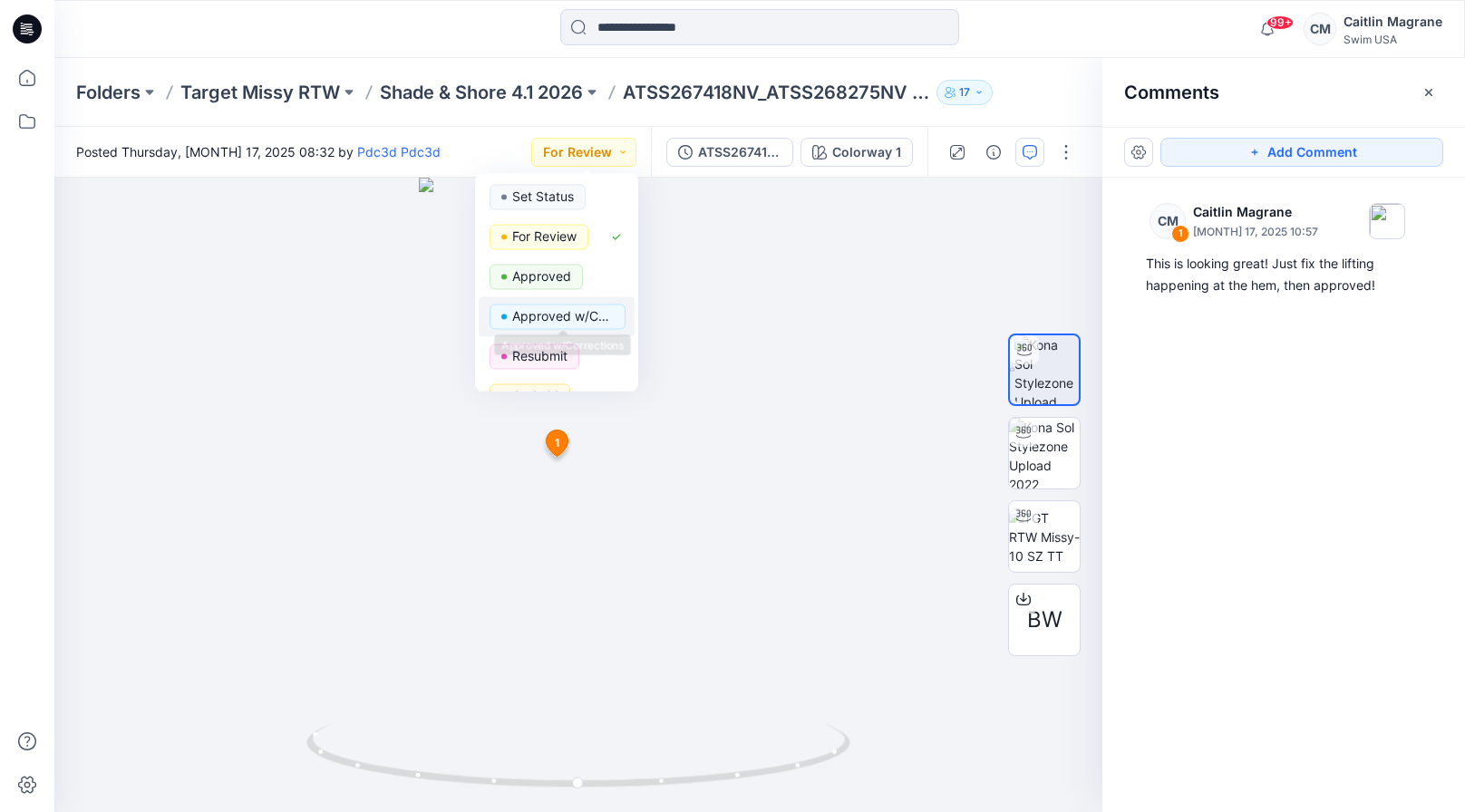 click on "Approved w/Corrections" at bounding box center (563, 316) 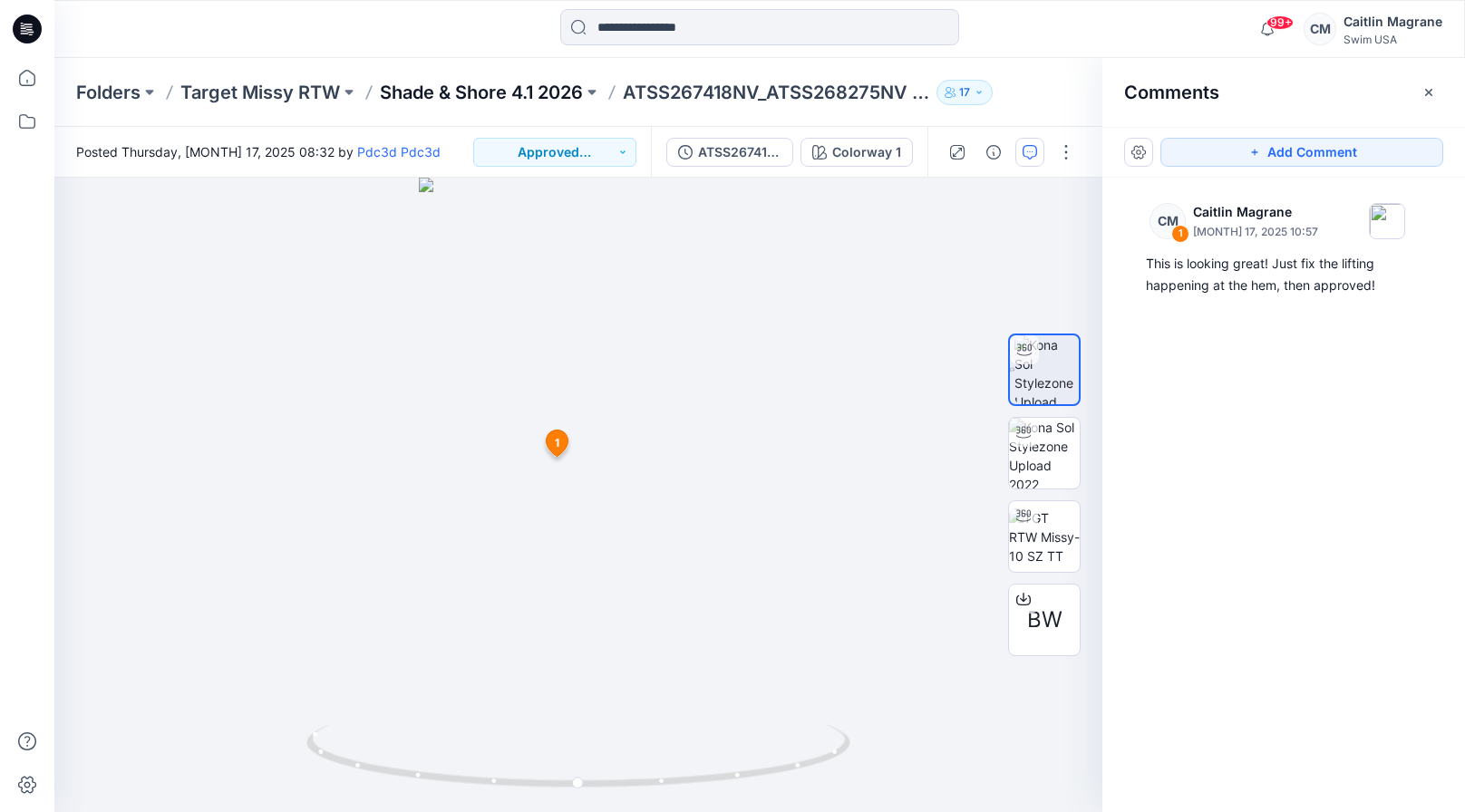 click on "Shade & Shore 4.1 2026" at bounding box center (481, 92) 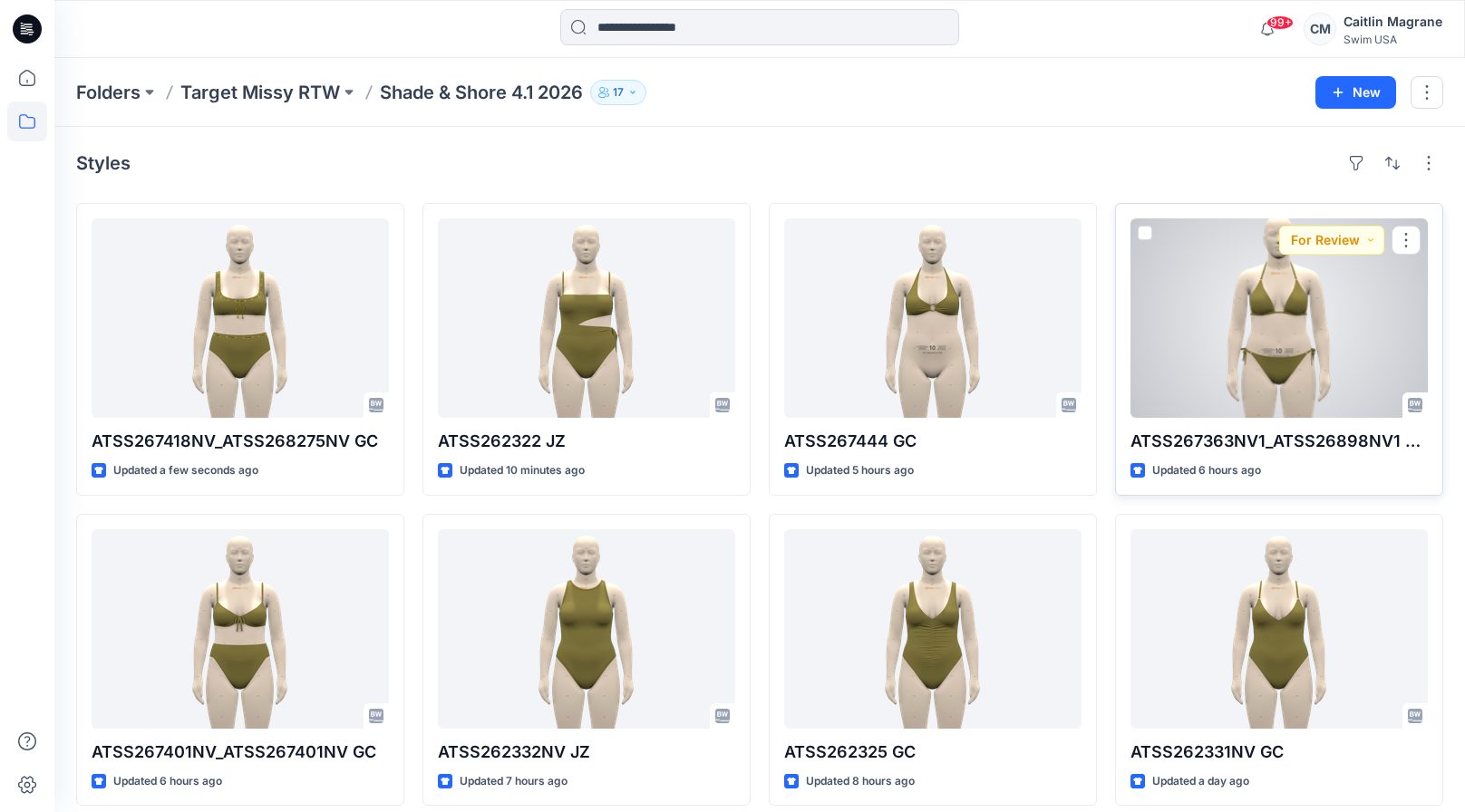 click at bounding box center [1279, 318] 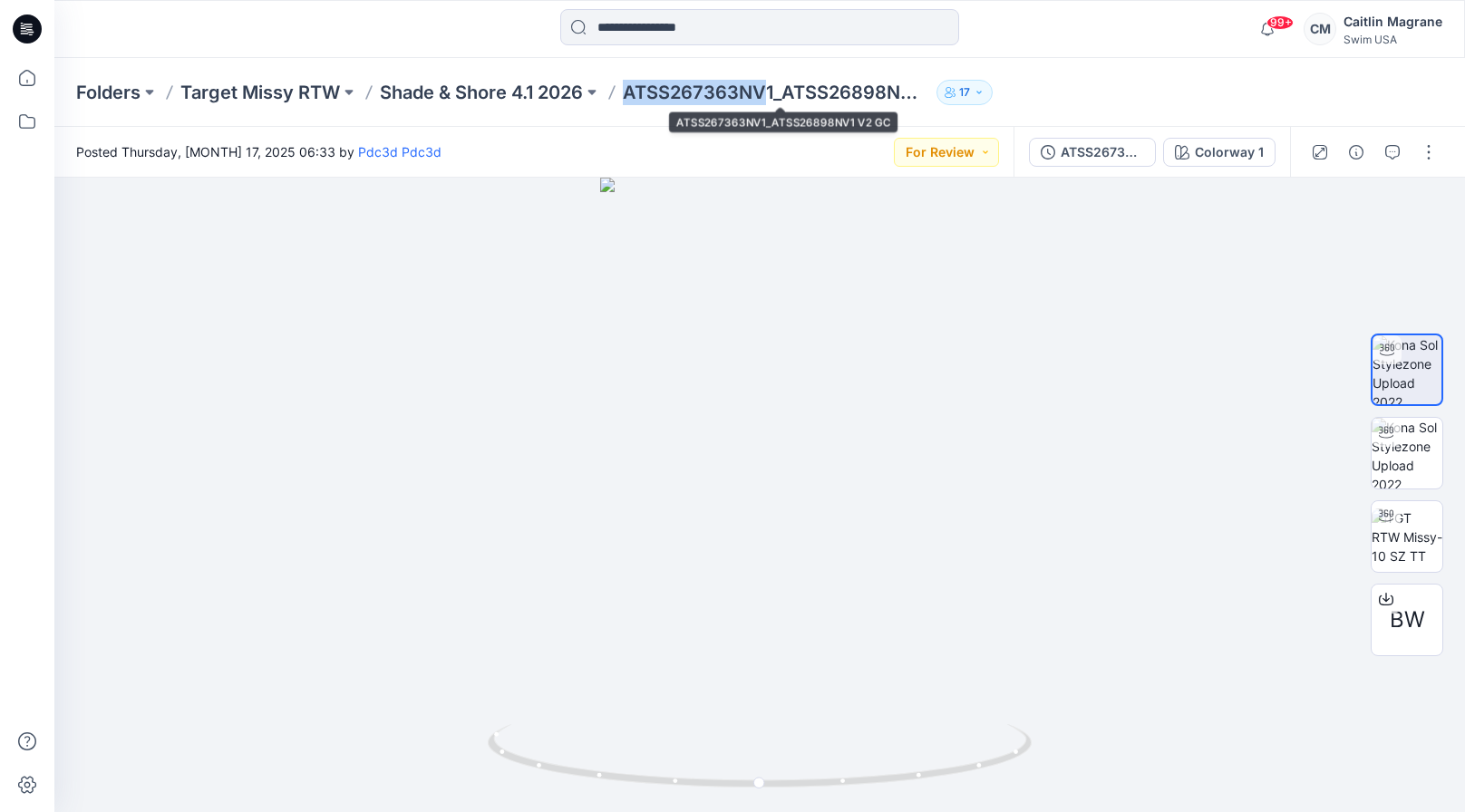drag, startPoint x: 764, startPoint y: 95, endPoint x: 625, endPoint y: 98, distance: 139.03237 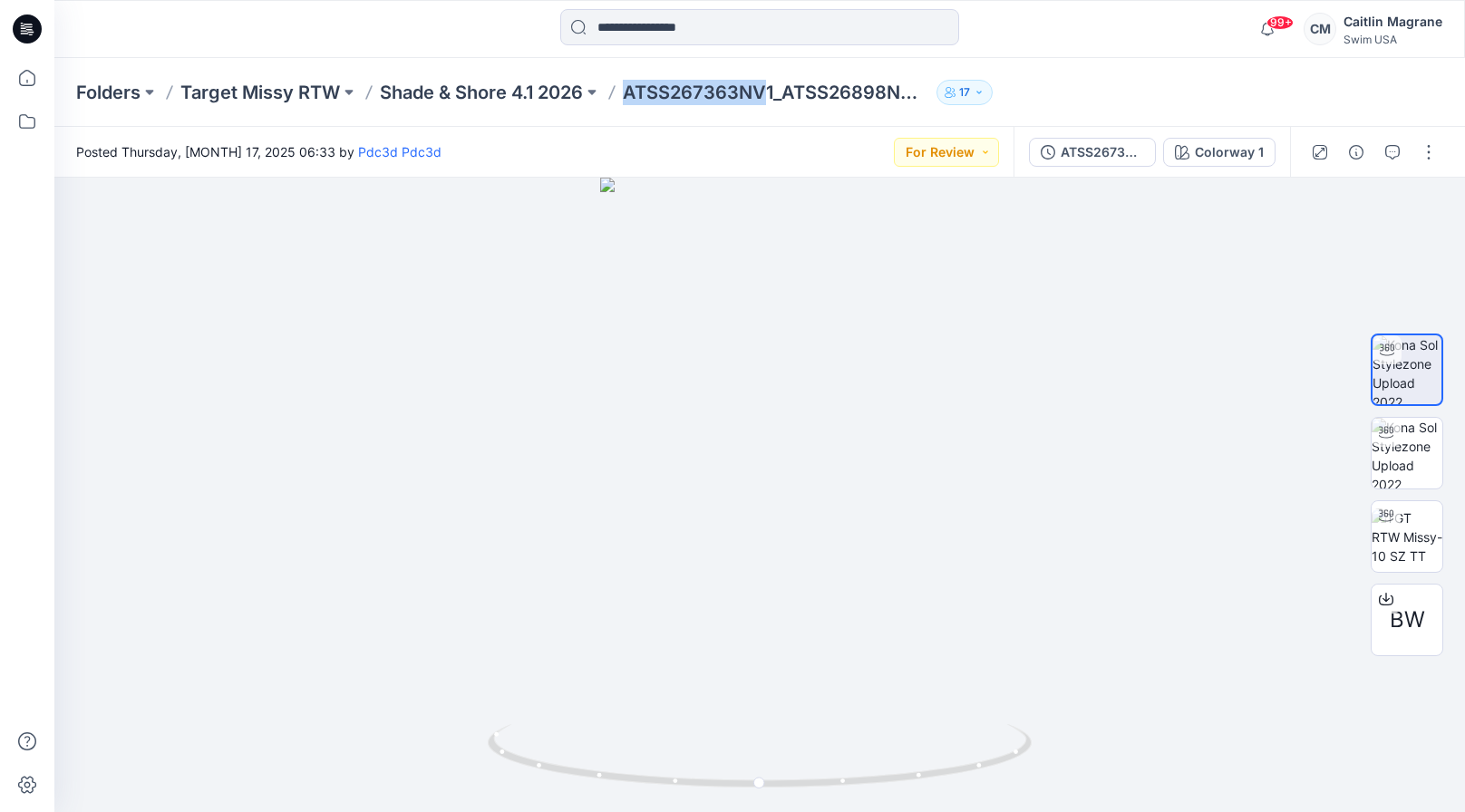copy on "ATSS267363NV" 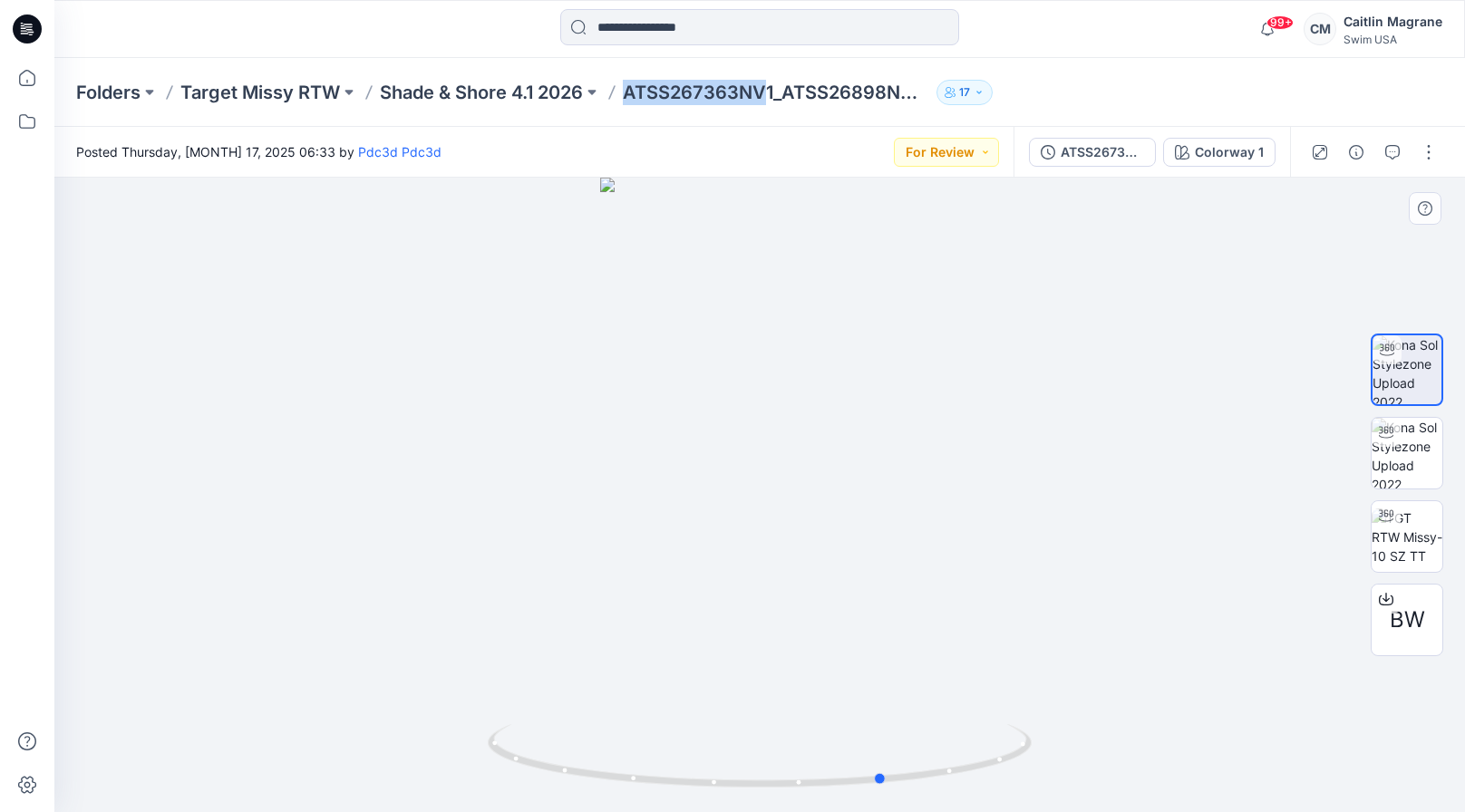 drag, startPoint x: 823, startPoint y: 537, endPoint x: 946, endPoint y: 536, distance: 123.00406 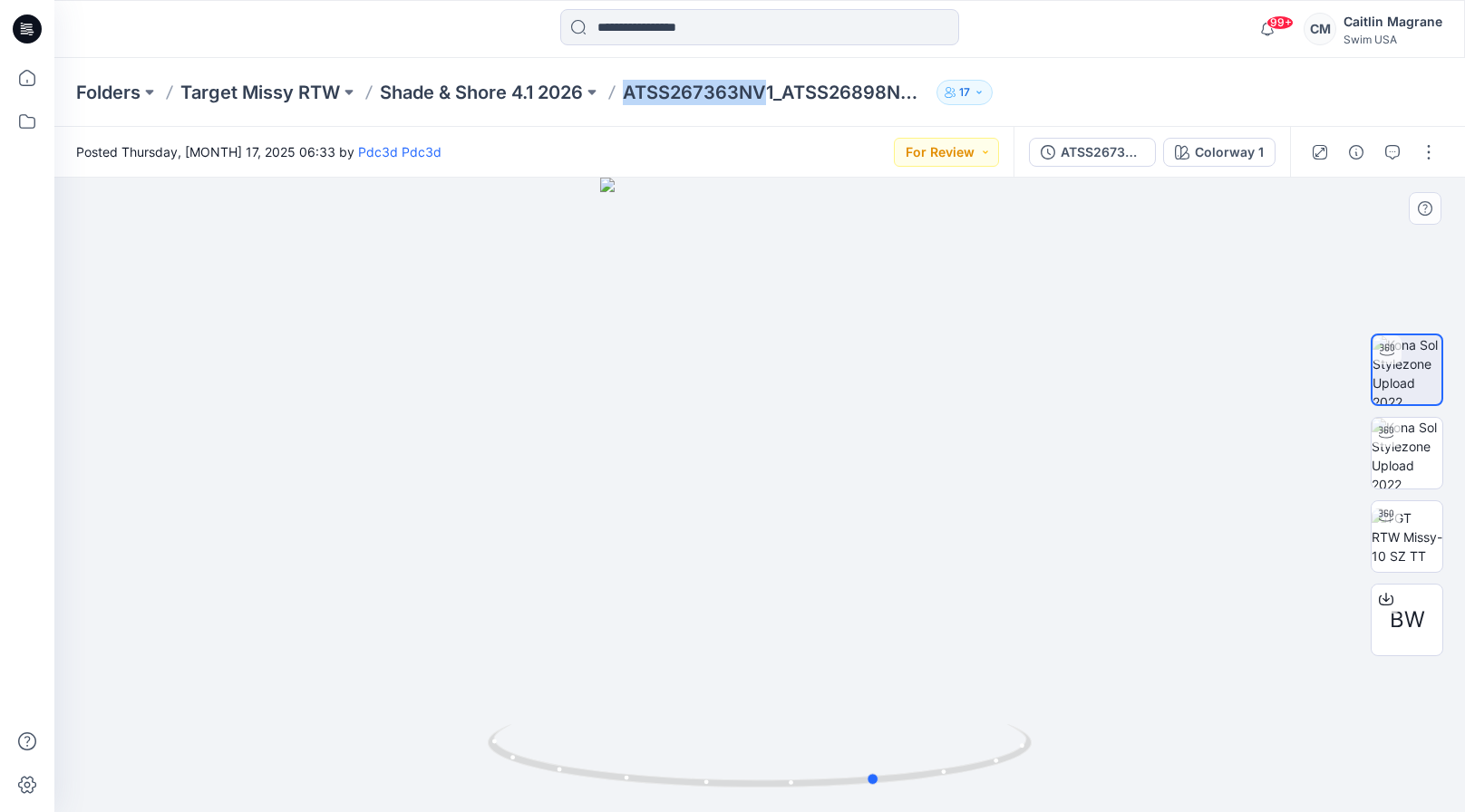 drag, startPoint x: 712, startPoint y: 312, endPoint x: 706, endPoint y: 330, distance: 18.973666 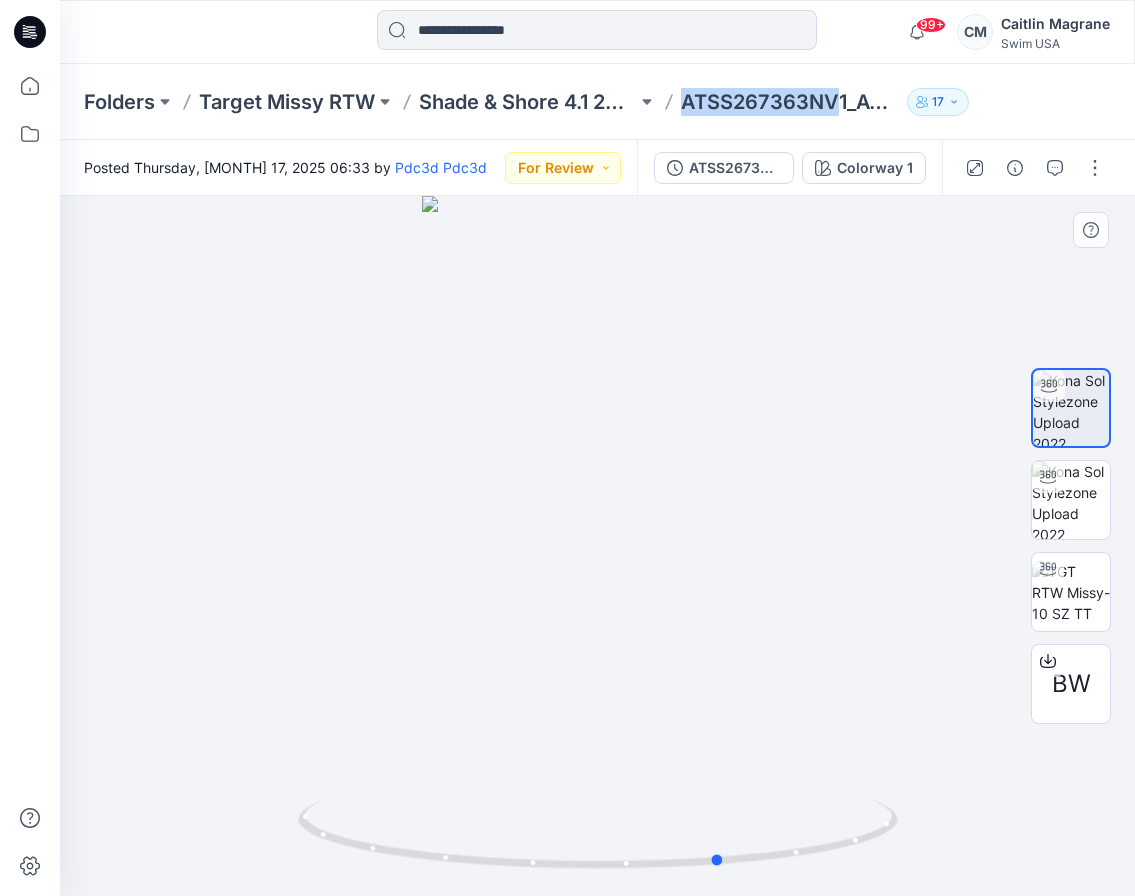 drag, startPoint x: 691, startPoint y: 608, endPoint x: 685, endPoint y: 595, distance: 14.3178215 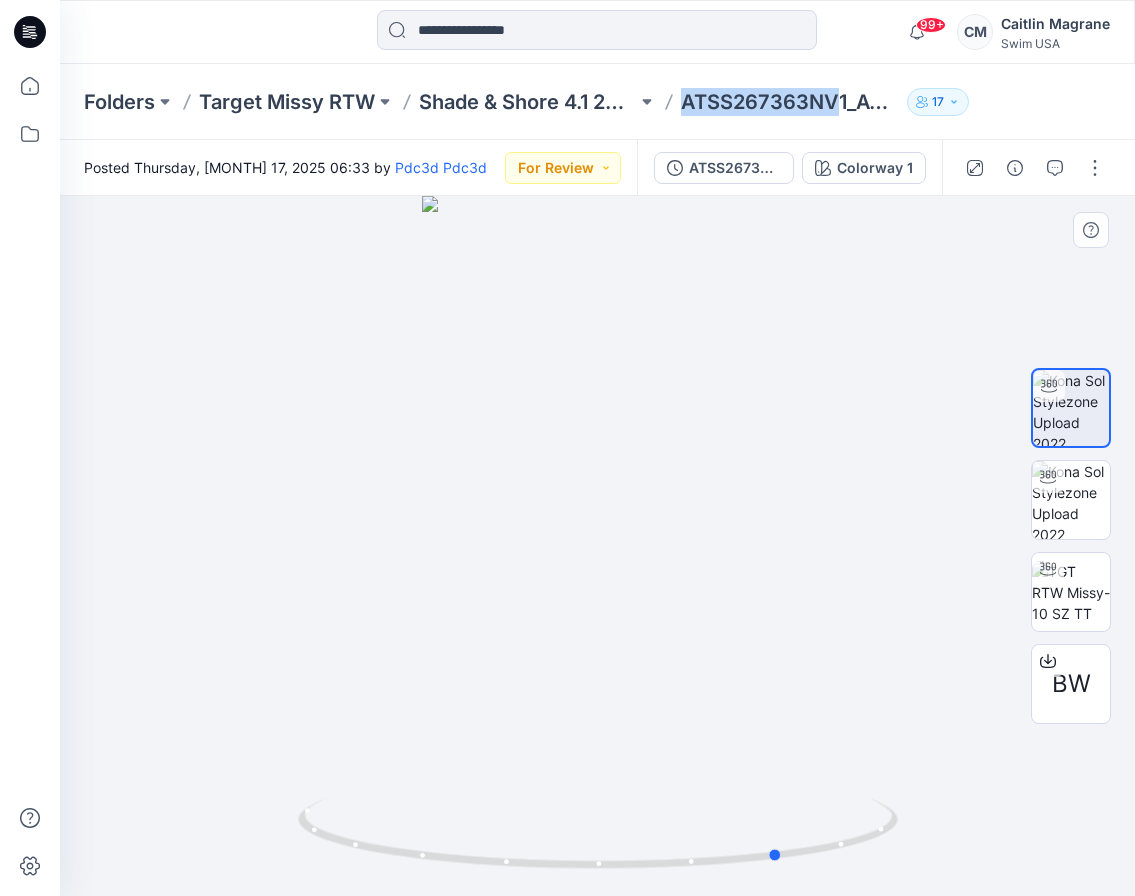 drag, startPoint x: 597, startPoint y: 468, endPoint x: 660, endPoint y: 468, distance: 63 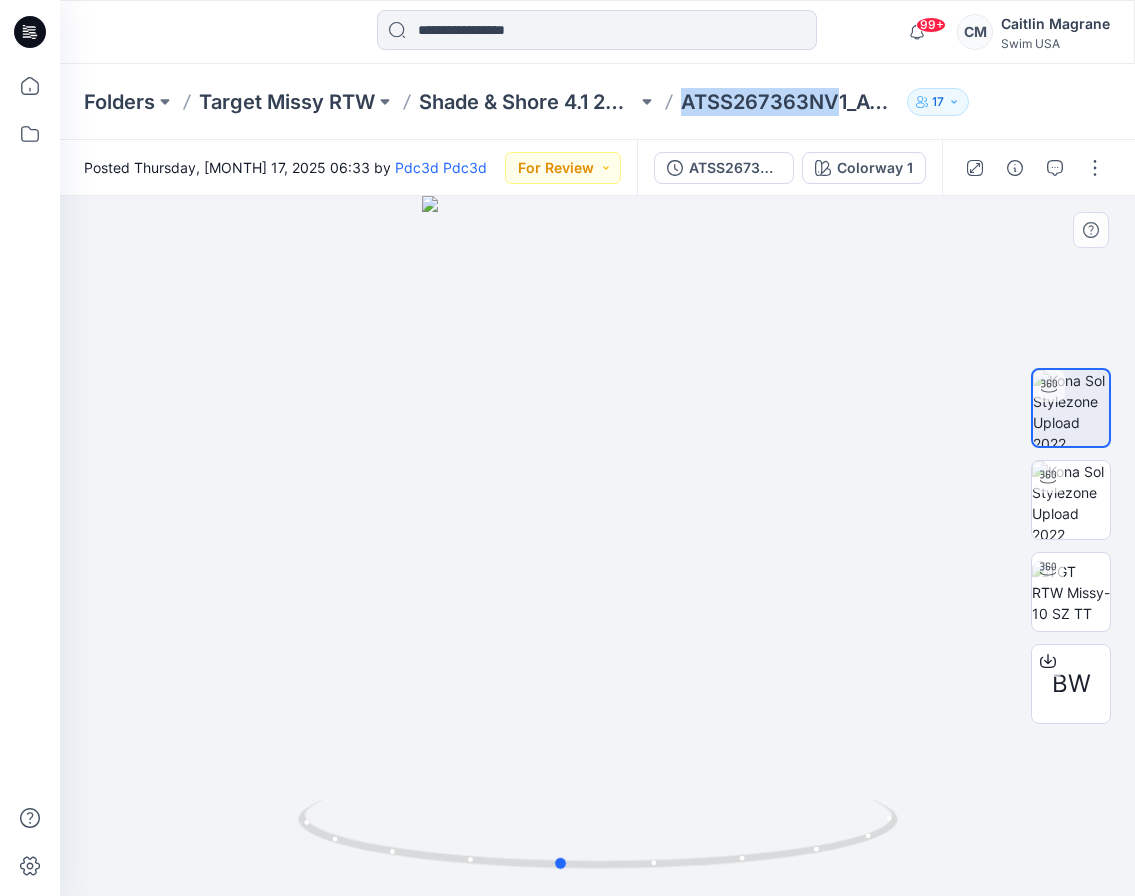 drag, startPoint x: 636, startPoint y: 722, endPoint x: 475, endPoint y: 675, distance: 167.72 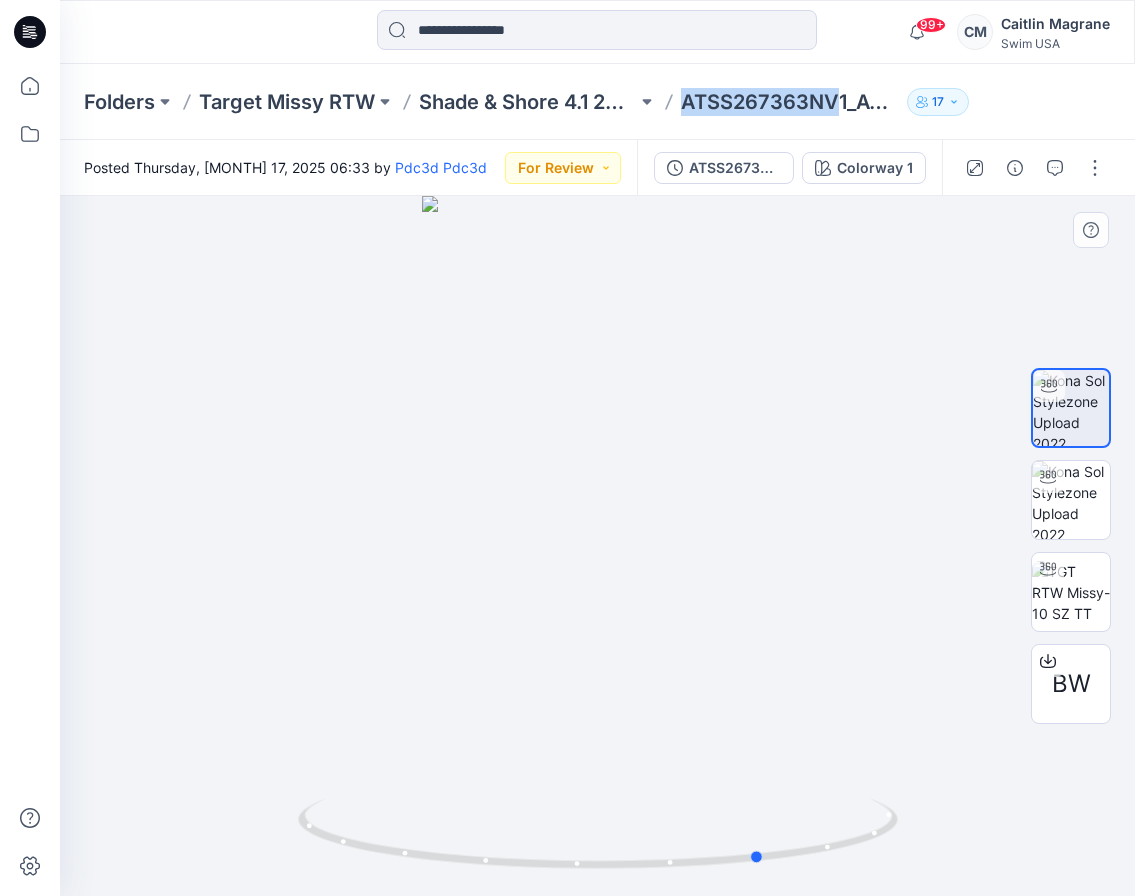 drag, startPoint x: 680, startPoint y: 561, endPoint x: 822, endPoint y: 548, distance: 142.59383 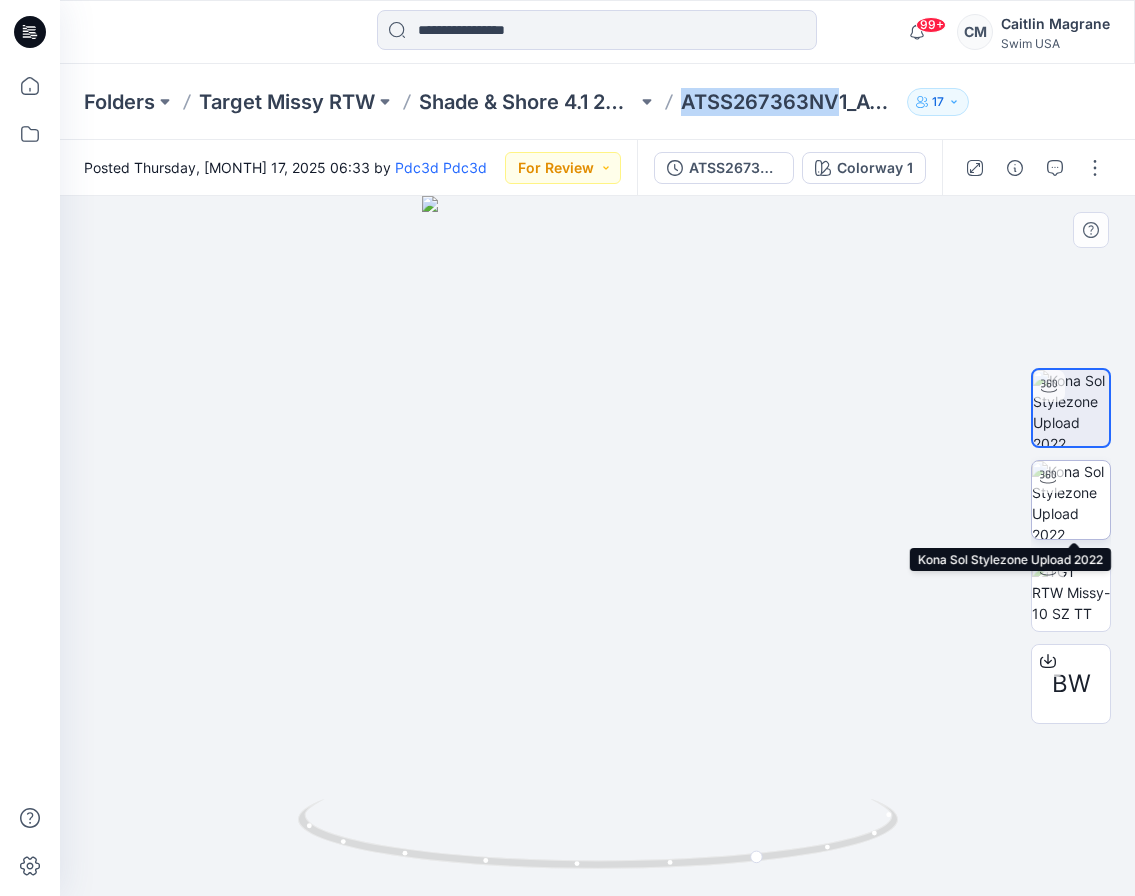 click at bounding box center [1071, 500] 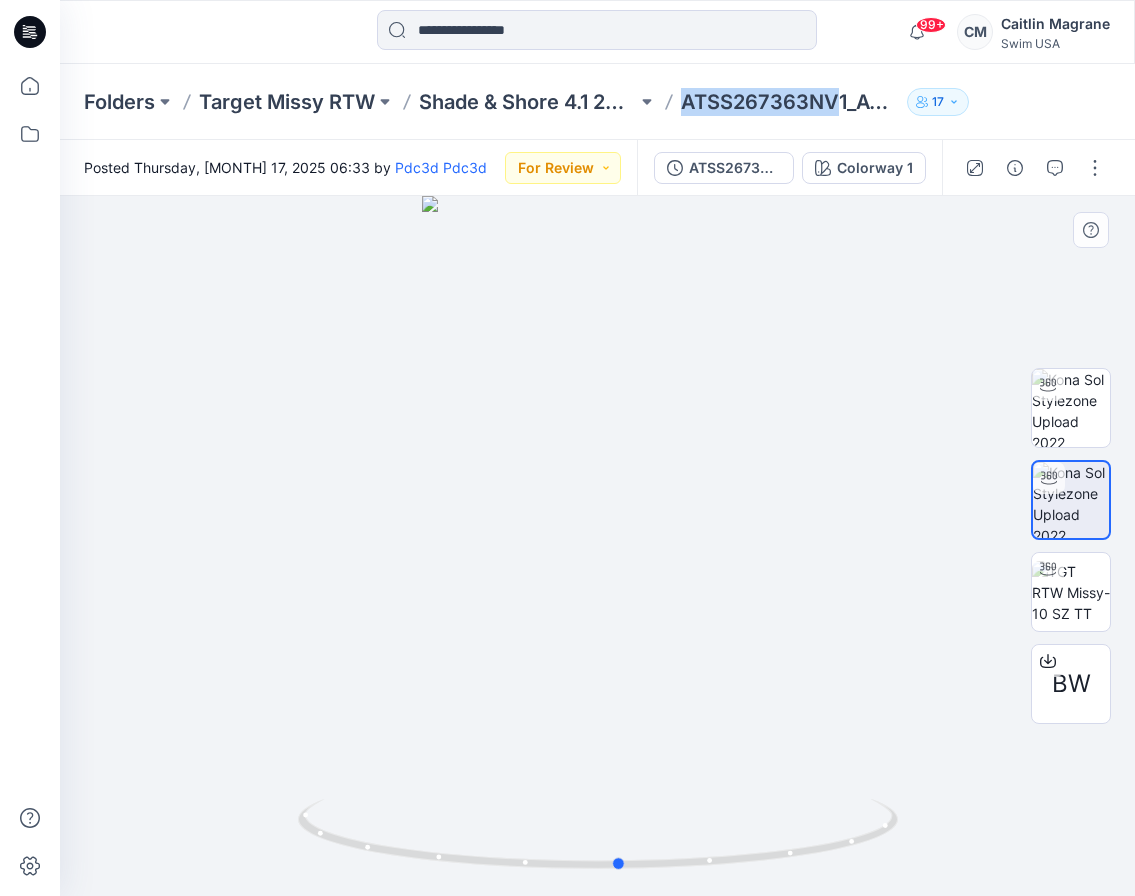 drag, startPoint x: 577, startPoint y: 624, endPoint x: 599, endPoint y: 602, distance: 31.112698 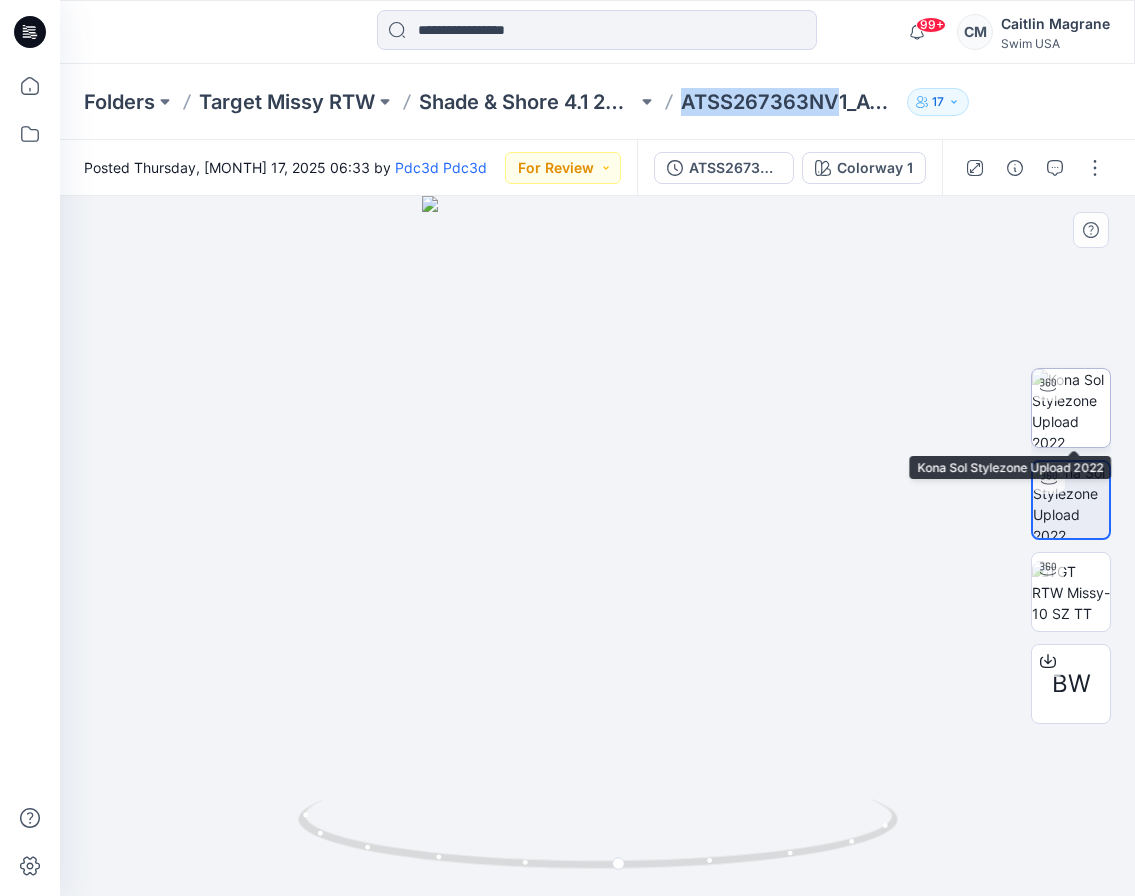 click at bounding box center [1071, 408] 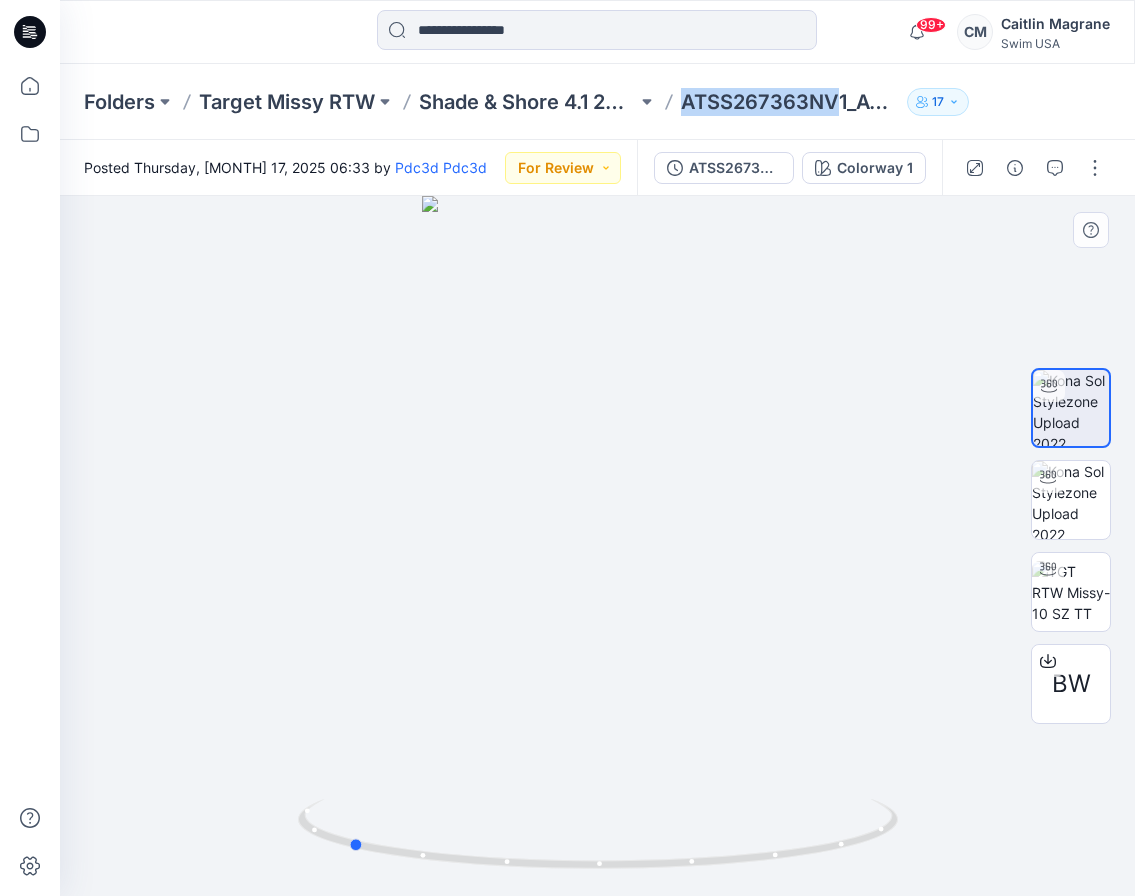 drag, startPoint x: 660, startPoint y: 529, endPoint x: 410, endPoint y: 524, distance: 250.04999 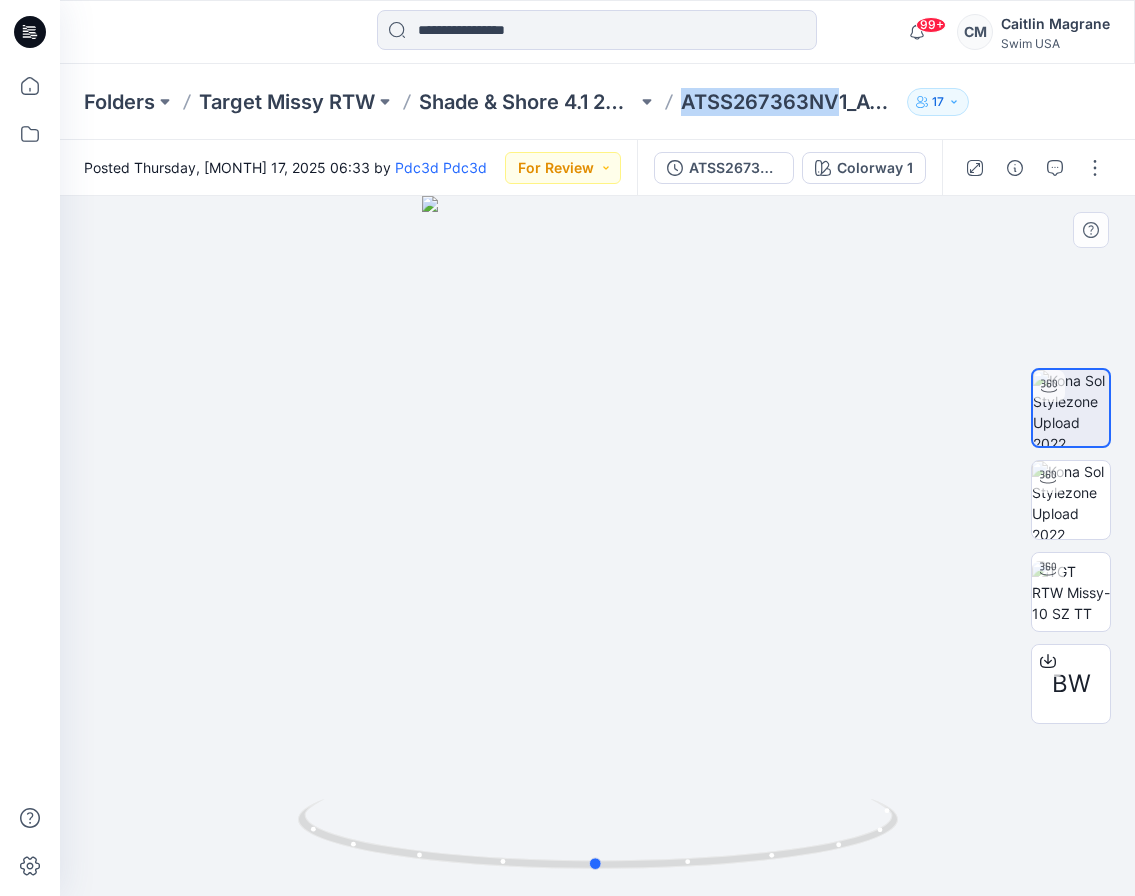 drag, startPoint x: 562, startPoint y: 601, endPoint x: 809, endPoint y: 507, distance: 264.28204 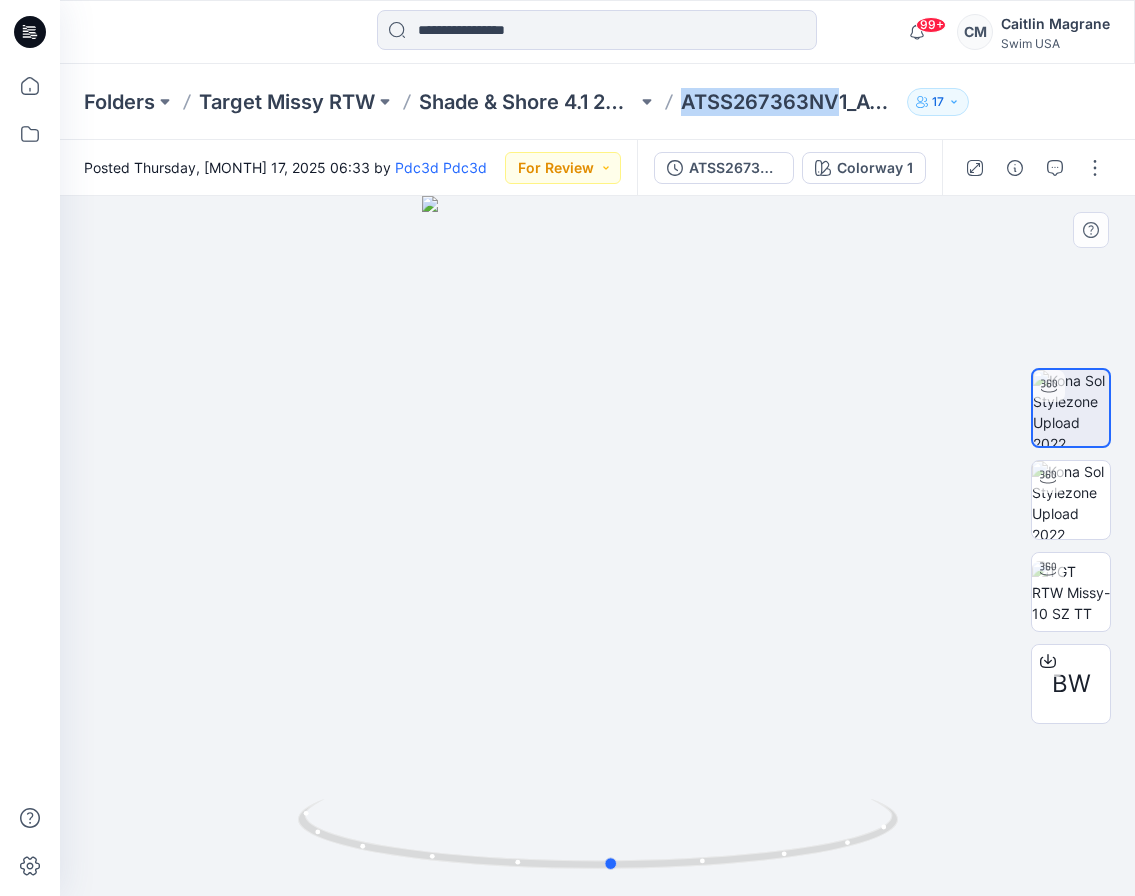 drag, startPoint x: 509, startPoint y: 710, endPoint x: 528, endPoint y: 693, distance: 25.495098 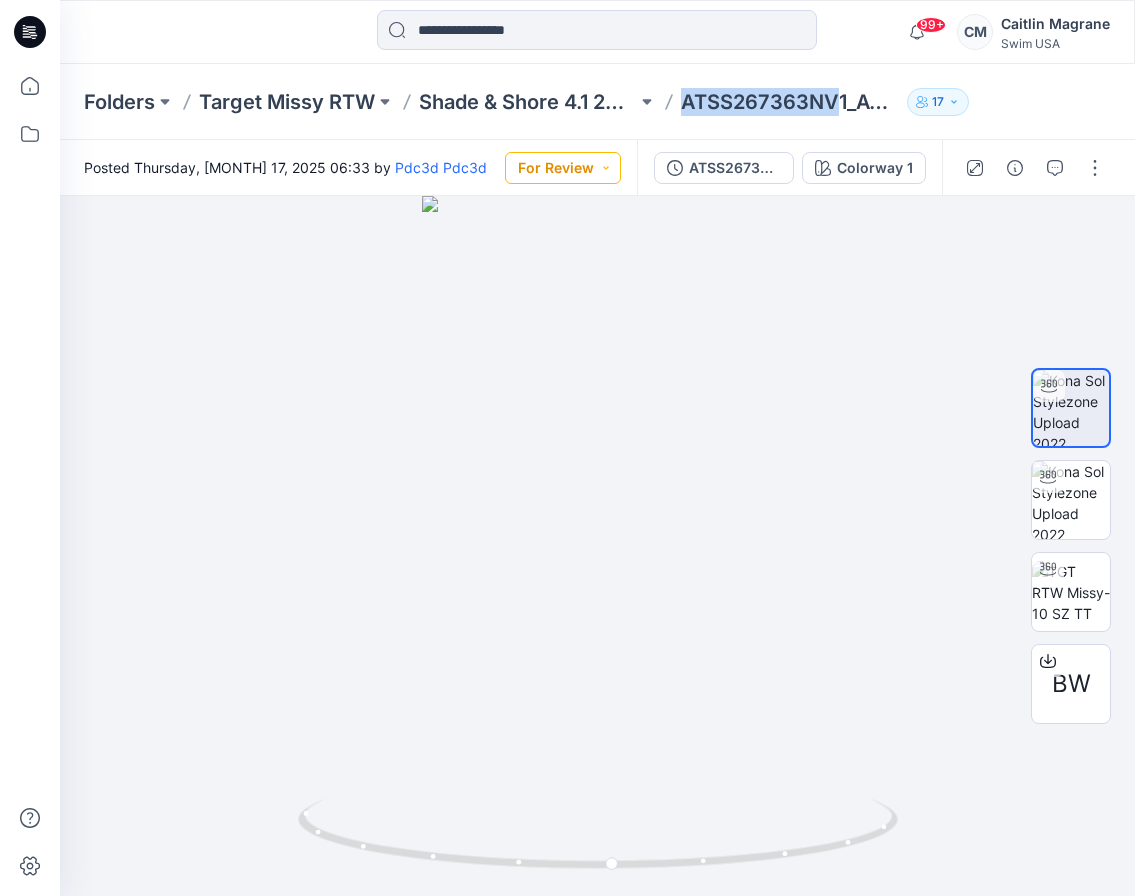 click on "For Review" at bounding box center [563, 168] 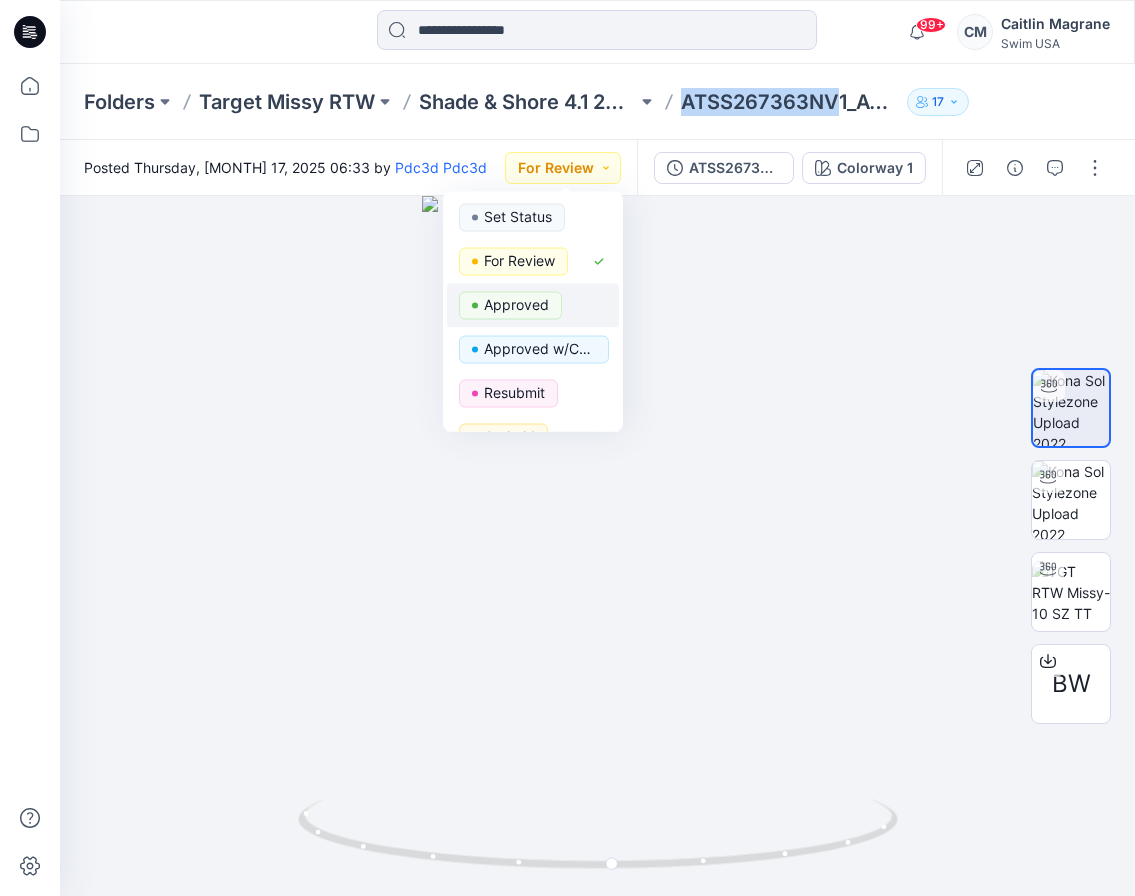 click on "Approved" at bounding box center (510, 306) 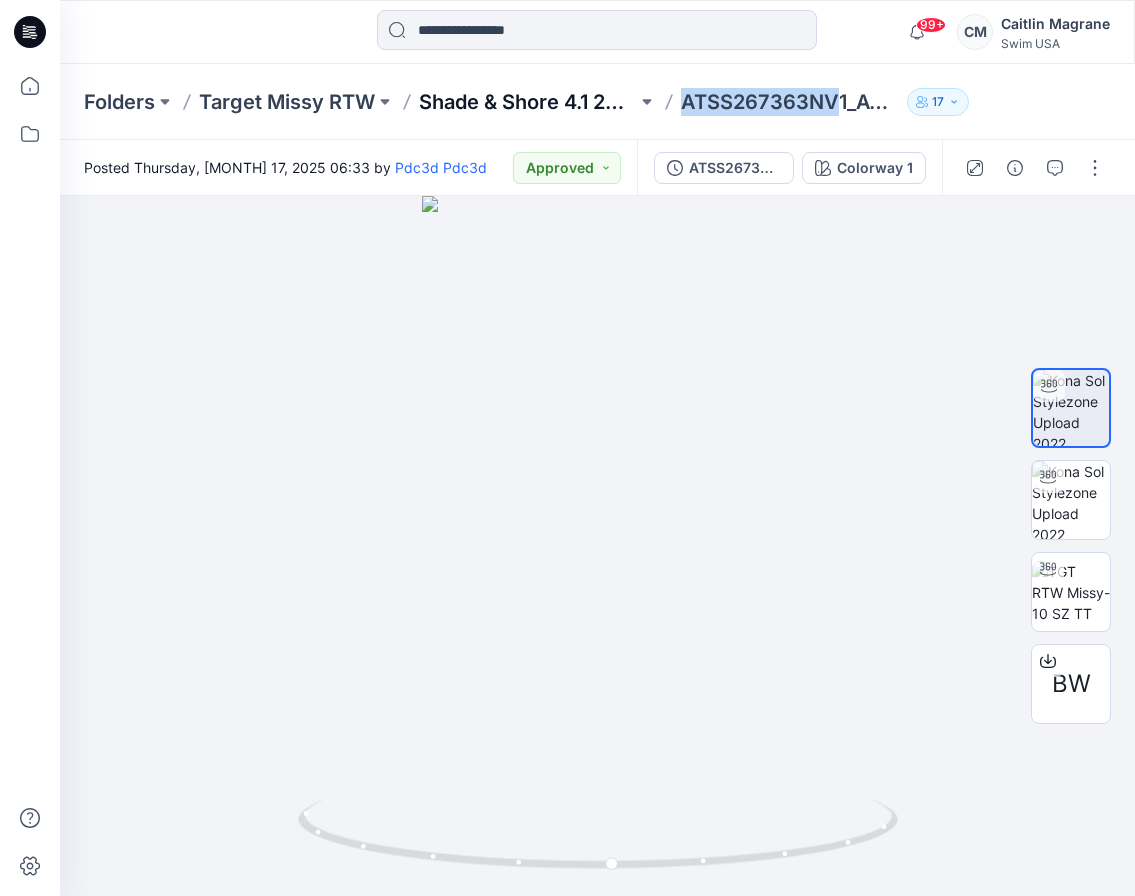 click on "Shade & Shore 4.1 2026" at bounding box center (528, 102) 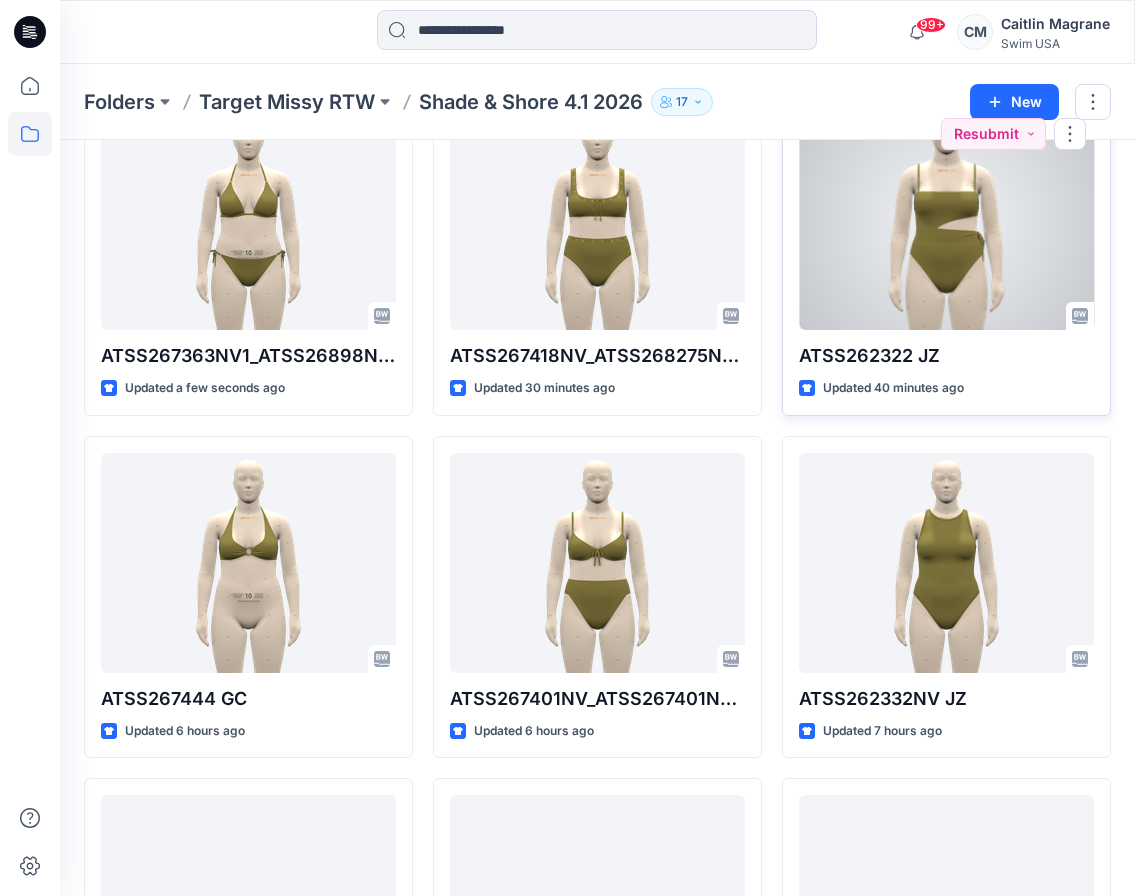 scroll, scrollTop: 286, scrollLeft: 0, axis: vertical 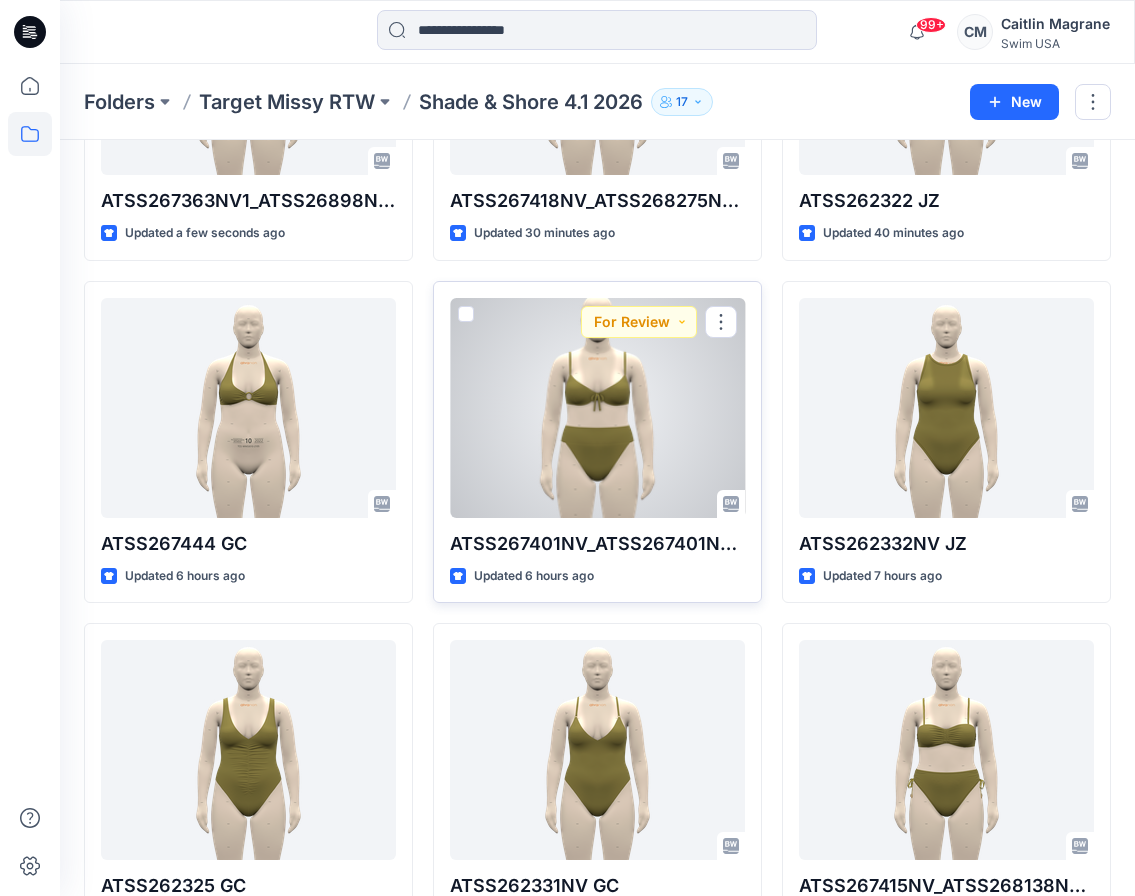 click at bounding box center [597, 408] 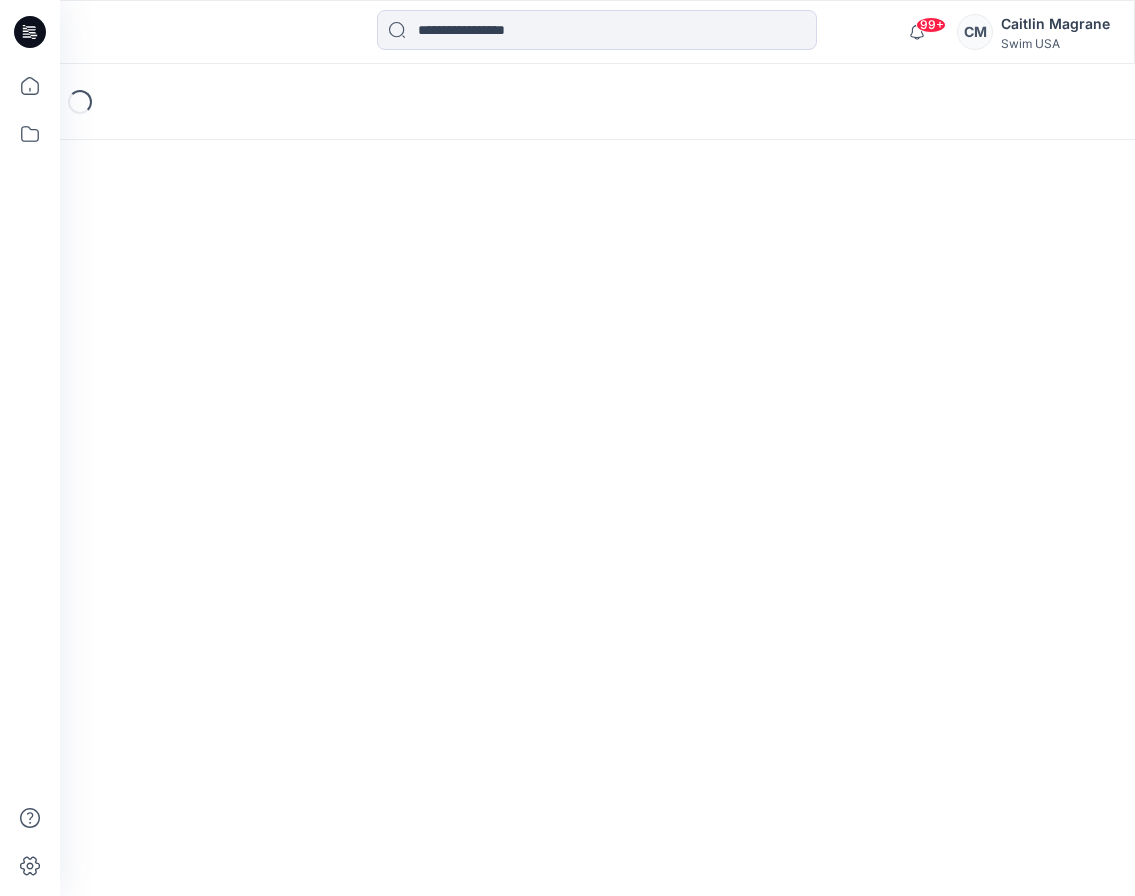 scroll, scrollTop: 0, scrollLeft: 0, axis: both 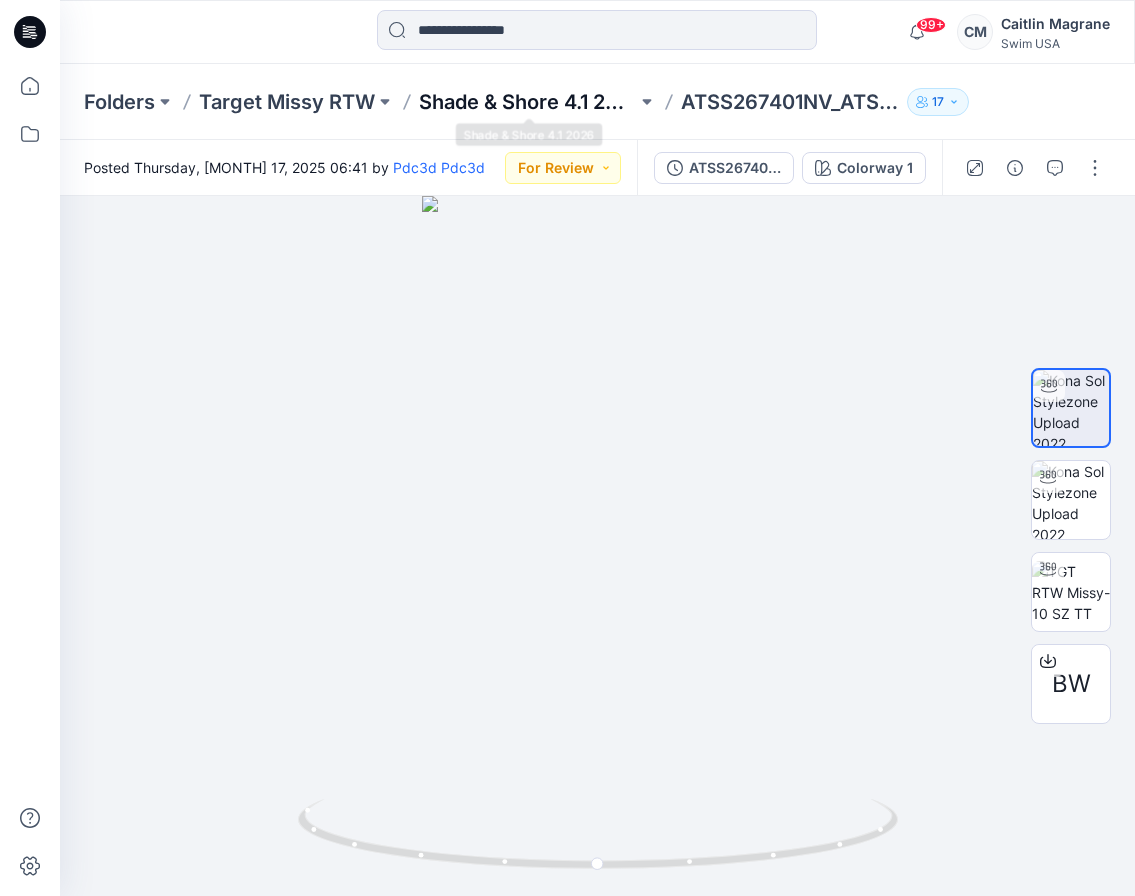 click on "Shade & Shore 4.1 2026" at bounding box center (528, 102) 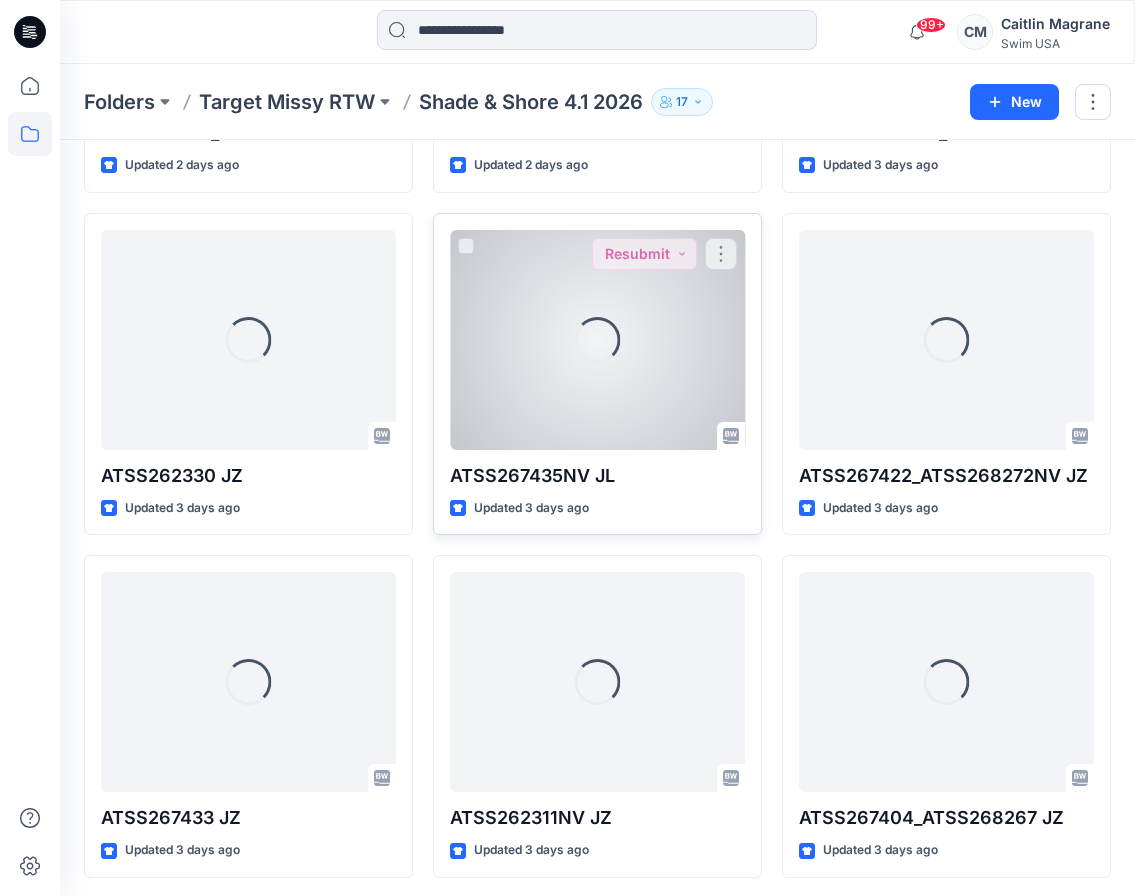 scroll, scrollTop: 1730, scrollLeft: 0, axis: vertical 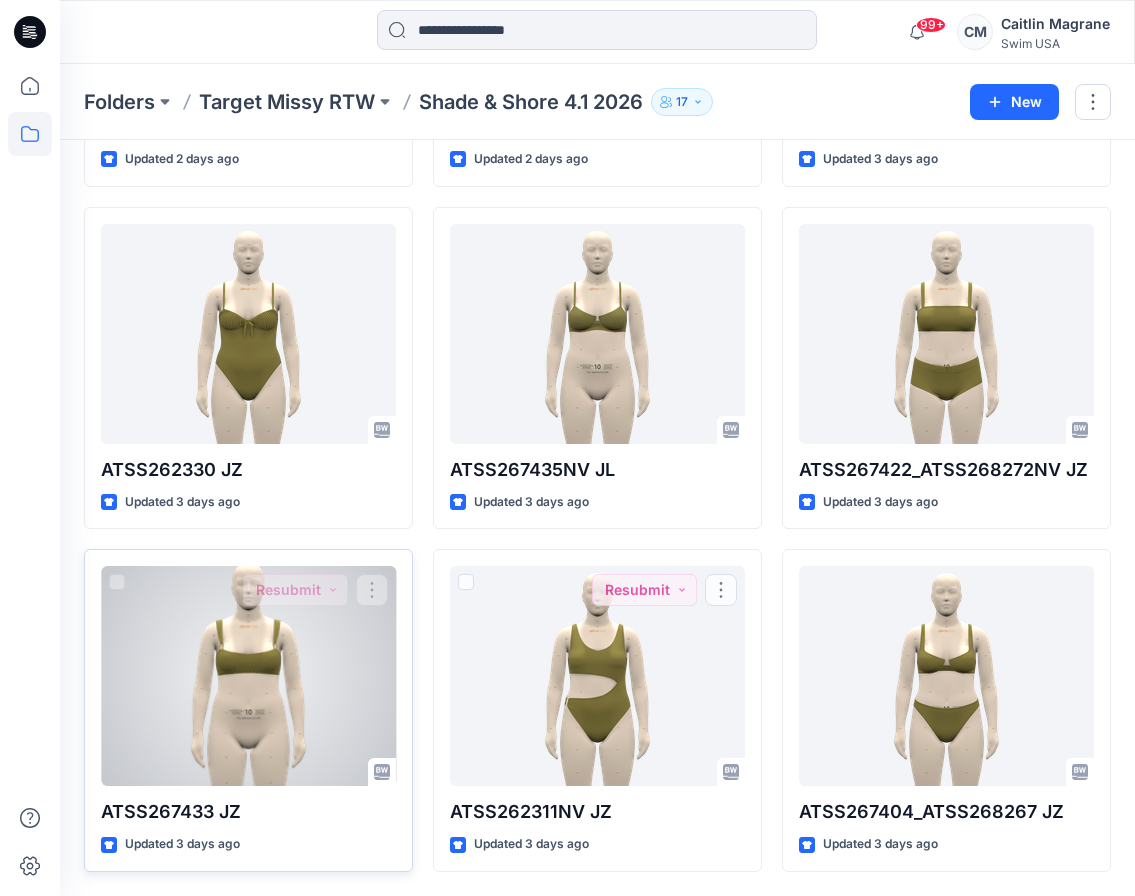 click at bounding box center [248, 676] 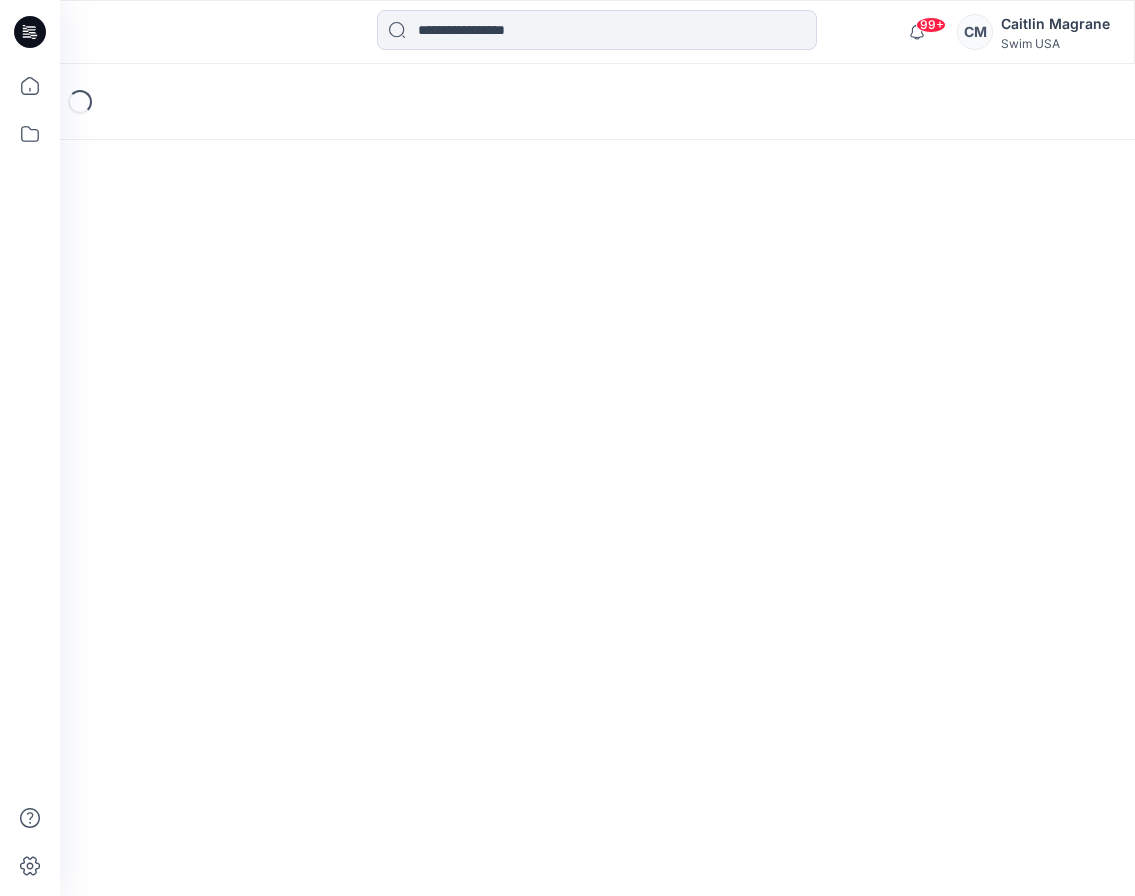 scroll, scrollTop: 0, scrollLeft: 0, axis: both 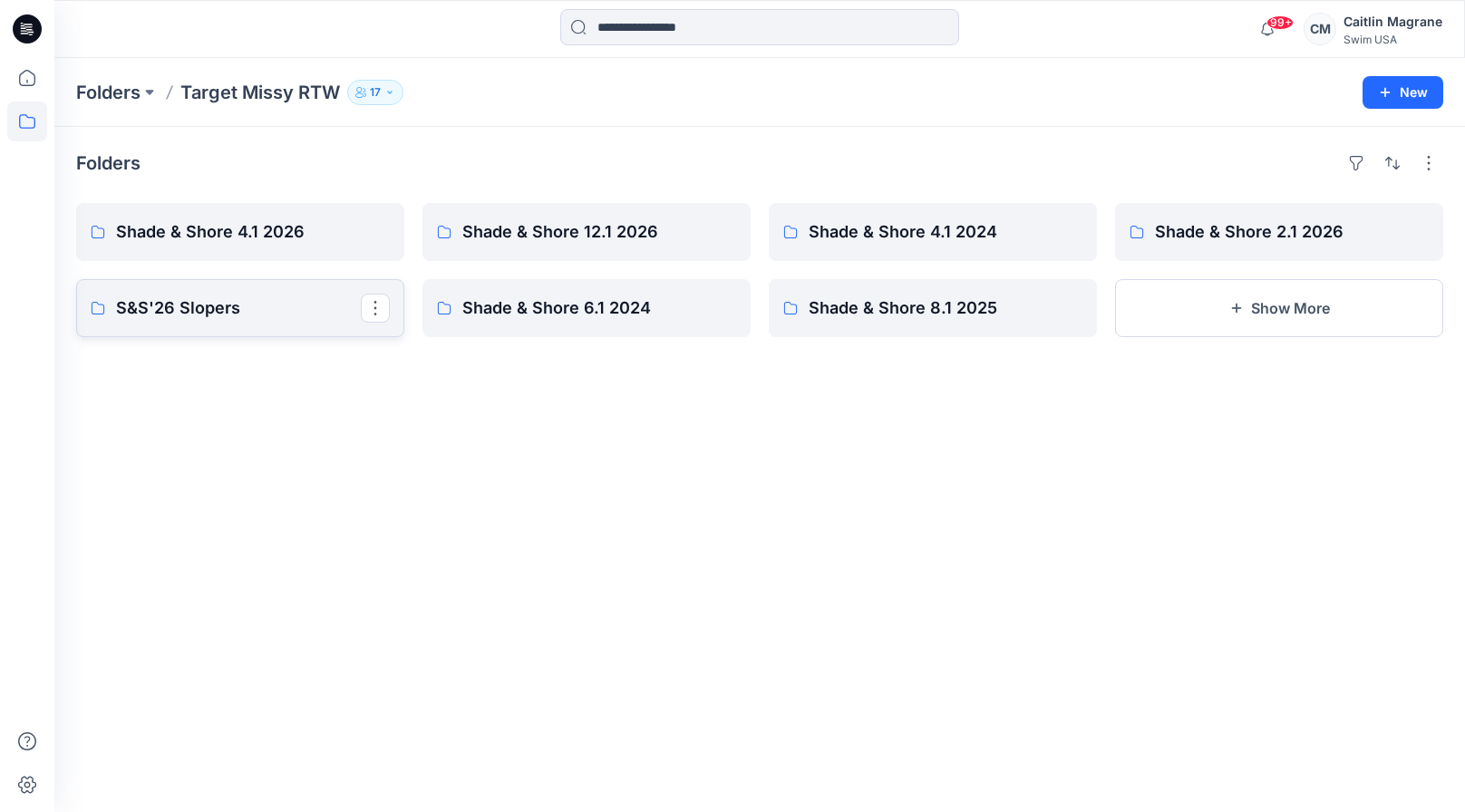 click on "S&S'26 Slopers" at bounding box center (240, 308) 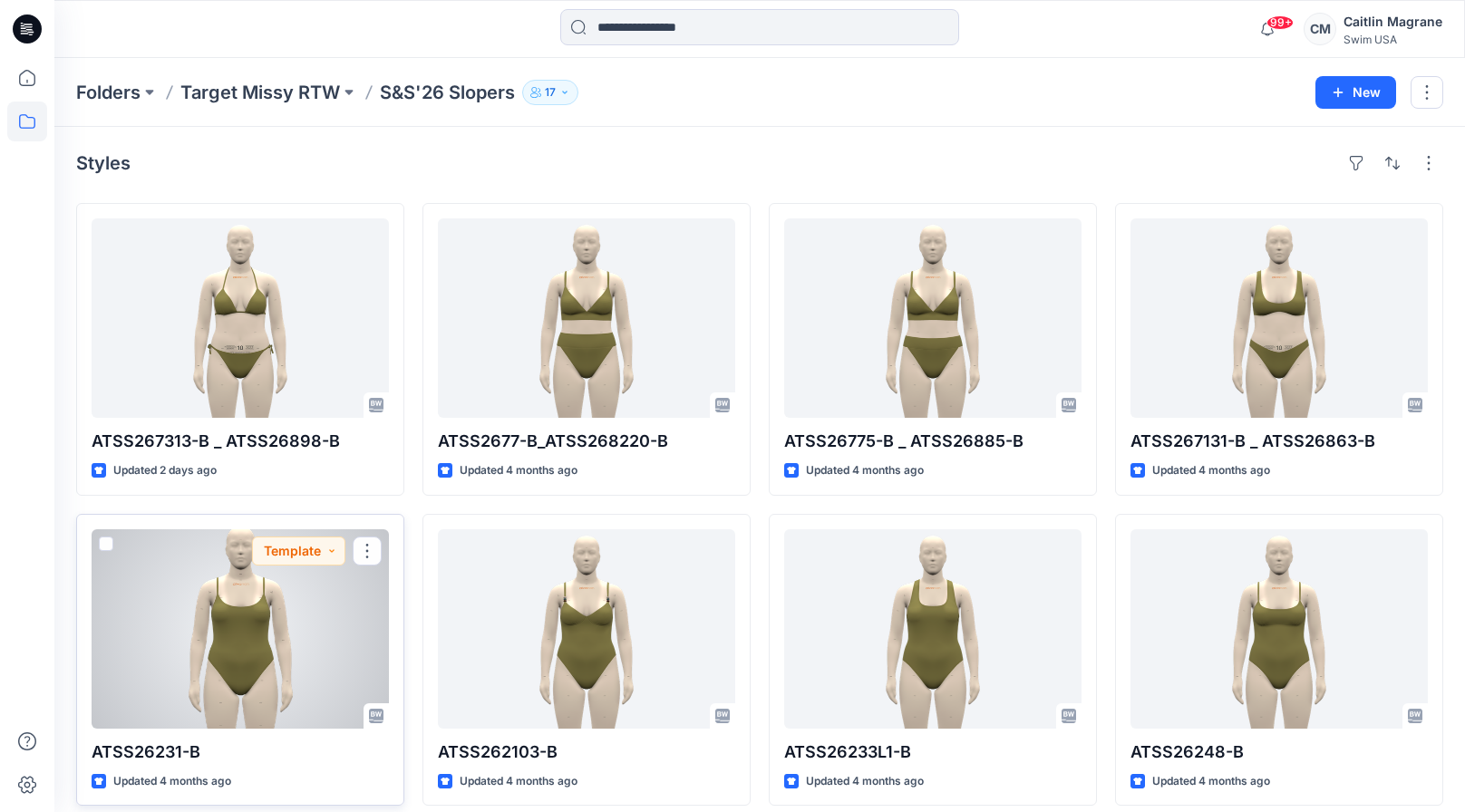 click at bounding box center (240, 629) 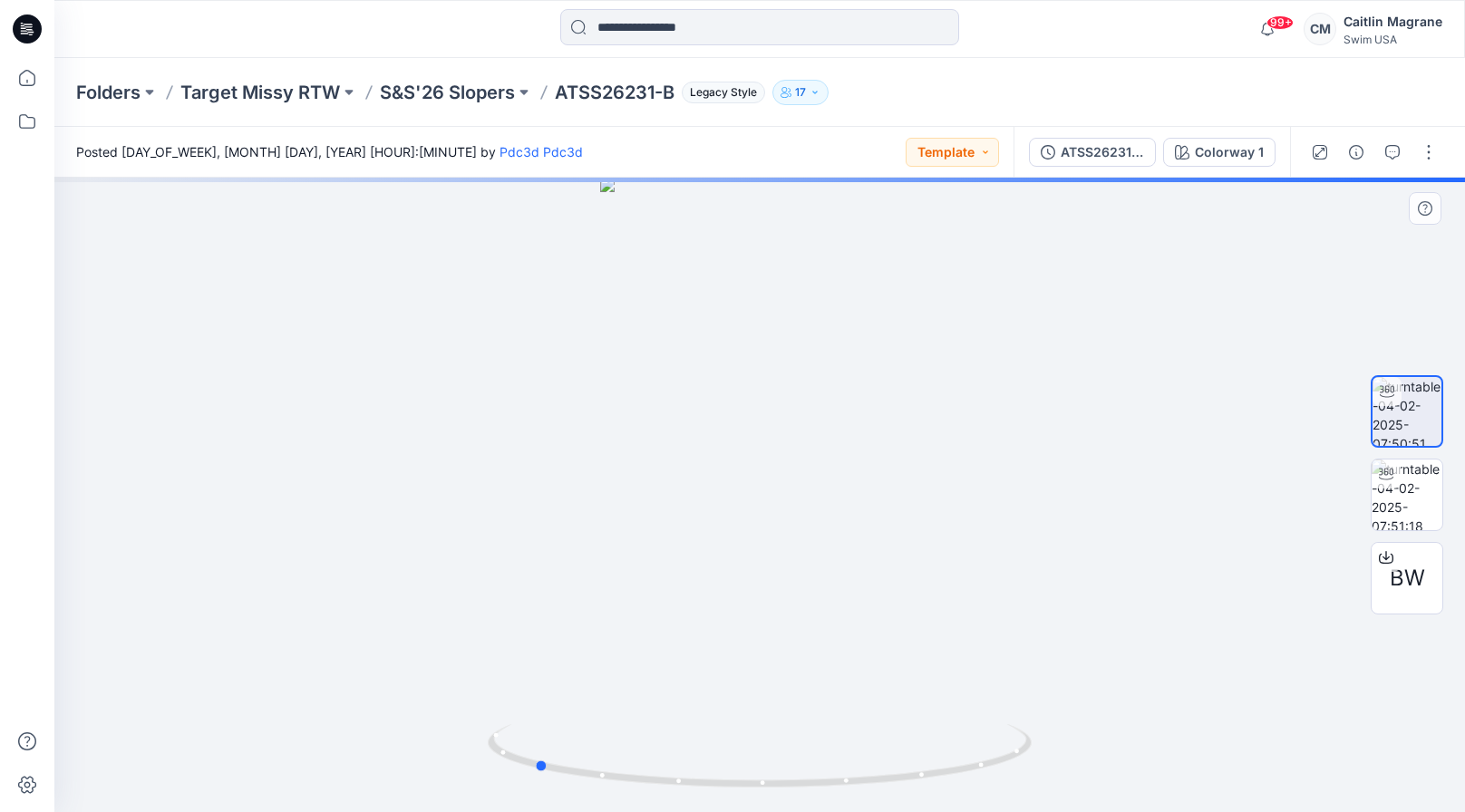 drag, startPoint x: 692, startPoint y: 453, endPoint x: 467, endPoint y: 423, distance: 226.99119 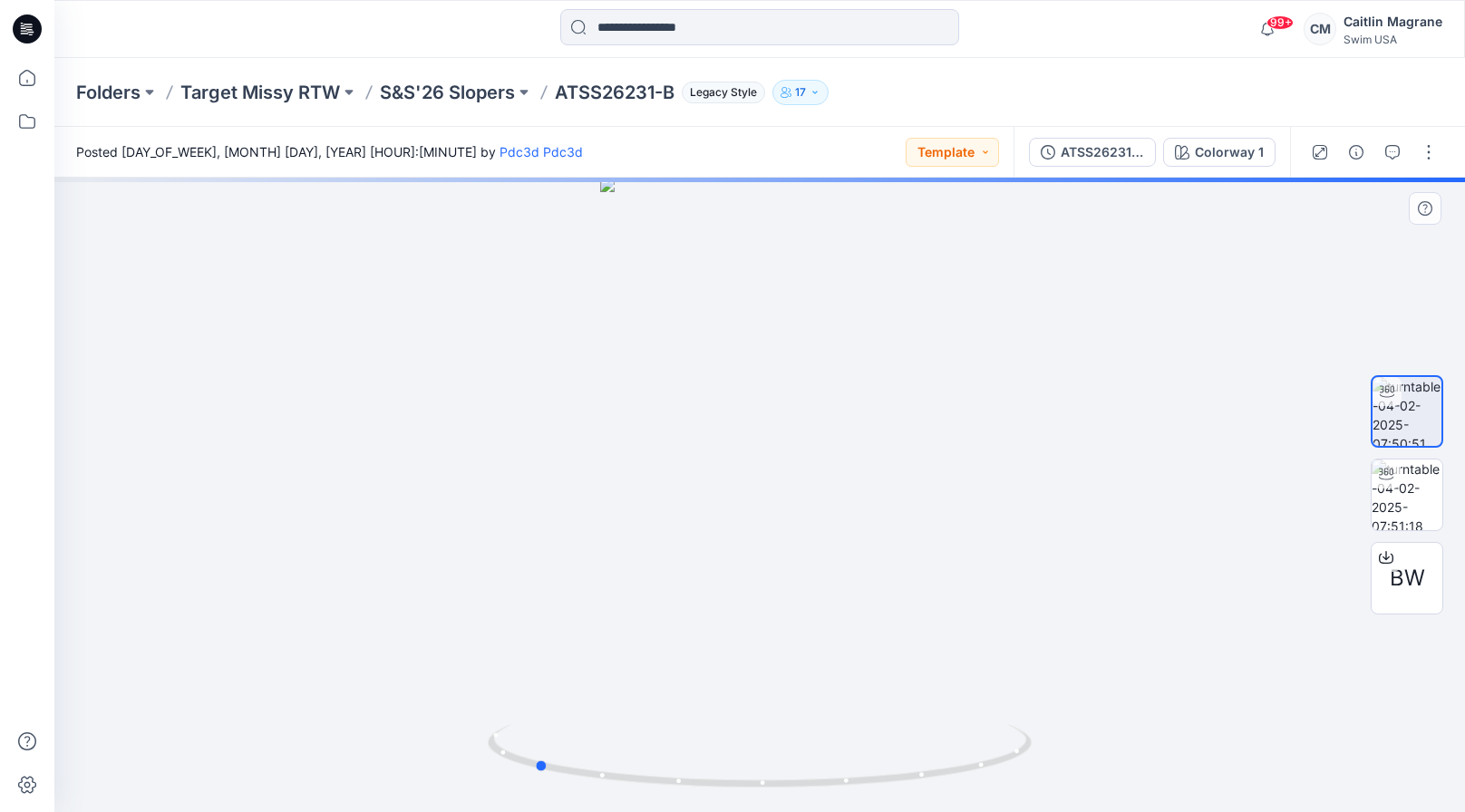 click at bounding box center (760, 495) 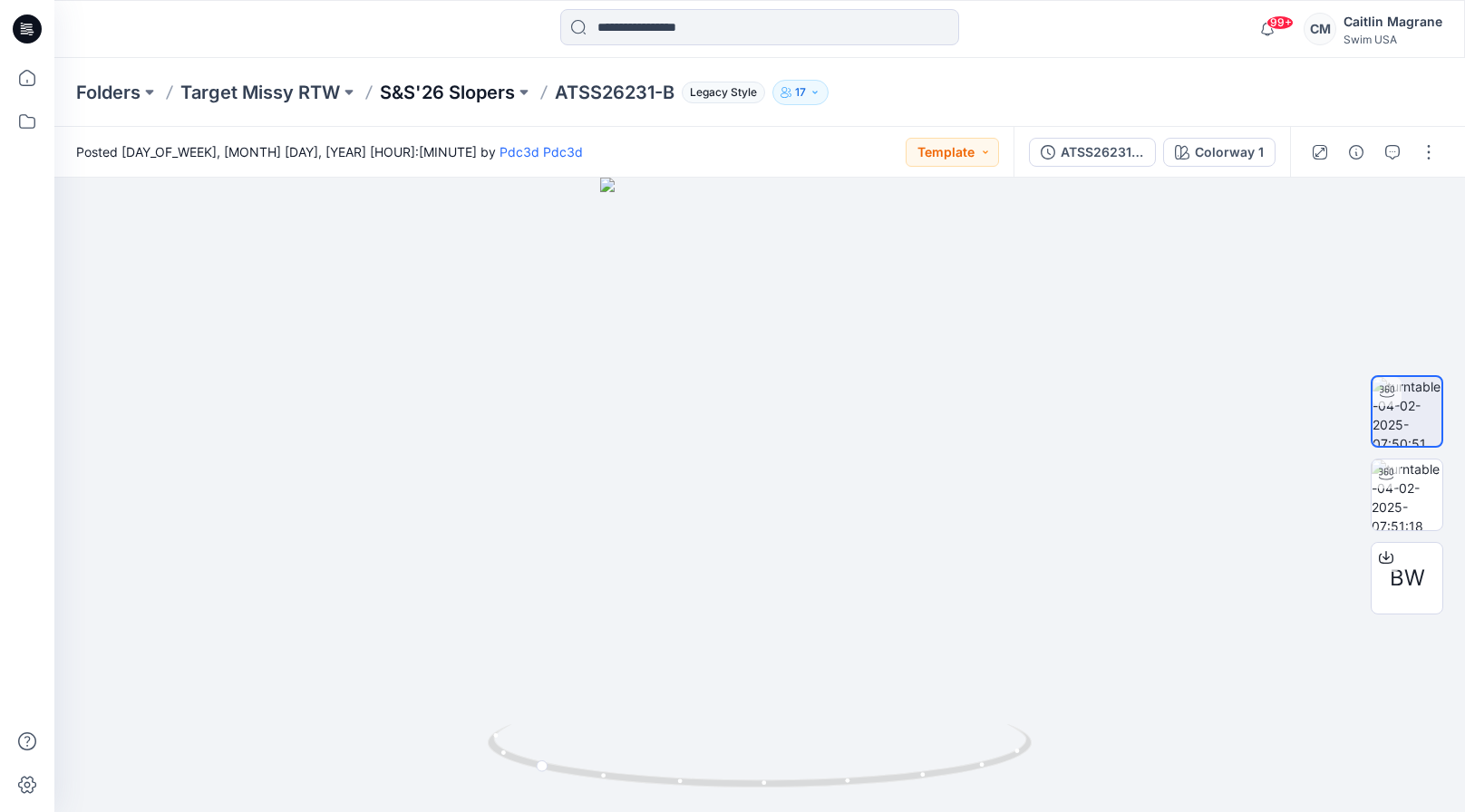 click on "S&S'26 Slopers" at bounding box center (447, 92) 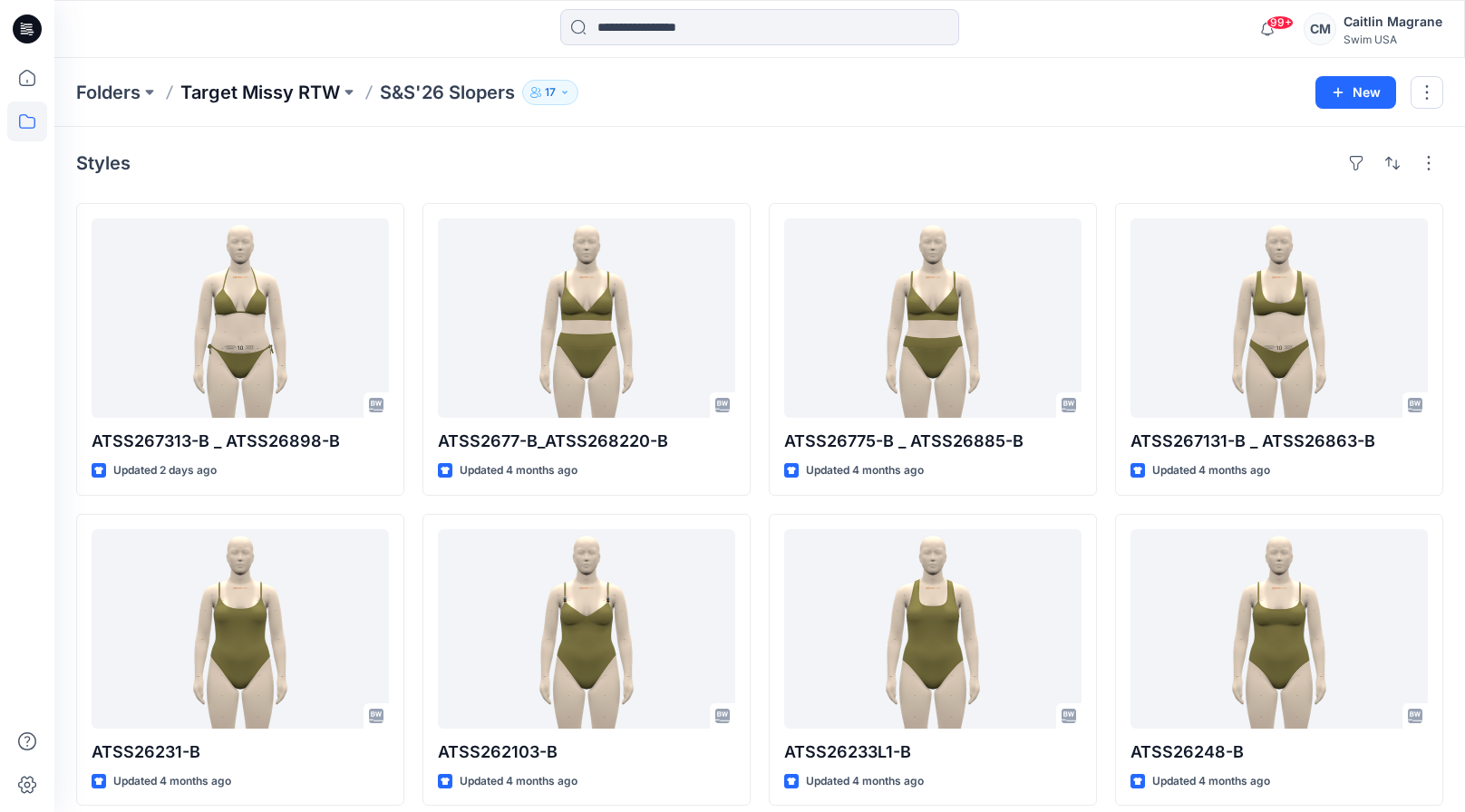 click on "Target Missy RTW" at bounding box center [260, 92] 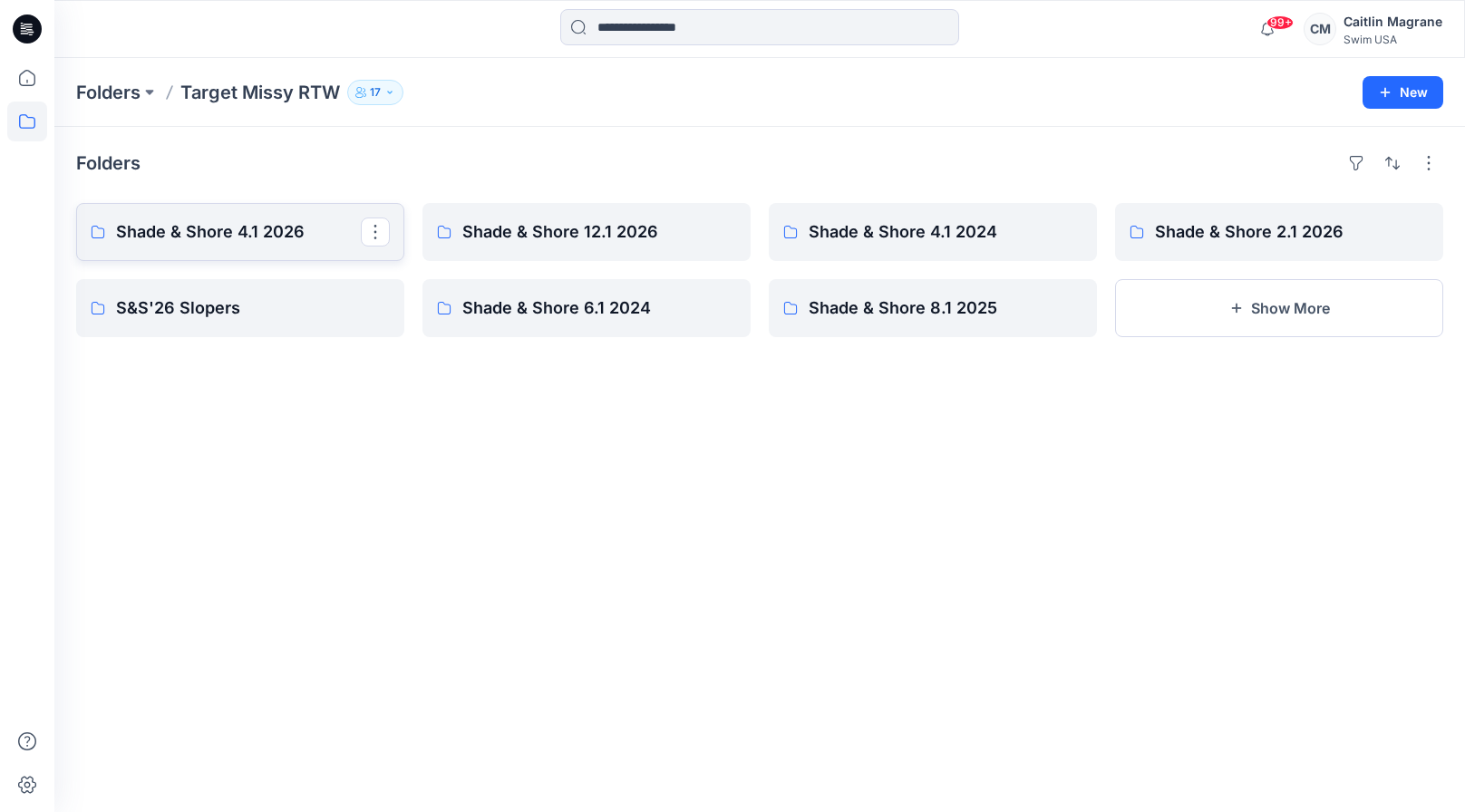 click on "Shade & Shore 4.1 2026" at bounding box center (240, 232) 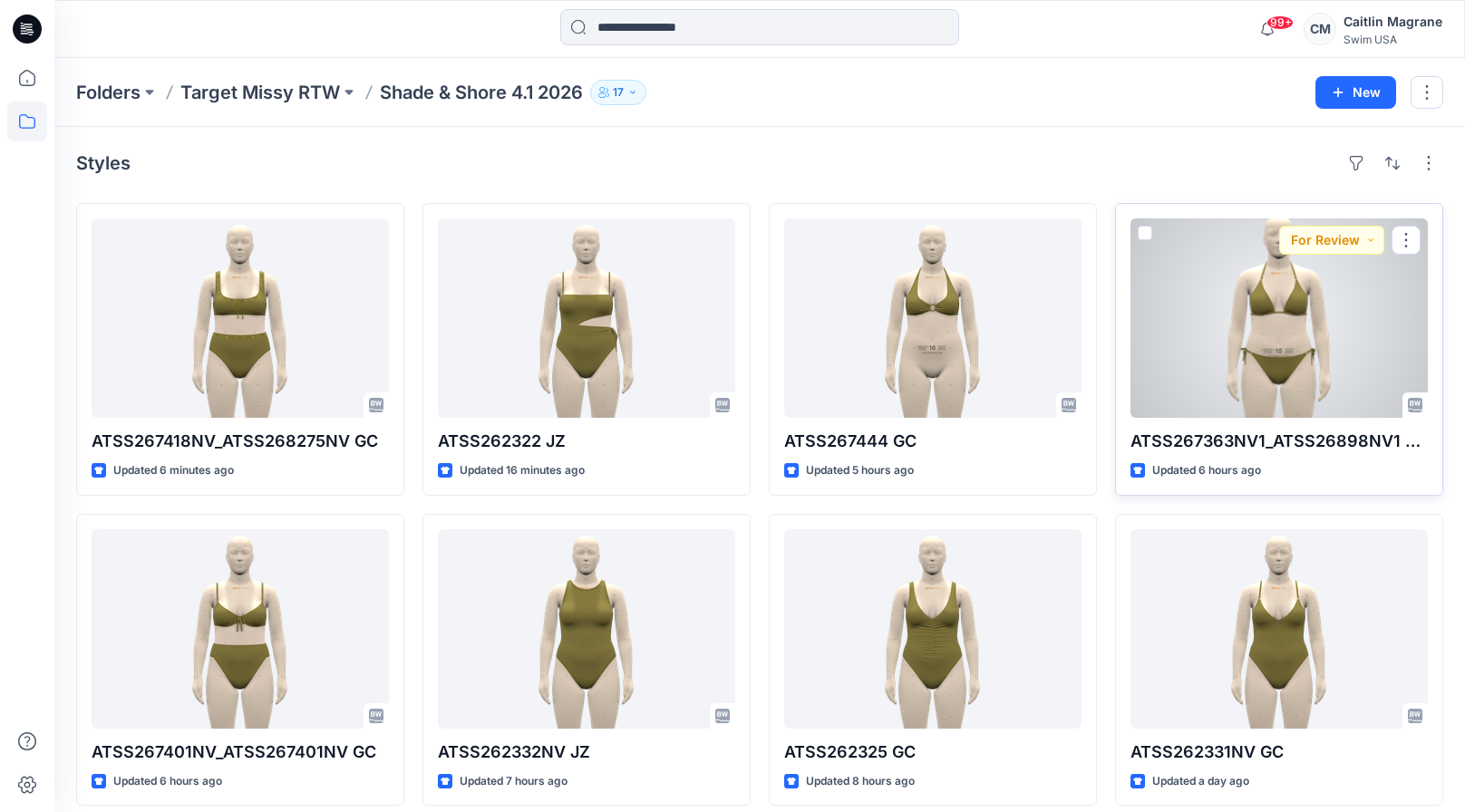 click at bounding box center (1279, 318) 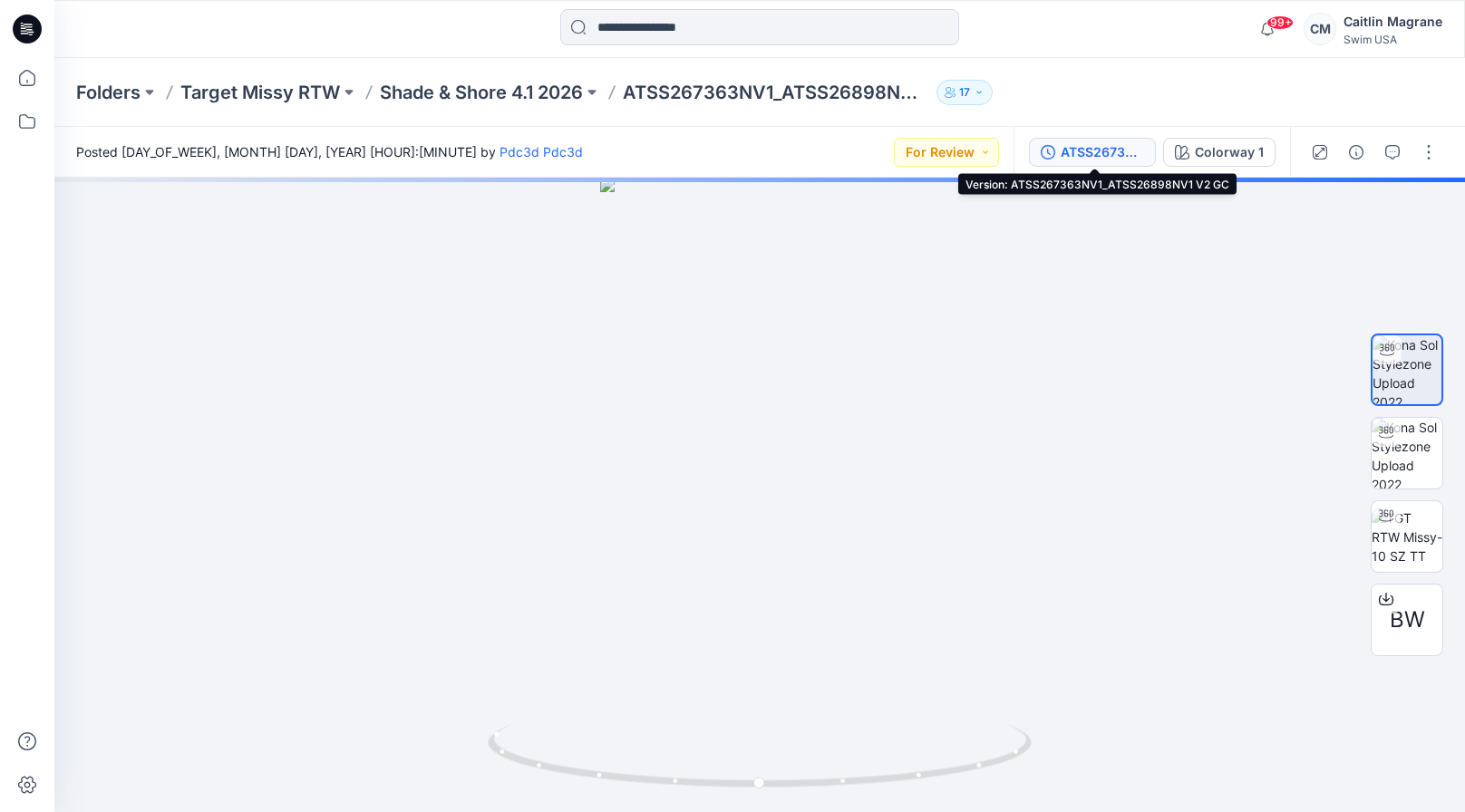 click on "ATSS267363NV1_ATSS26898NV1 V2 GC" at bounding box center [1102, 152] 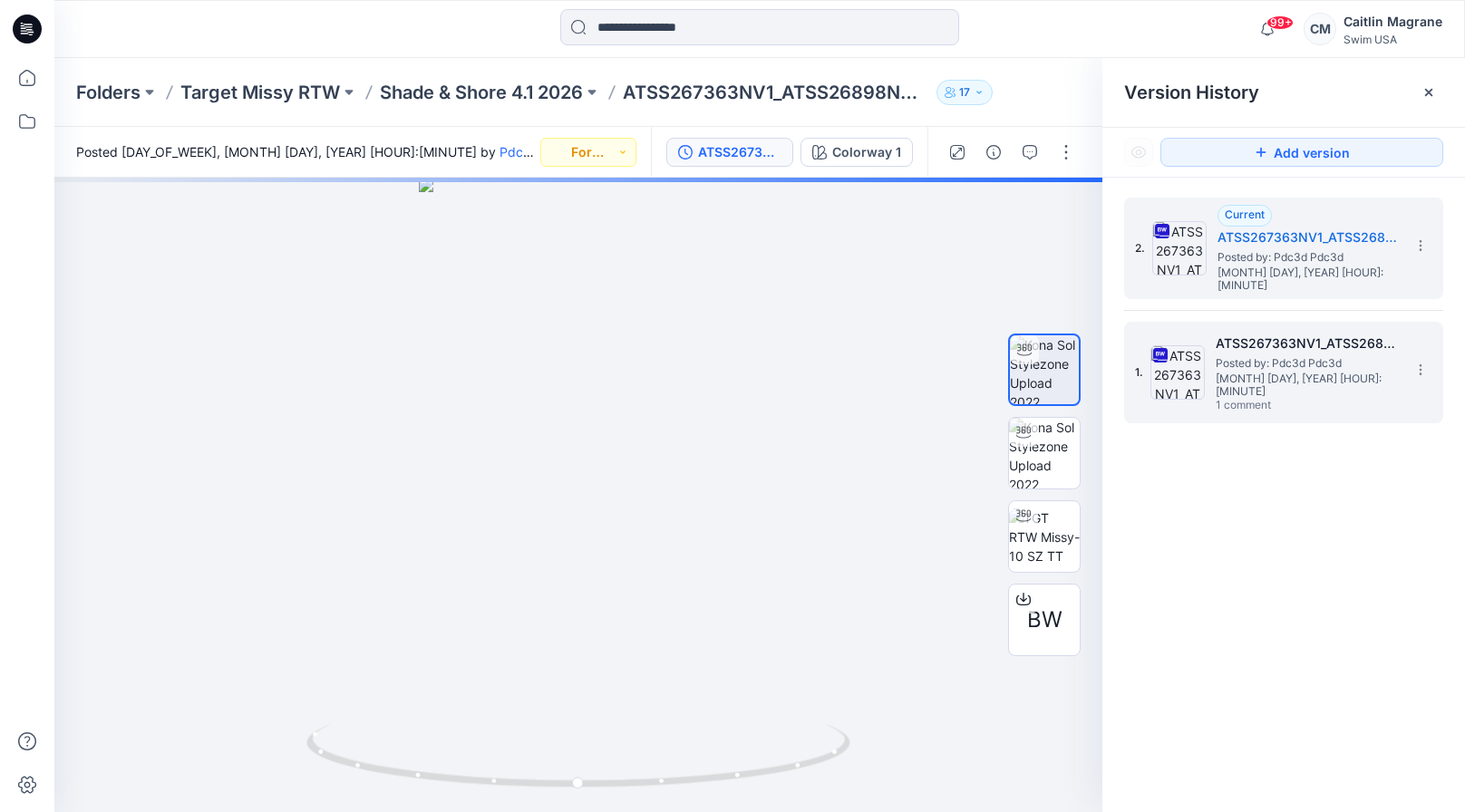 click on "[MONTH] 11, 2025 02:53" at bounding box center [1311, 385] 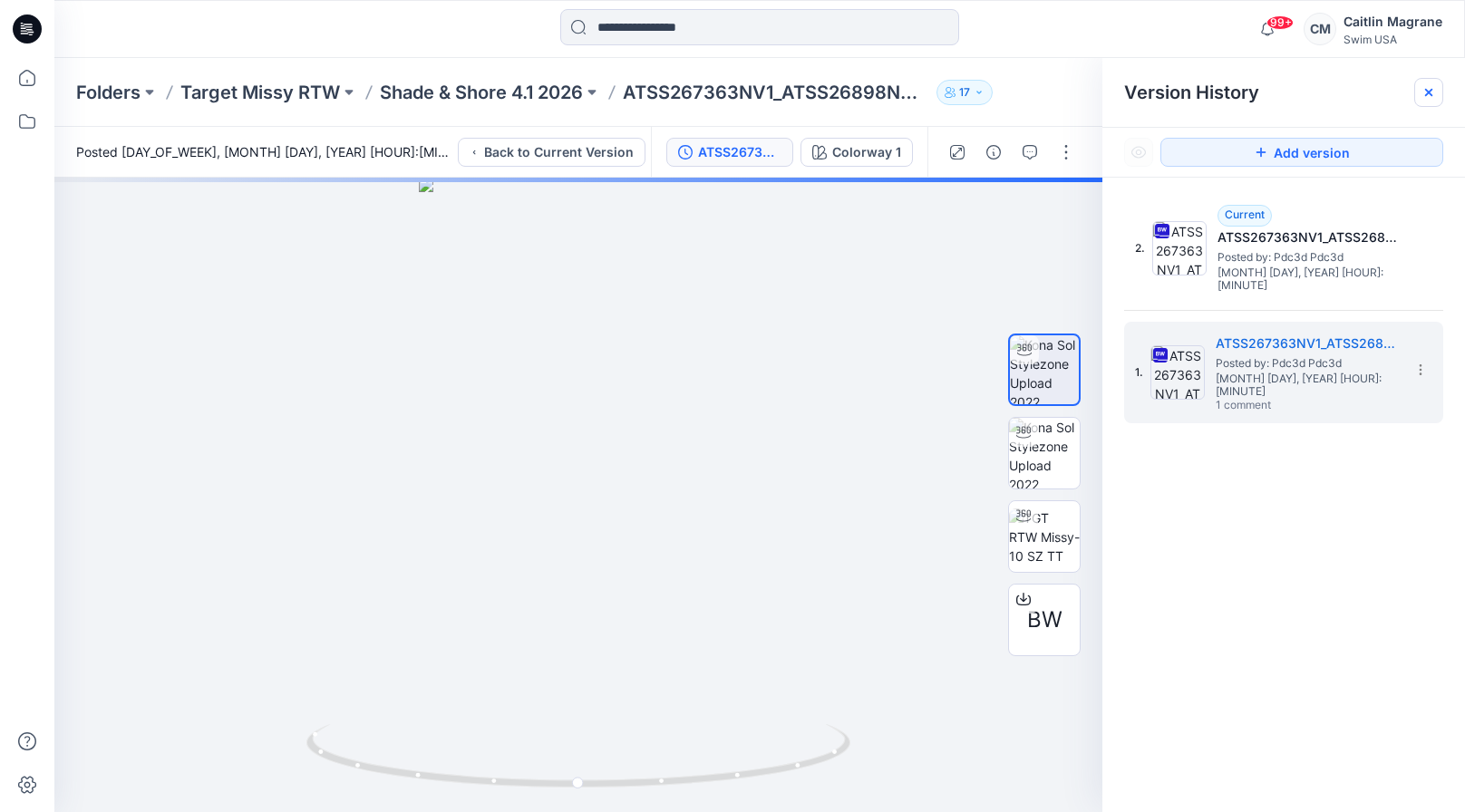 click 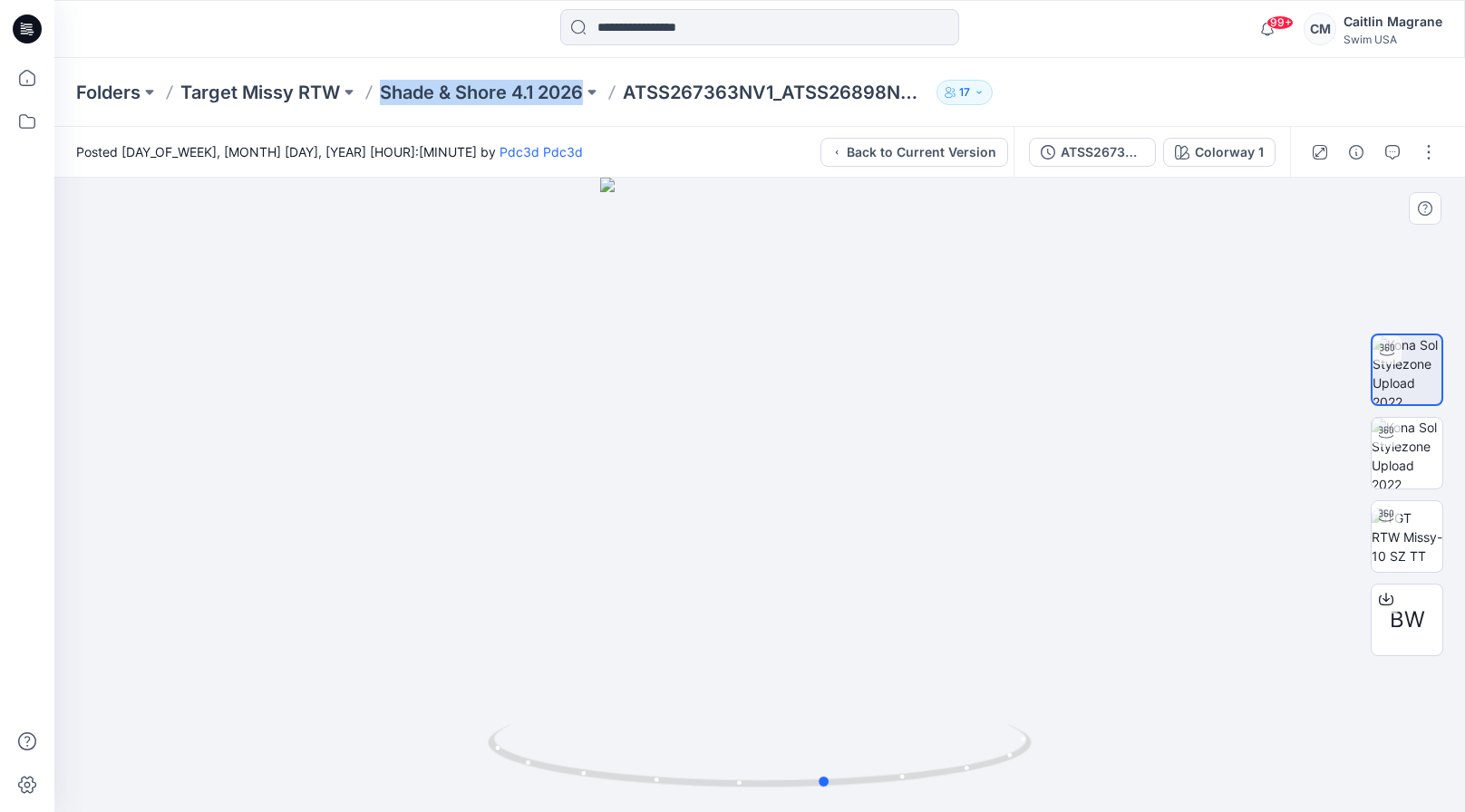 drag, startPoint x: 661, startPoint y: 285, endPoint x: 724, endPoint y: 281, distance: 63.12686 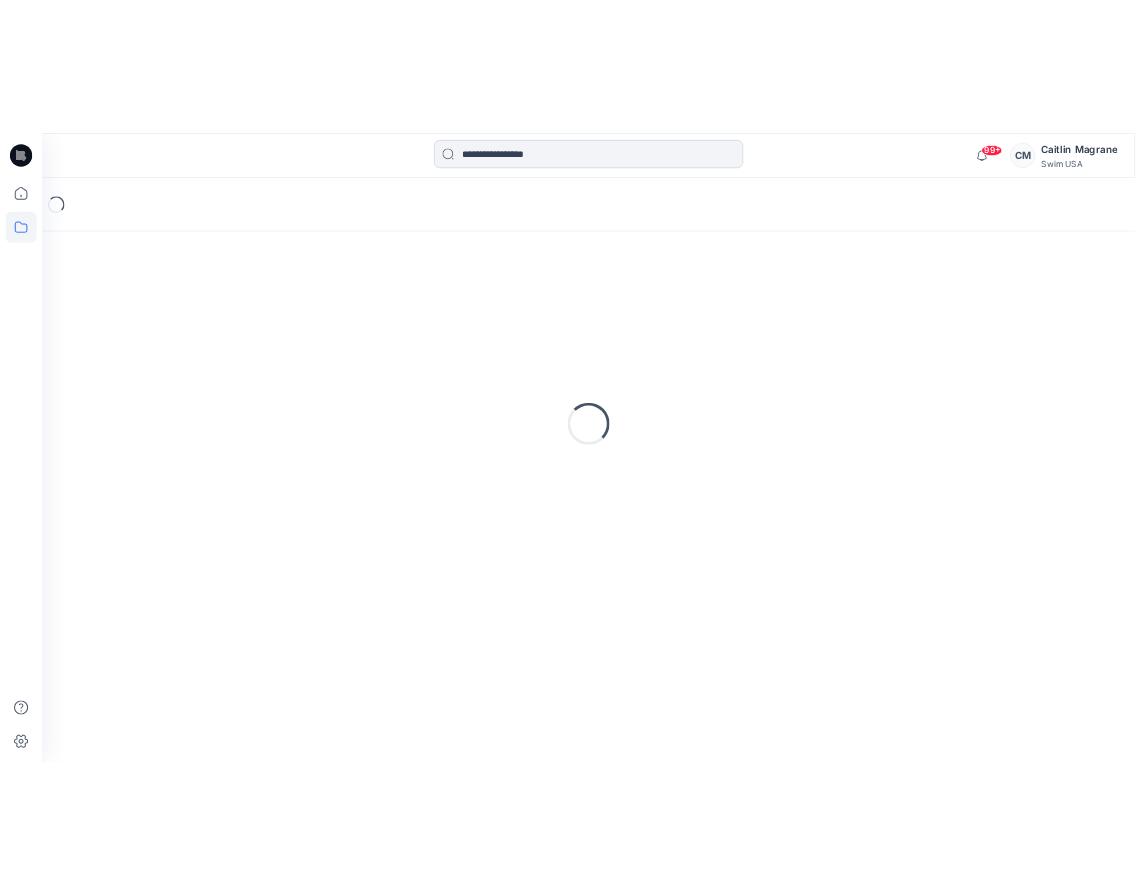 scroll, scrollTop: 0, scrollLeft: 0, axis: both 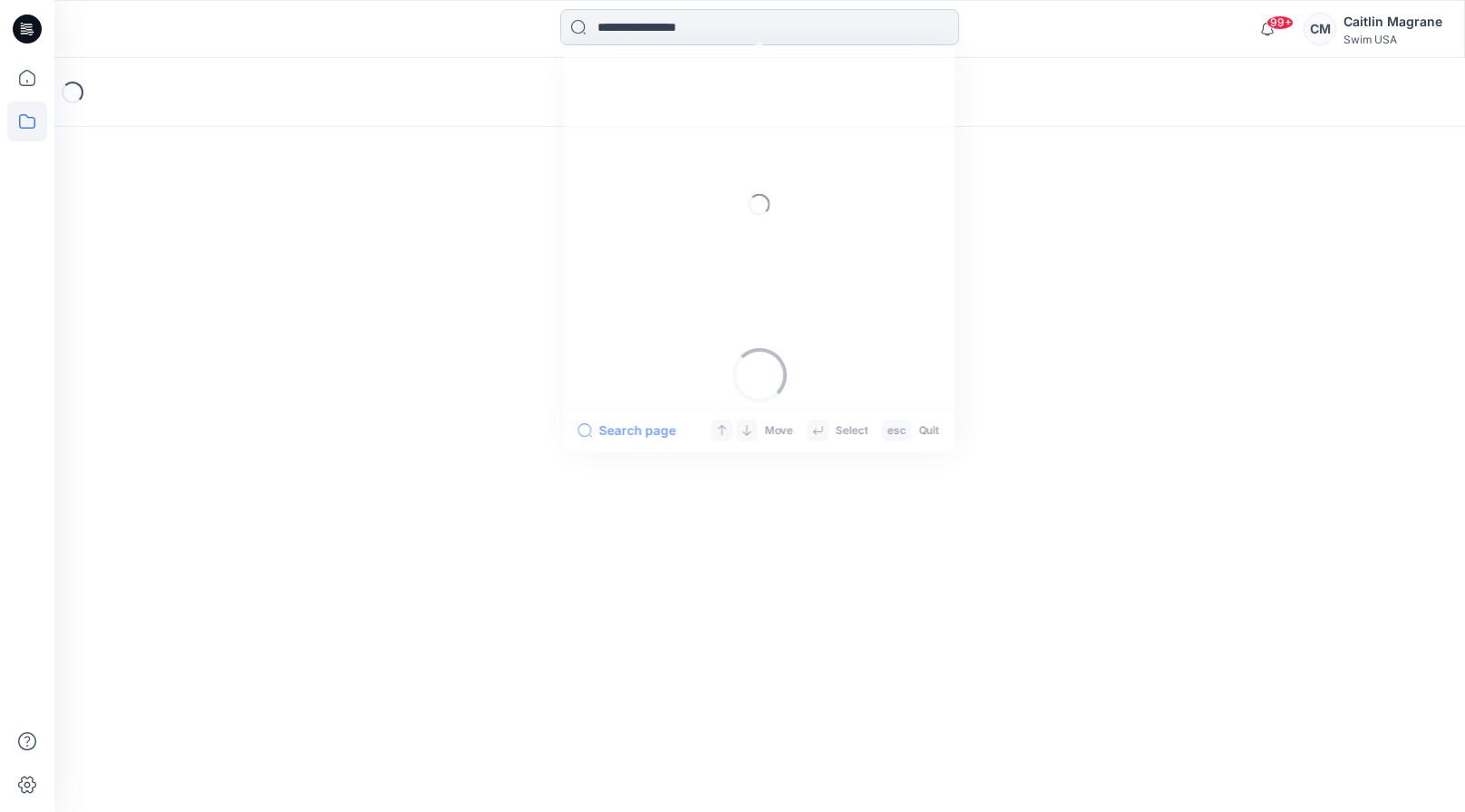 click at bounding box center (760, 27) 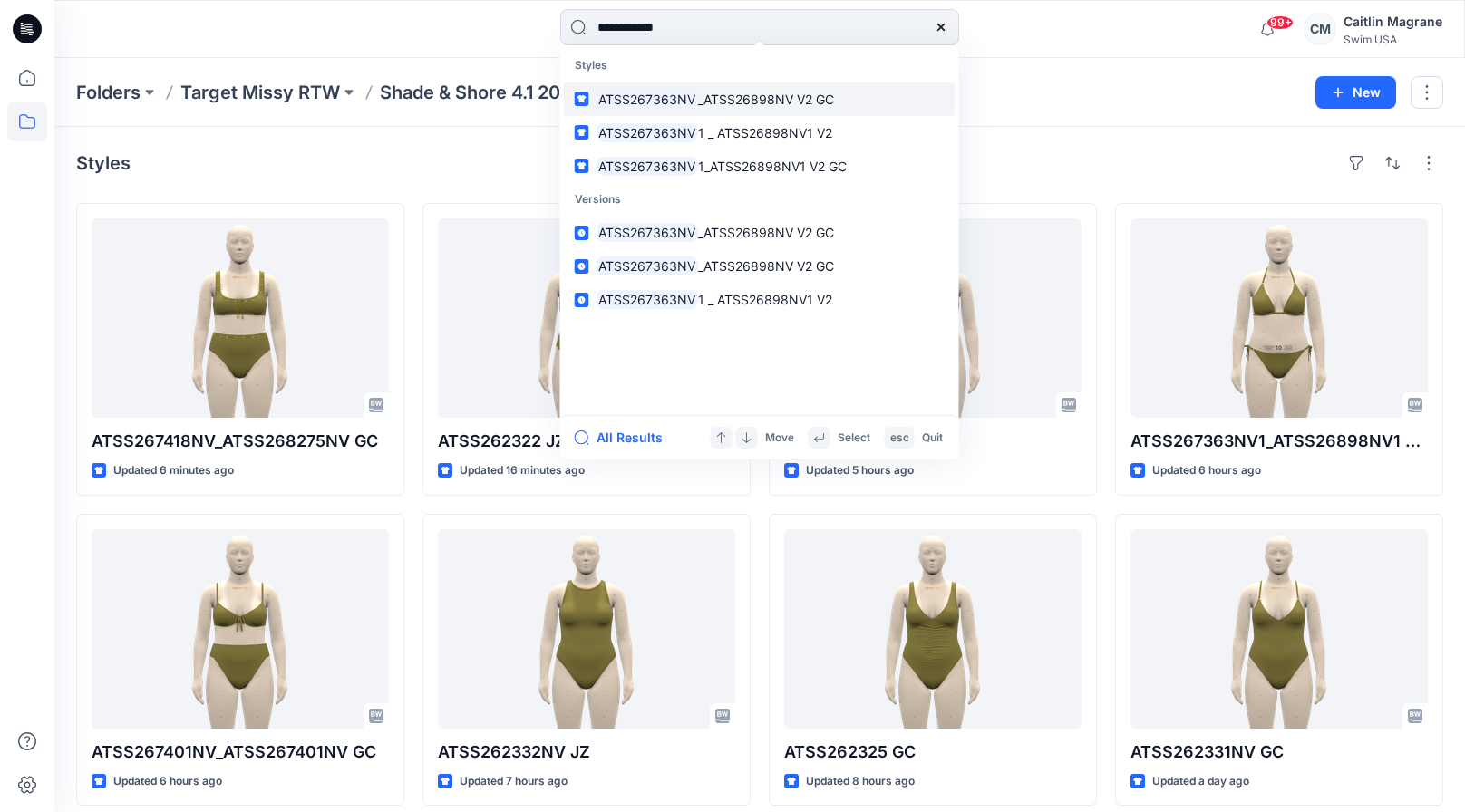 type on "**********" 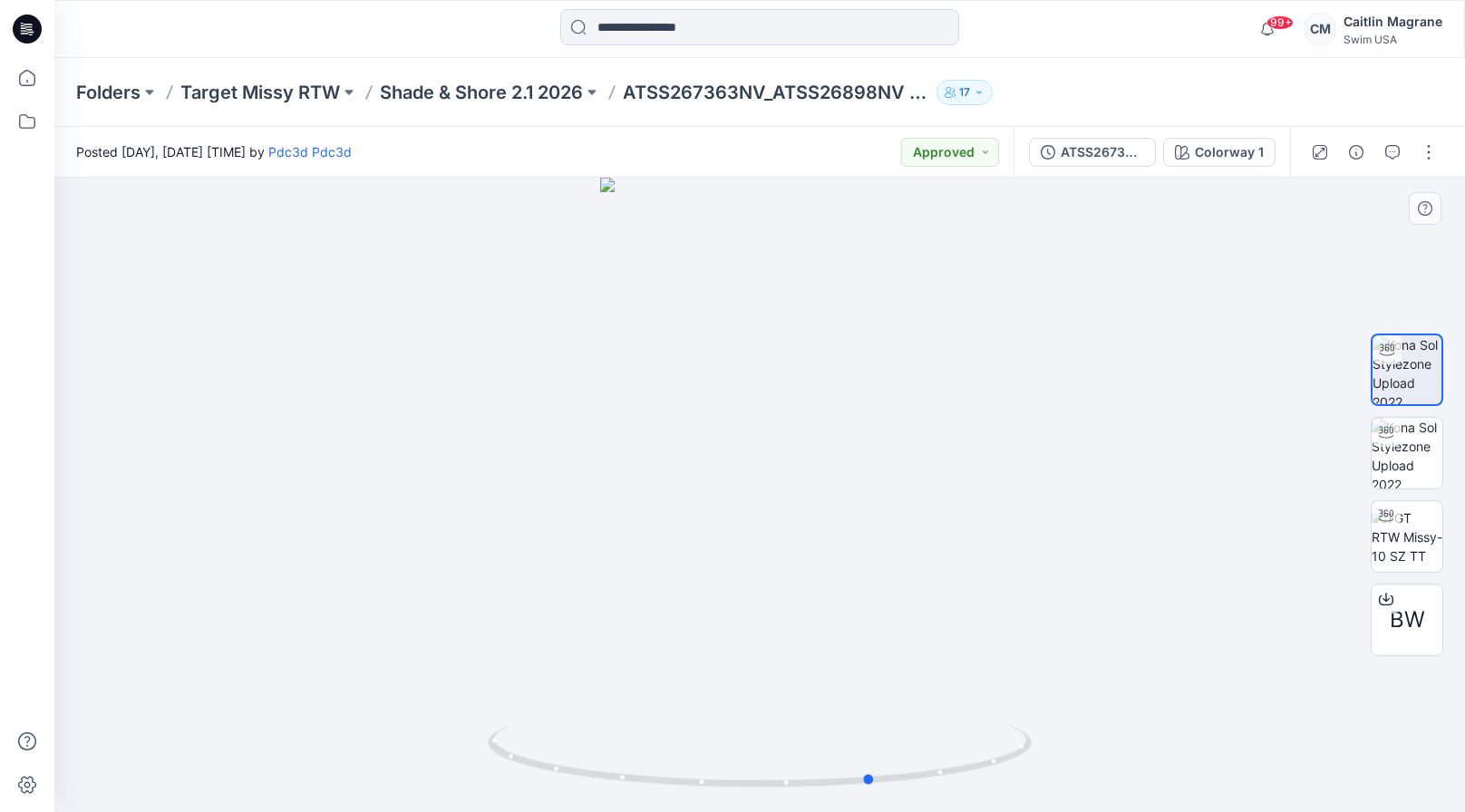 drag, startPoint x: 867, startPoint y: 534, endPoint x: 975, endPoint y: 535, distance: 108.0046 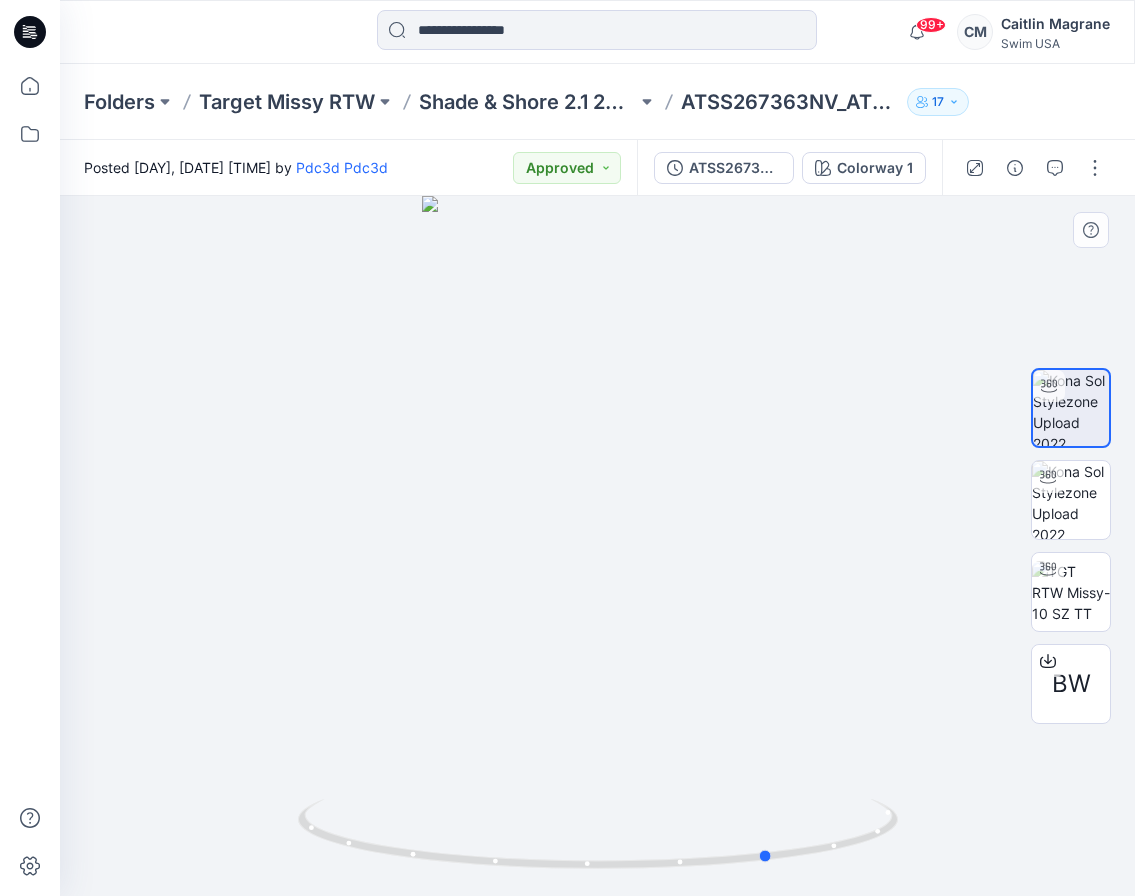 drag, startPoint x: 548, startPoint y: 428, endPoint x: 600, endPoint y: 425, distance: 52.086468 